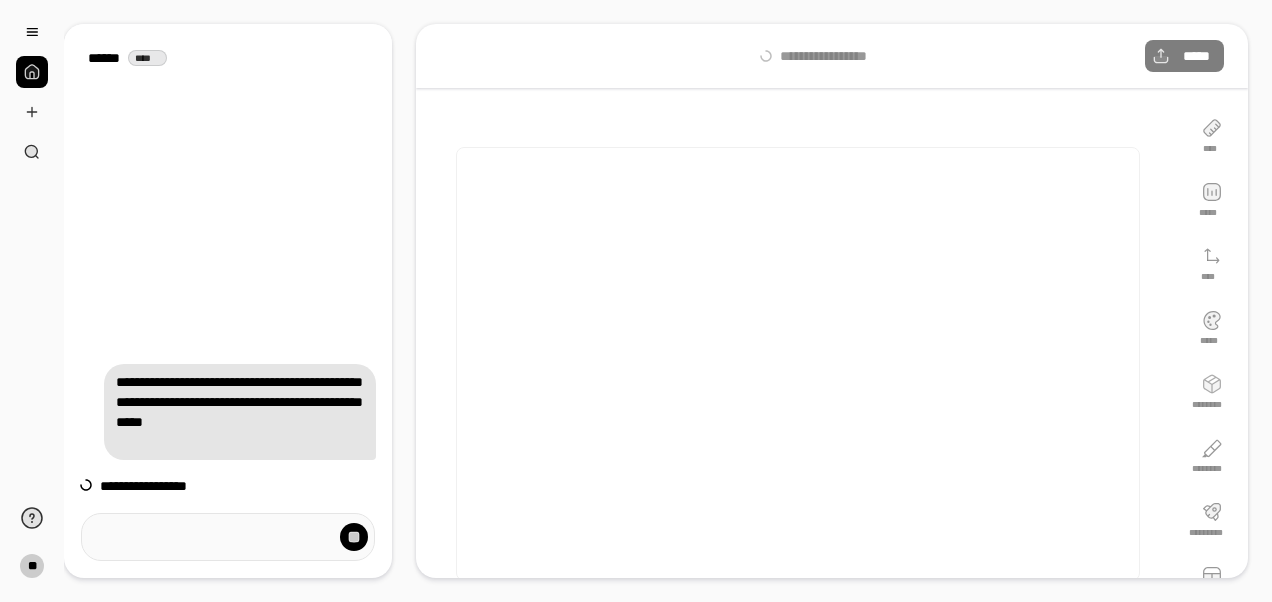 scroll, scrollTop: 0, scrollLeft: 0, axis: both 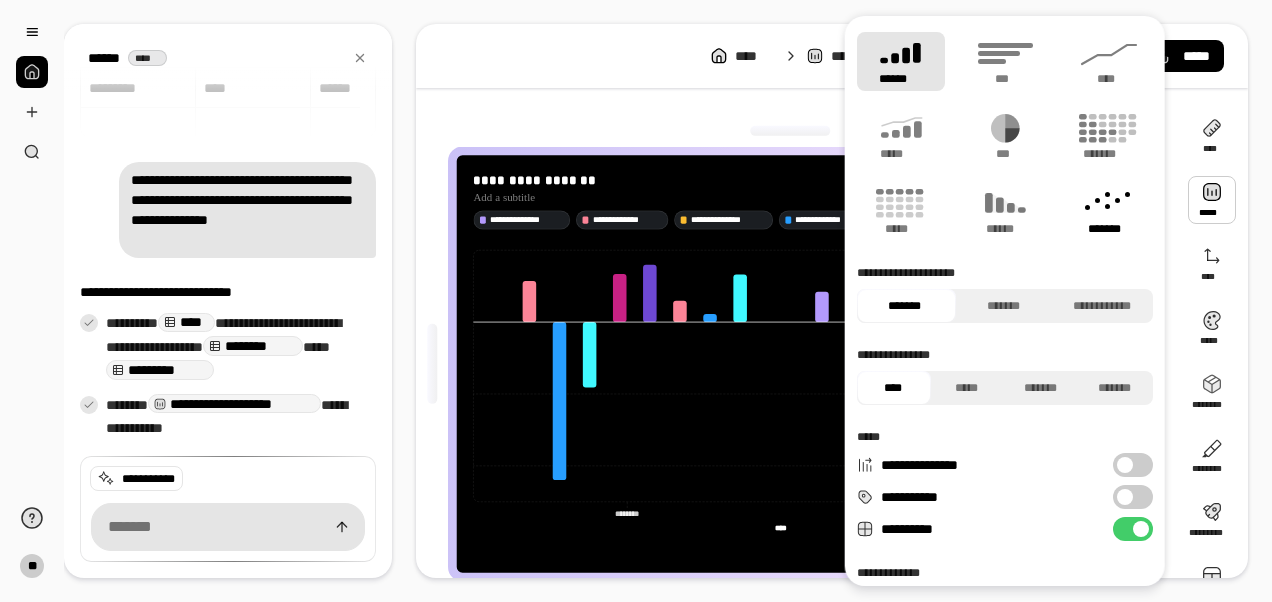 click 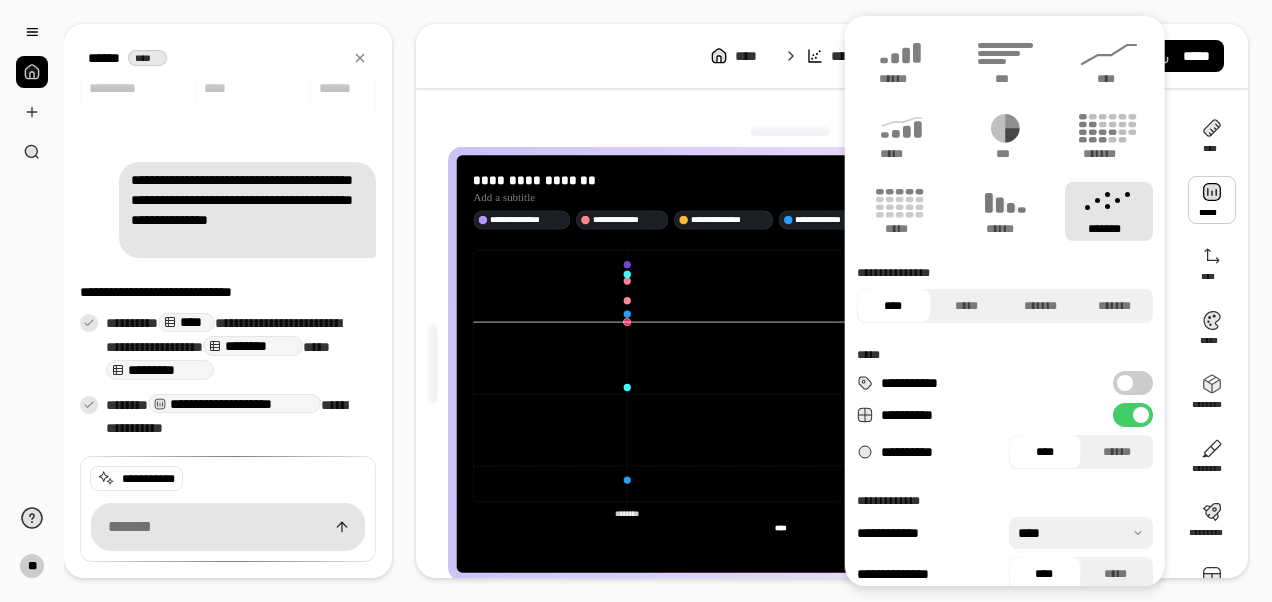 click on "**********" at bounding box center (668, 301) 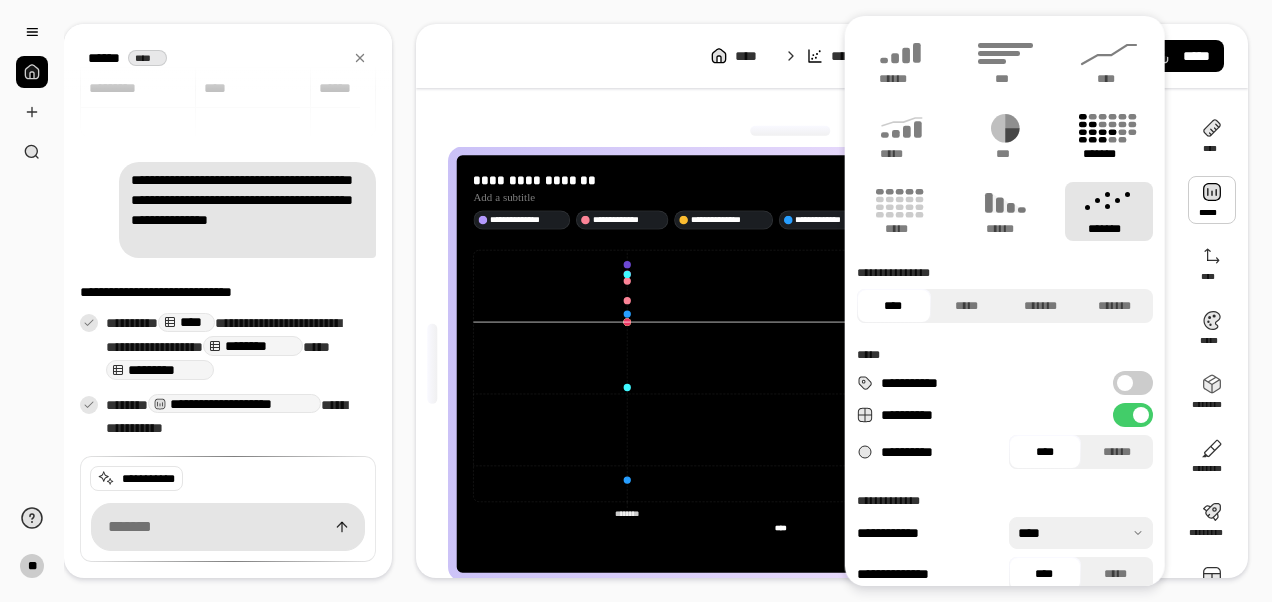 click 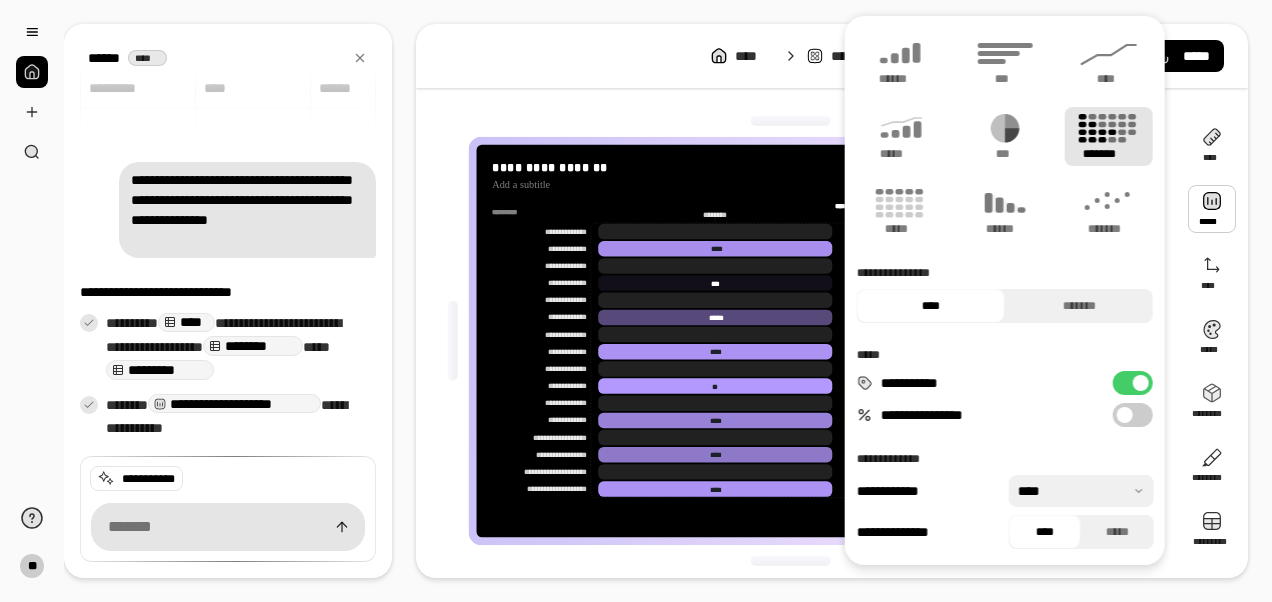 click on "**********" at bounding box center [668, 301] 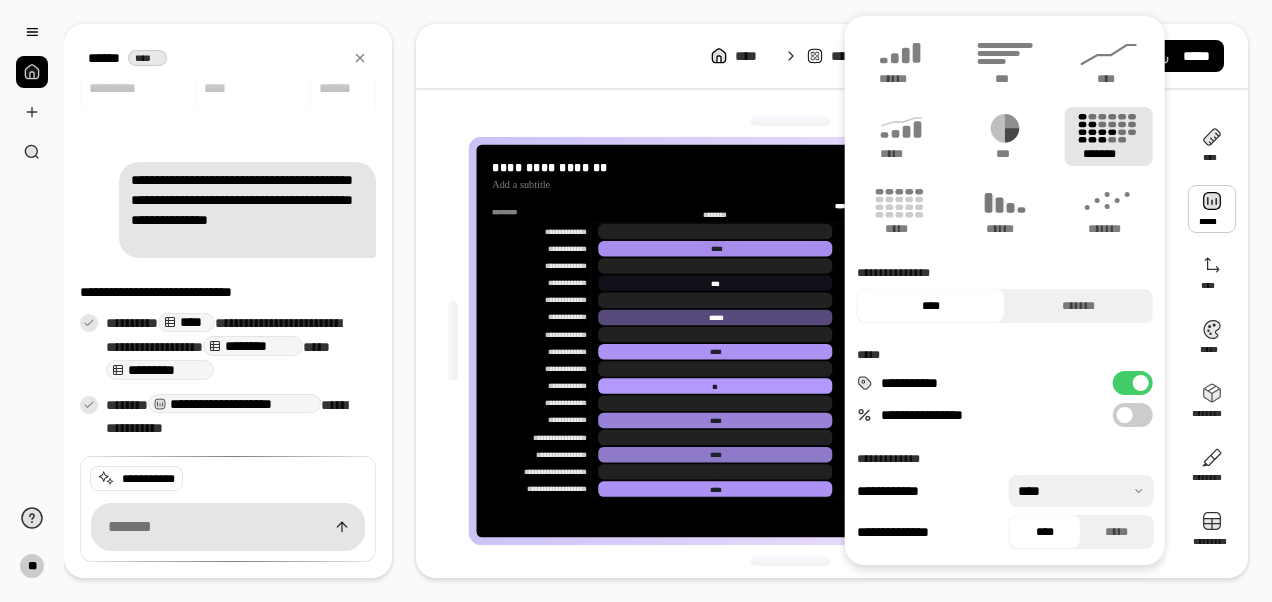 click at bounding box center (1212, 209) 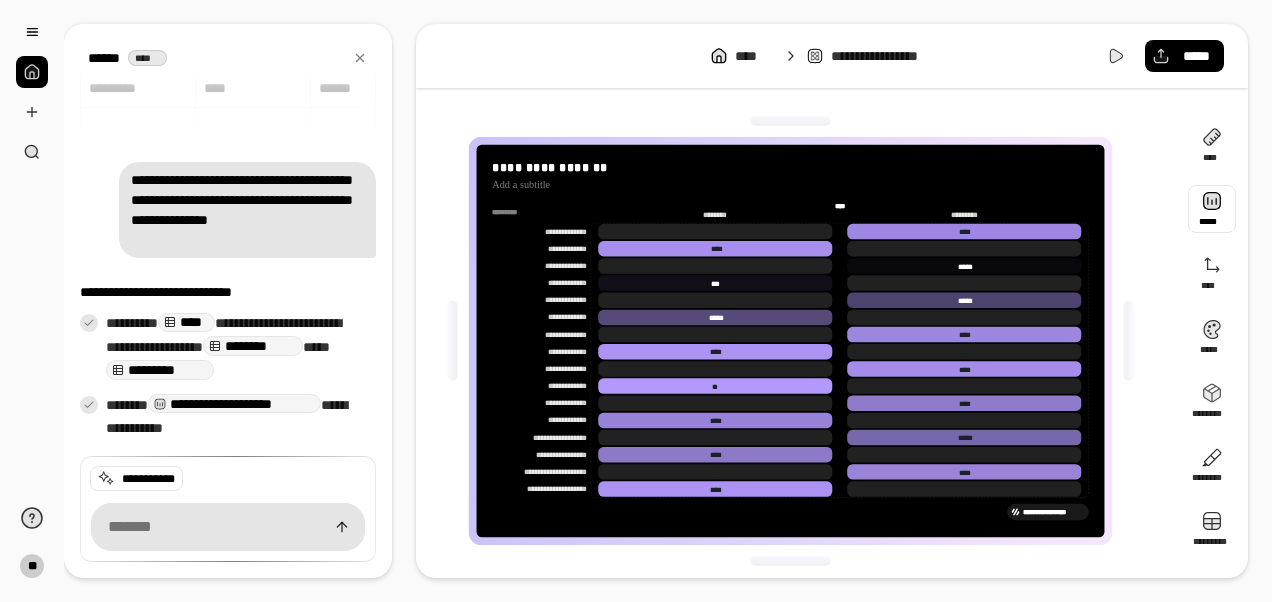 click at bounding box center (1212, 209) 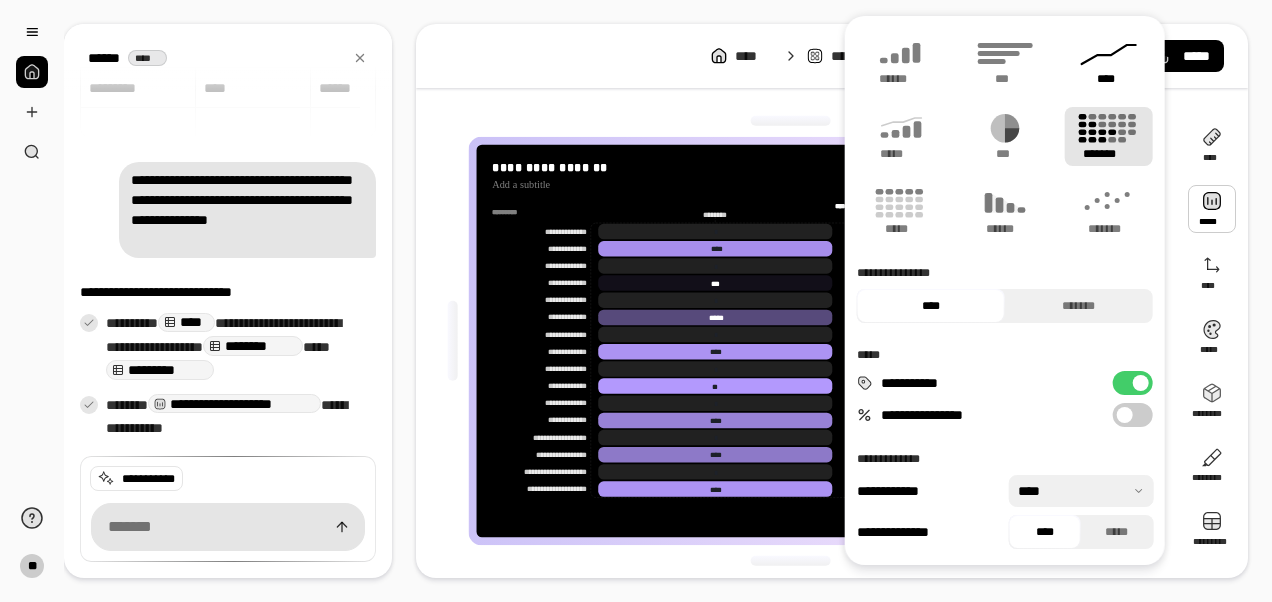 click 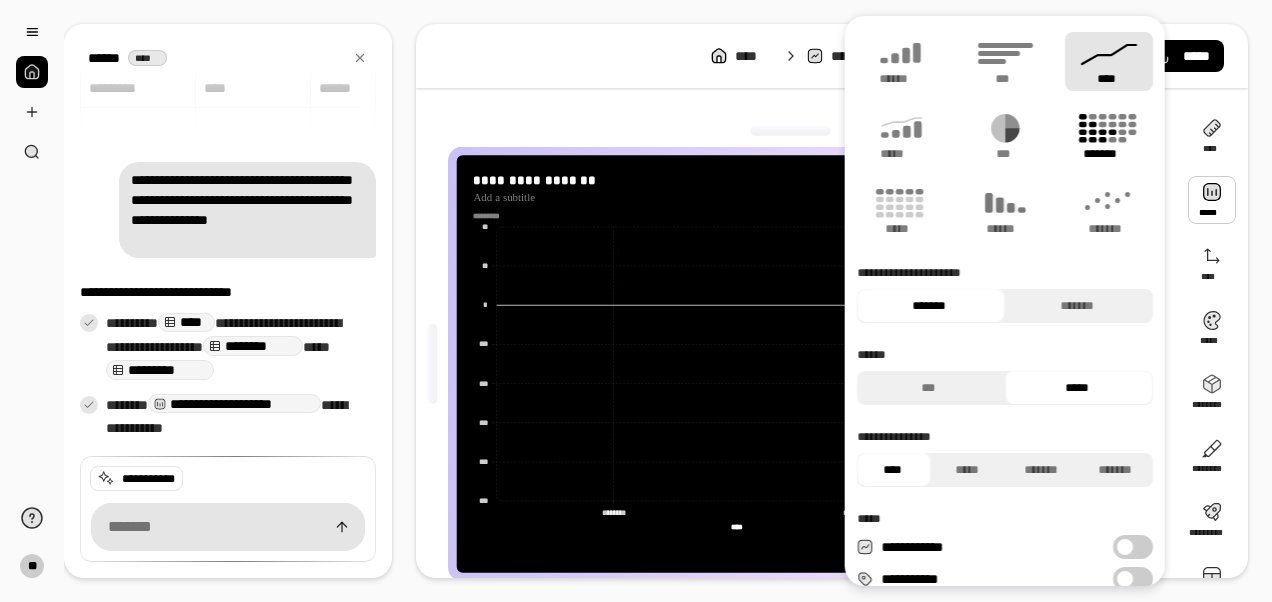 click 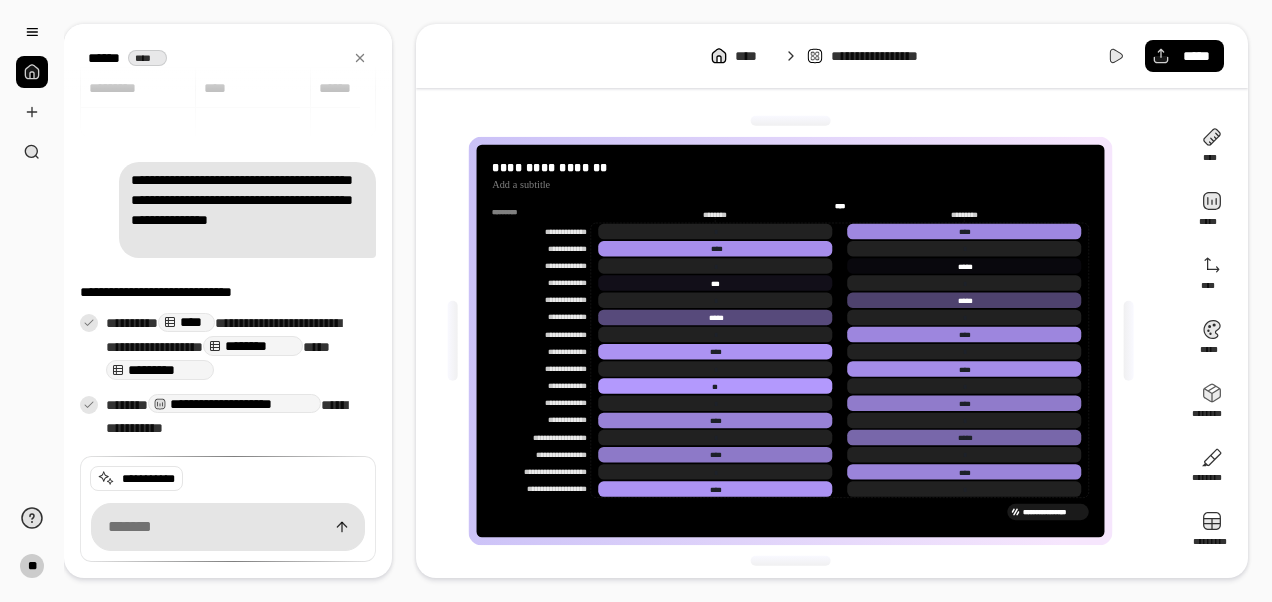 click on "**********" at bounding box center (832, 56) 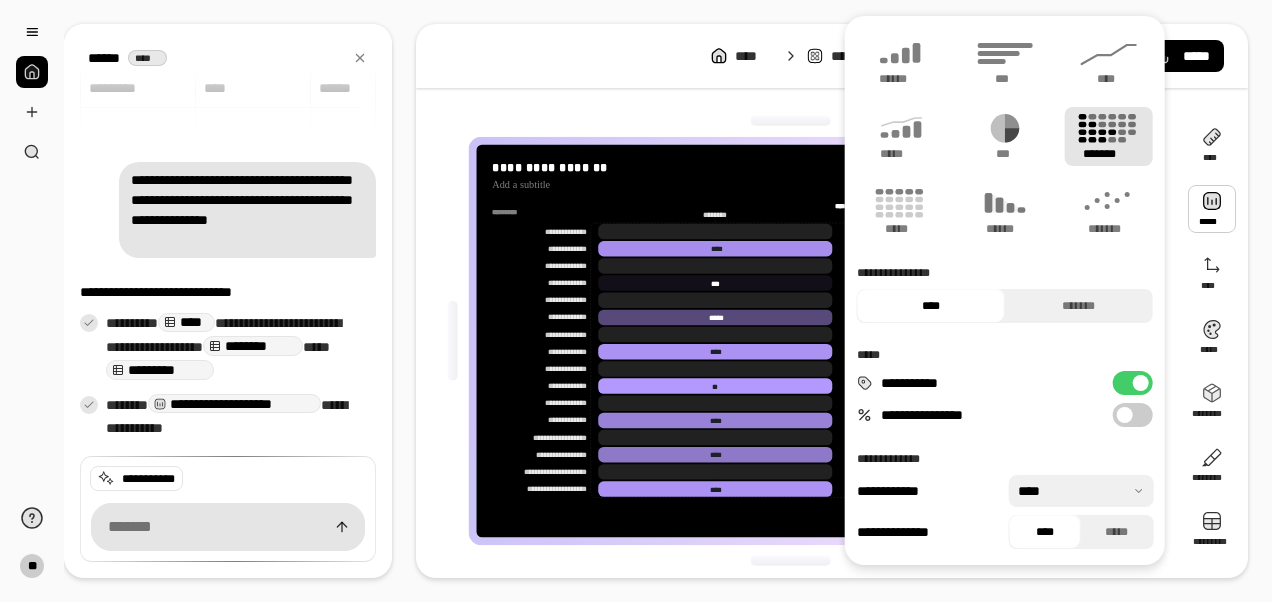 click at bounding box center [1212, 209] 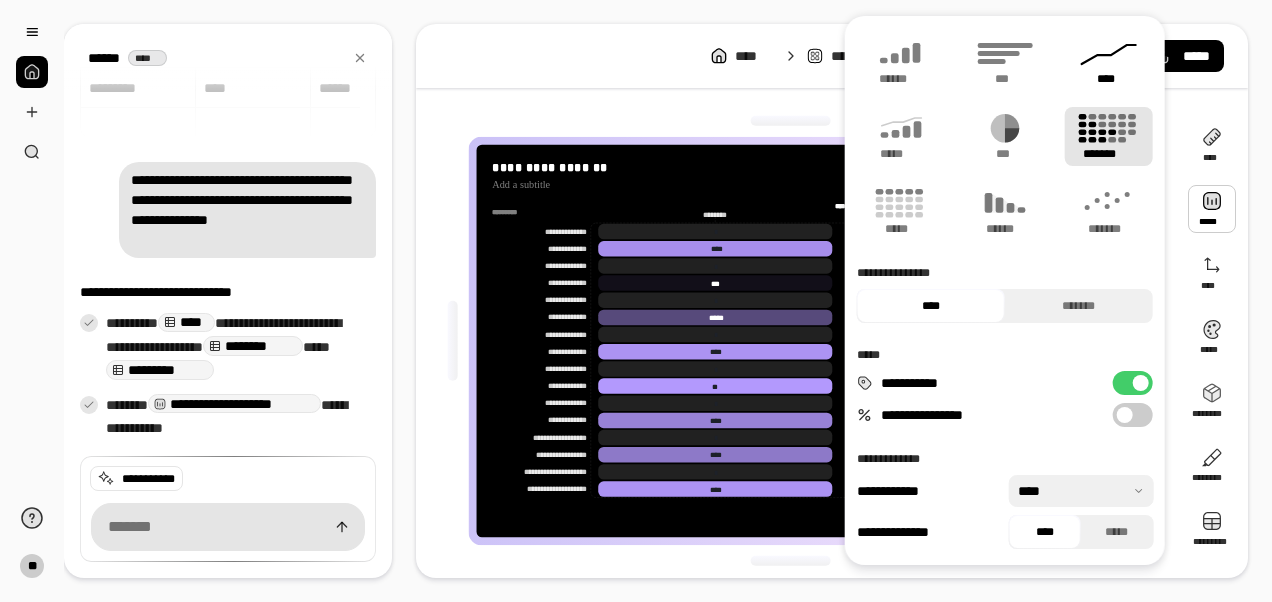 click 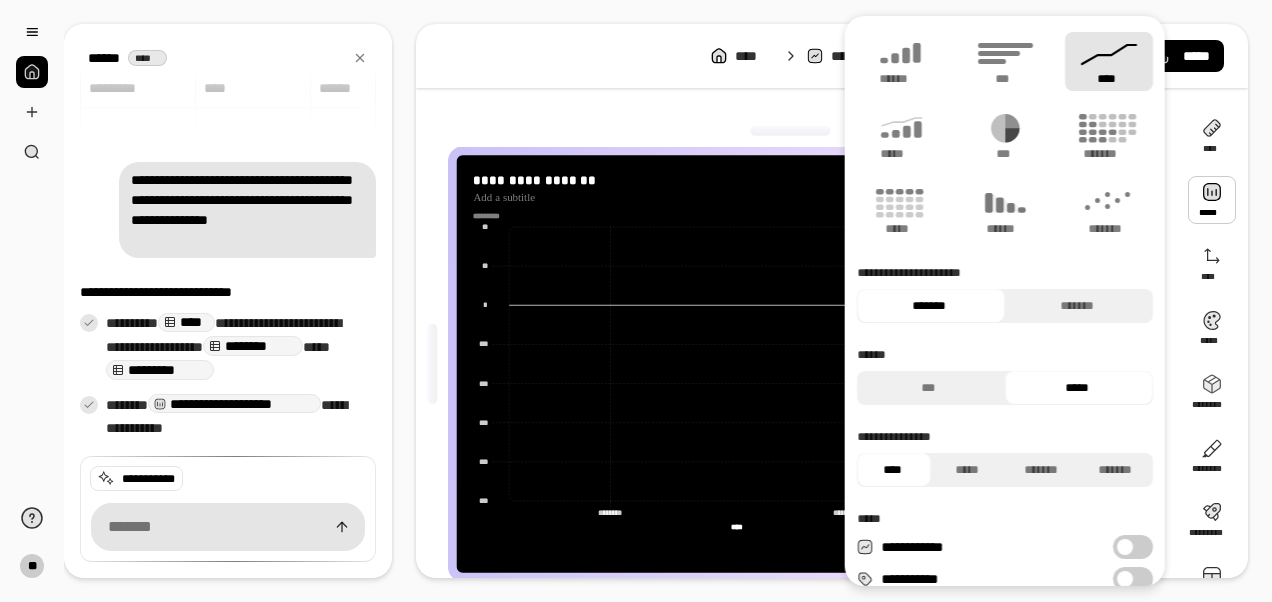 click on "**********" at bounding box center (668, 301) 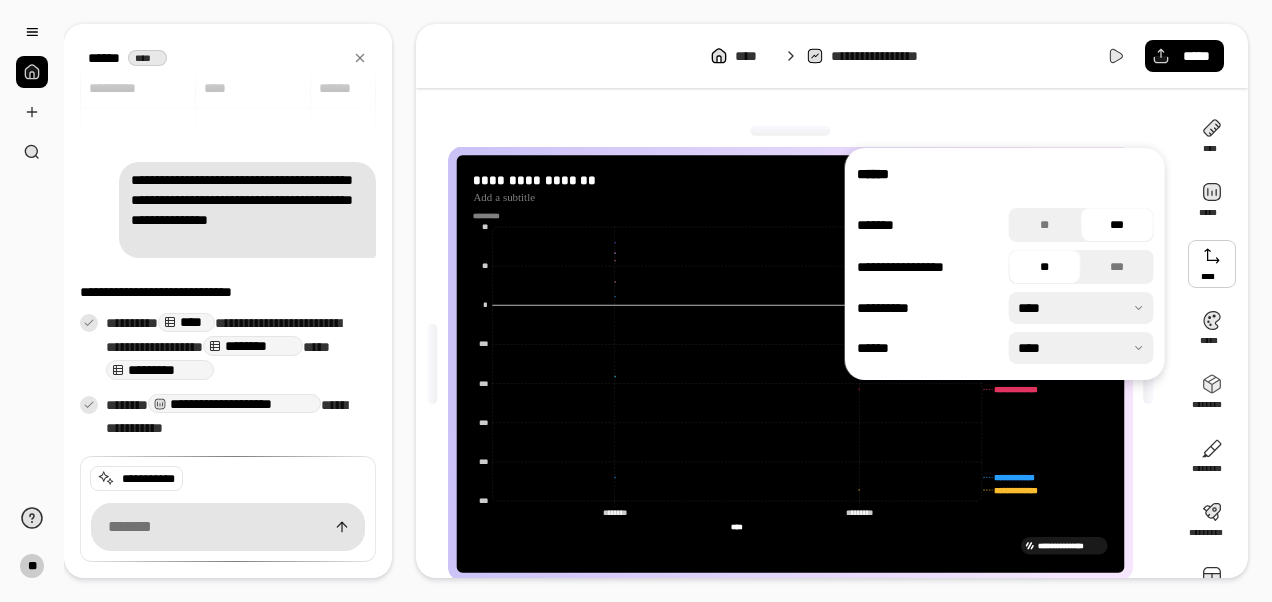 click at bounding box center (1212, 264) 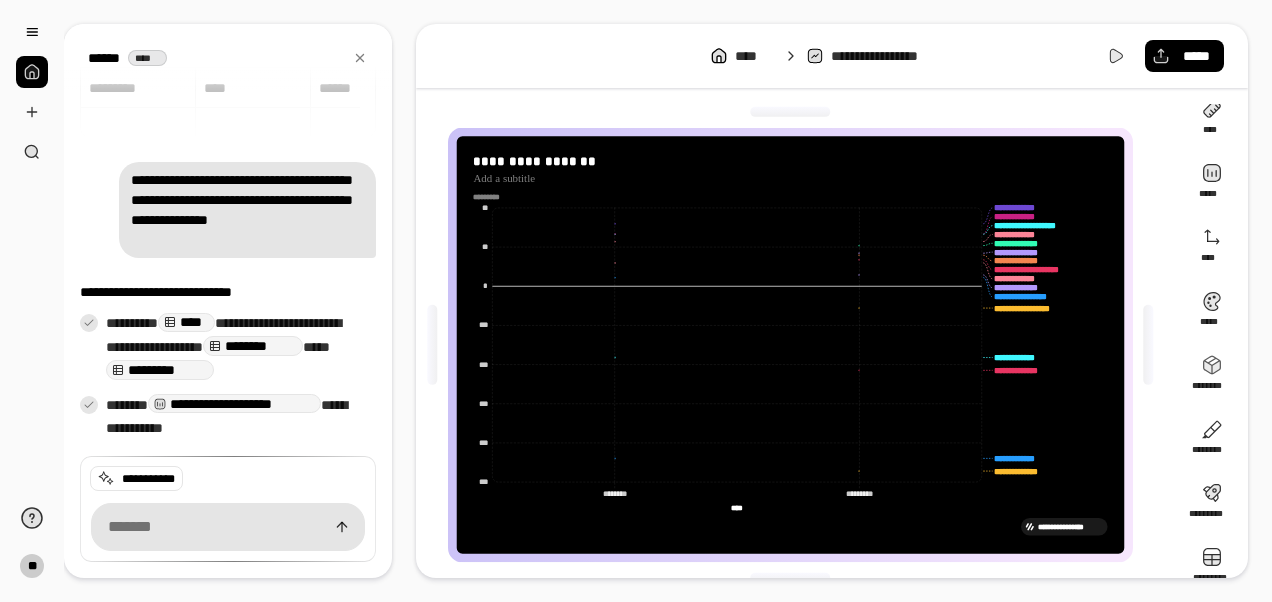 scroll, scrollTop: 0, scrollLeft: 0, axis: both 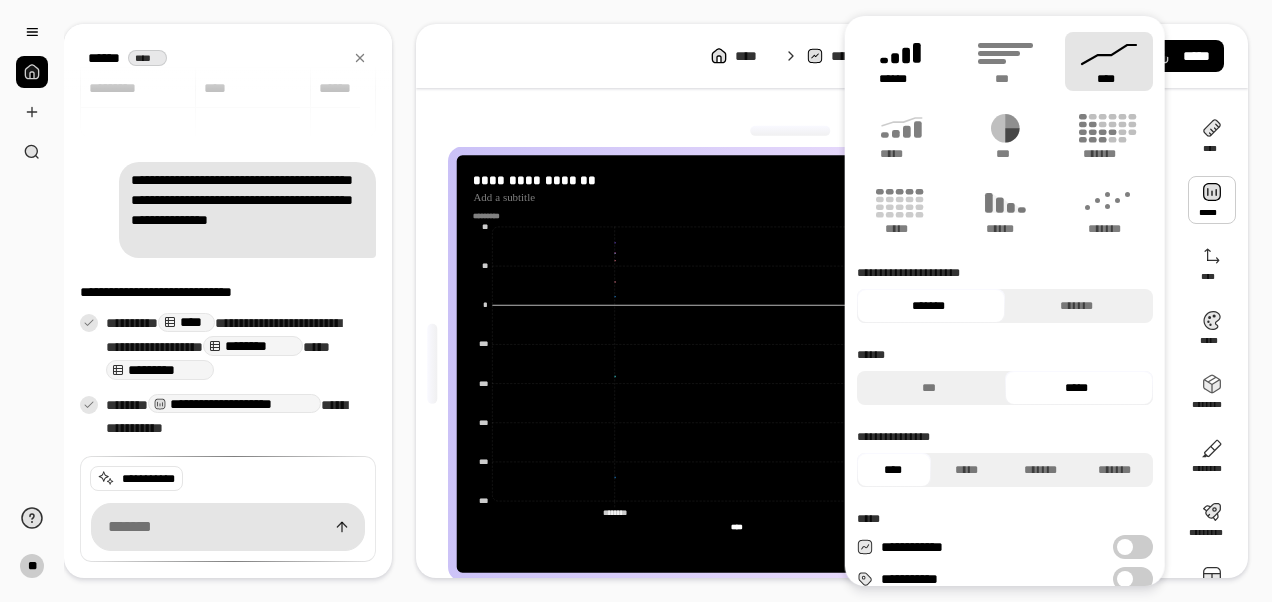 click 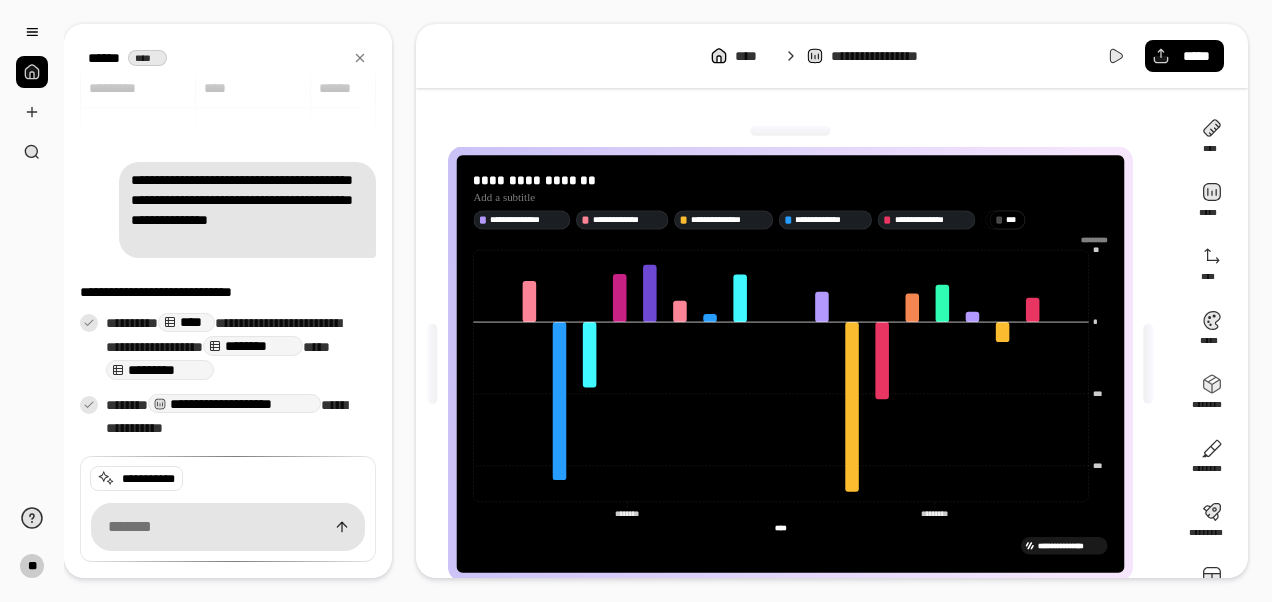 click on "**********" at bounding box center (668, 301) 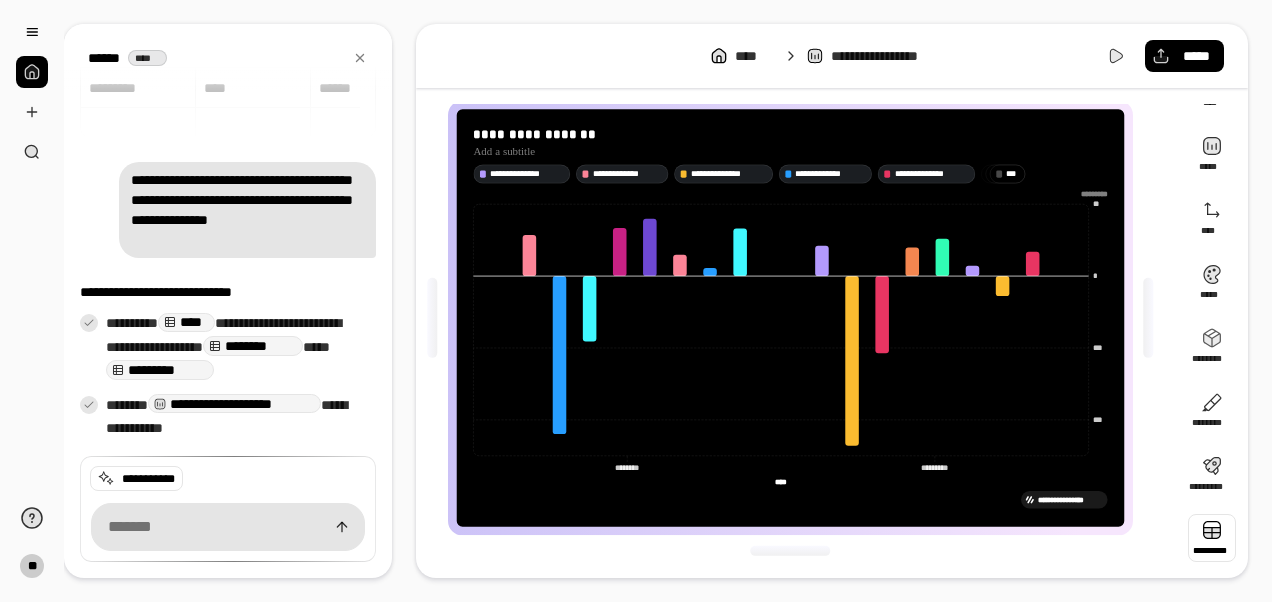 click at bounding box center (1212, 538) 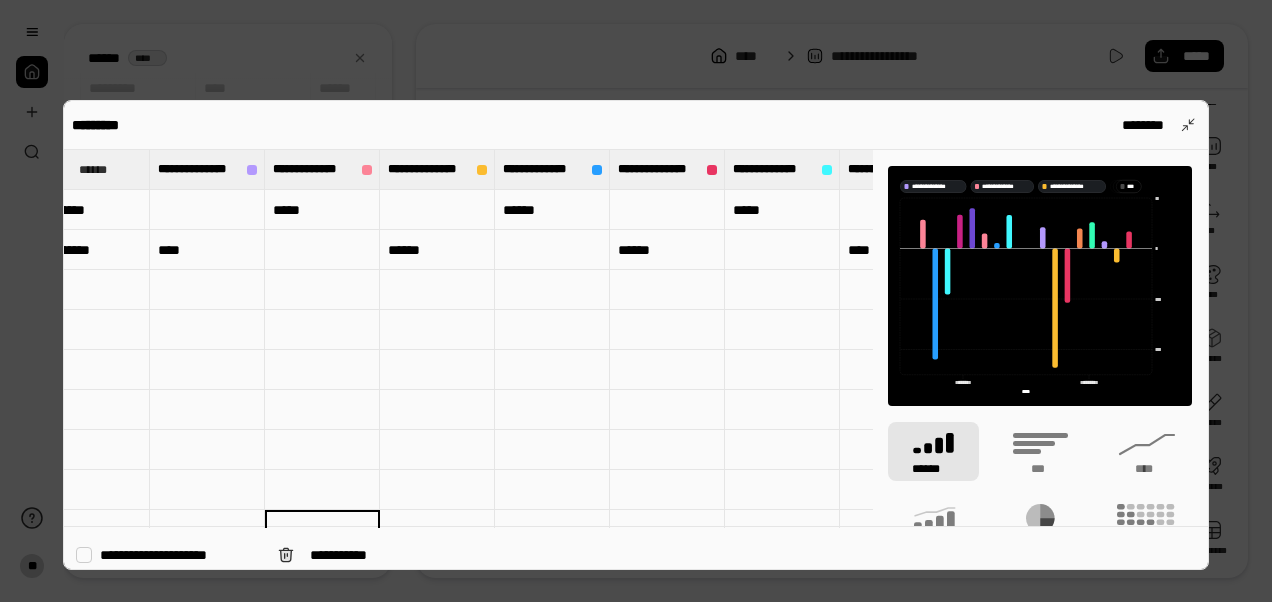 scroll, scrollTop: 0, scrollLeft: 0, axis: both 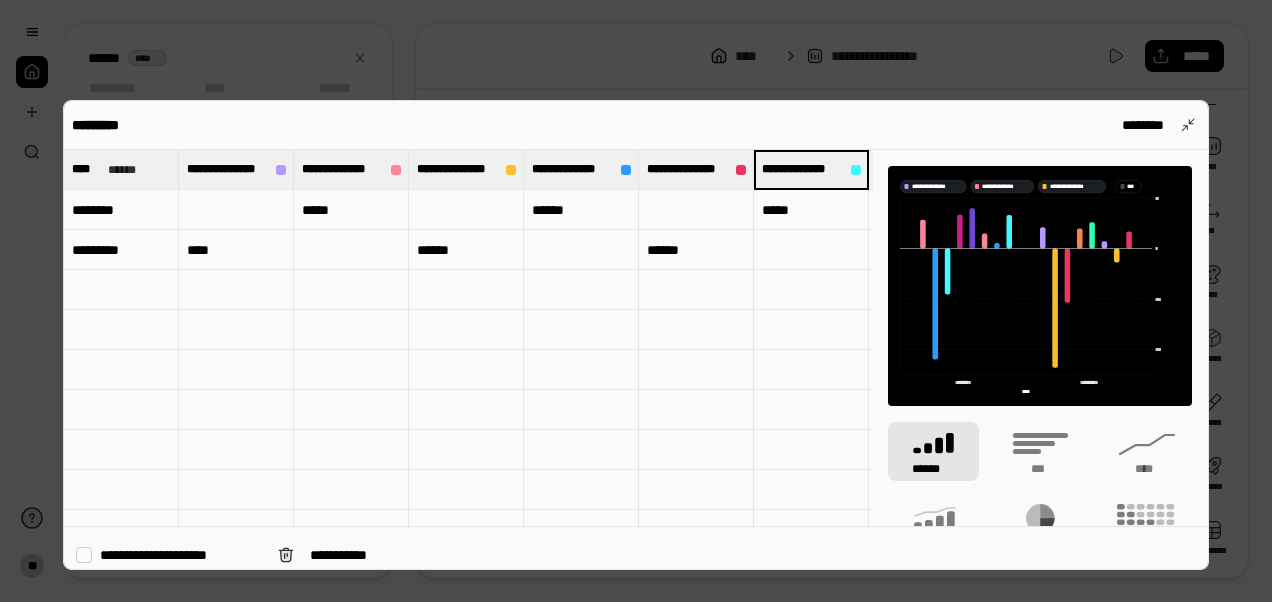 click on "*****" at bounding box center [351, 210] 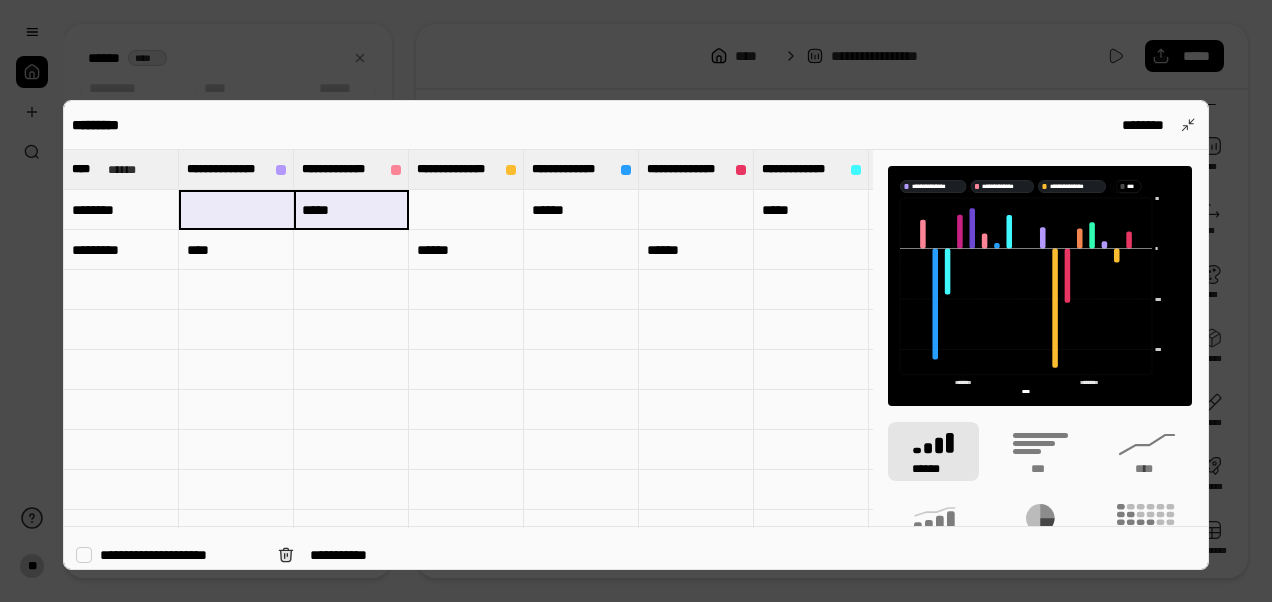 drag, startPoint x: 343, startPoint y: 228, endPoint x: 250, endPoint y: 224, distance: 93.08598 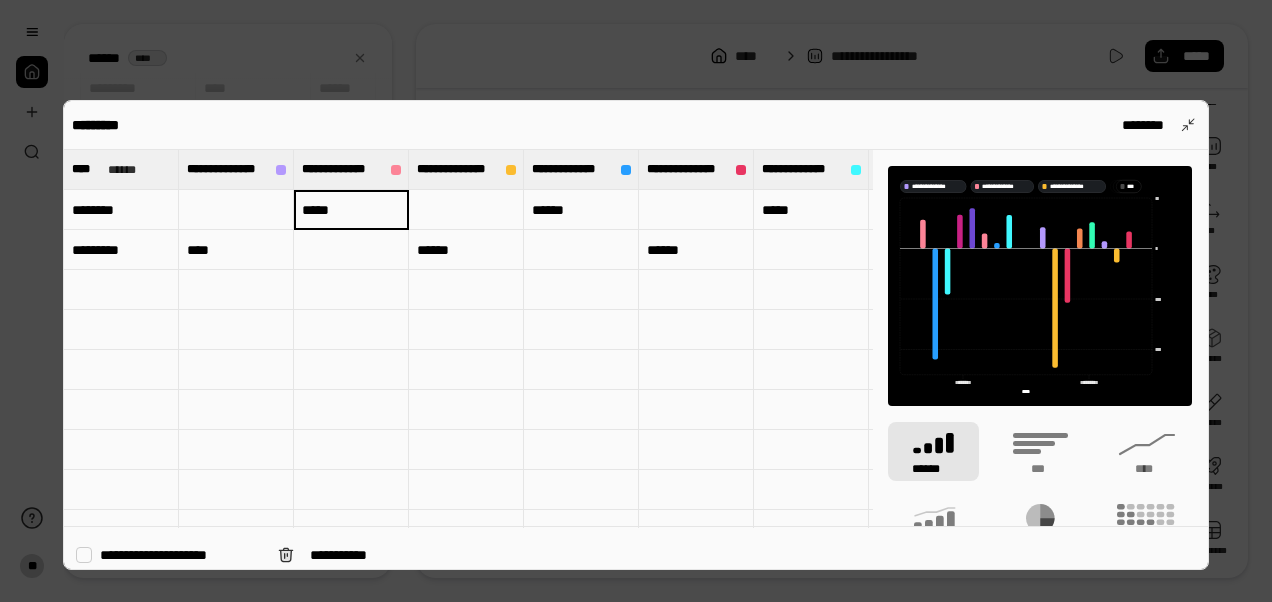 drag, startPoint x: 367, startPoint y: 256, endPoint x: 369, endPoint y: 233, distance: 23.086792 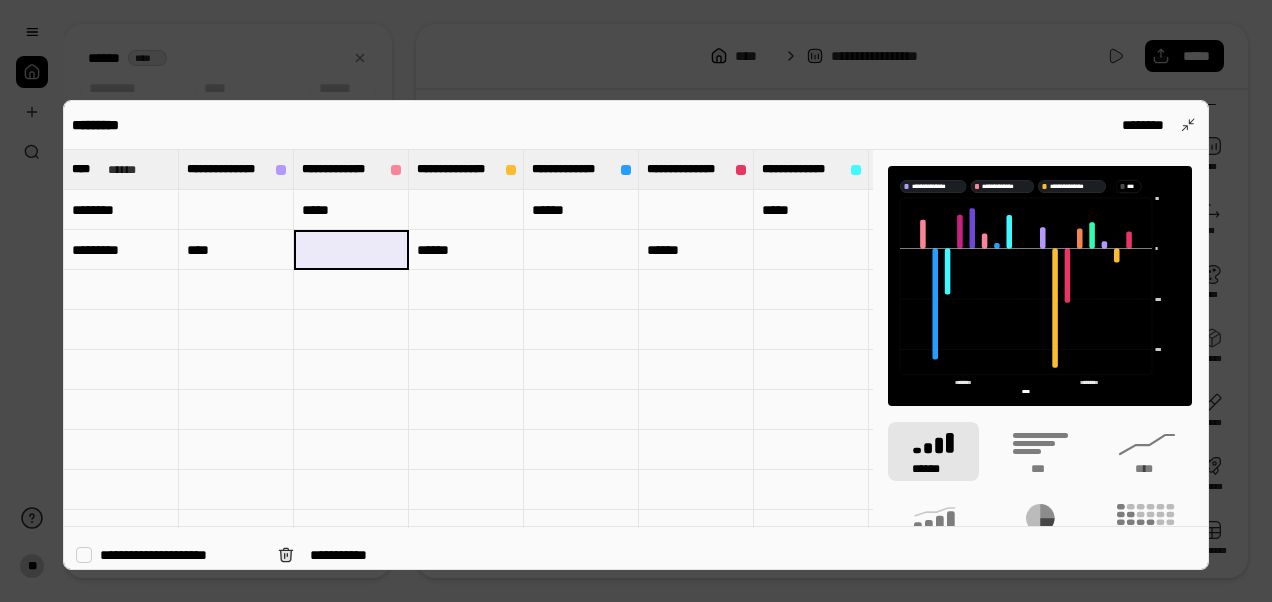 click on "*****" at bounding box center [351, 209] 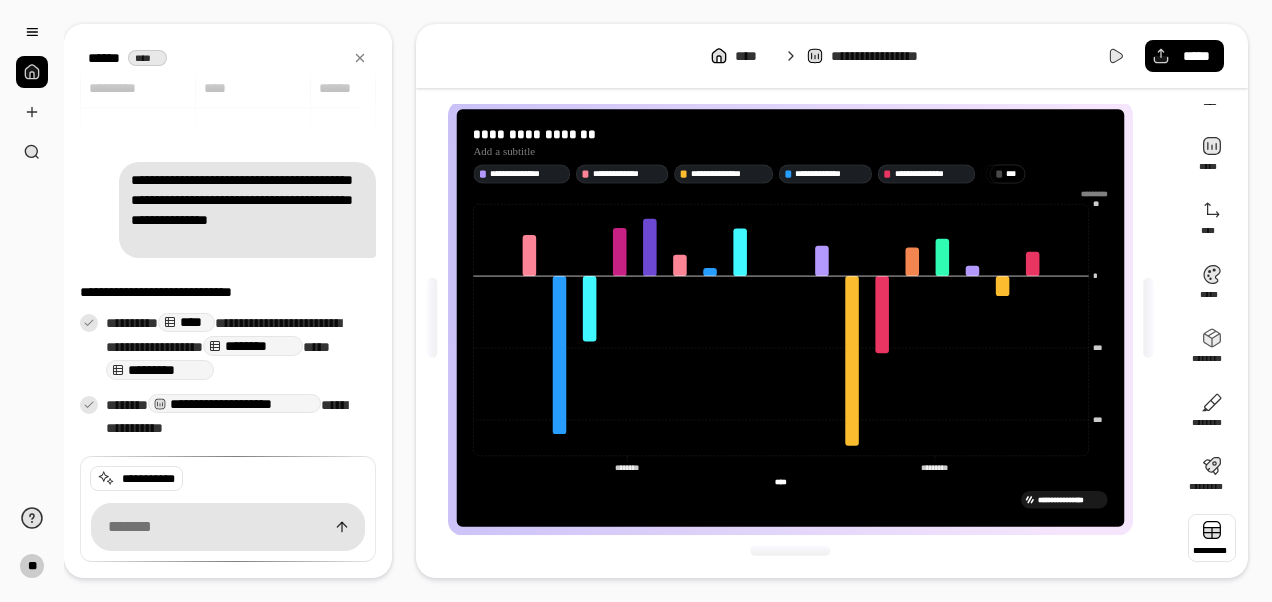 type 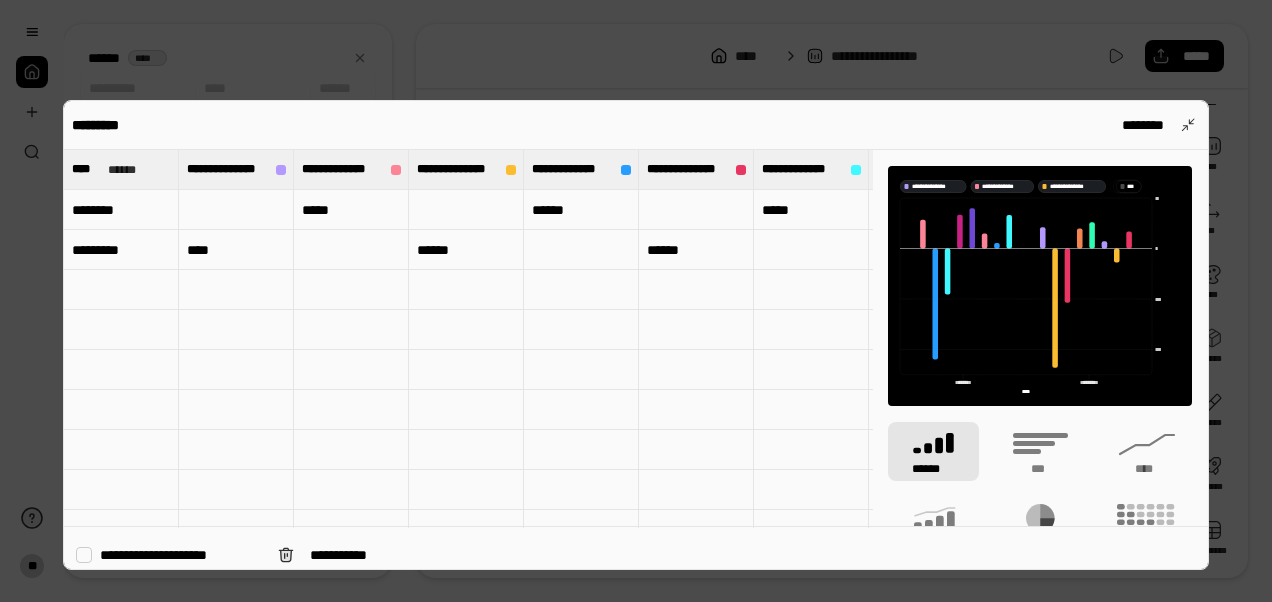 click on "*****" at bounding box center [351, 210] 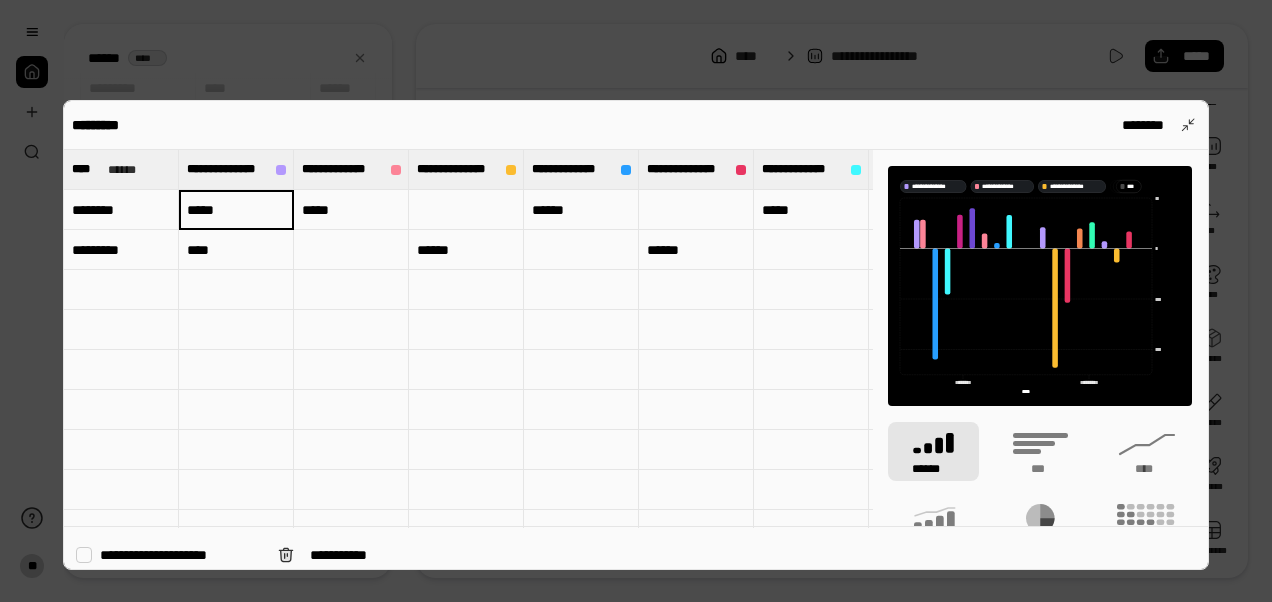 type on "*****" 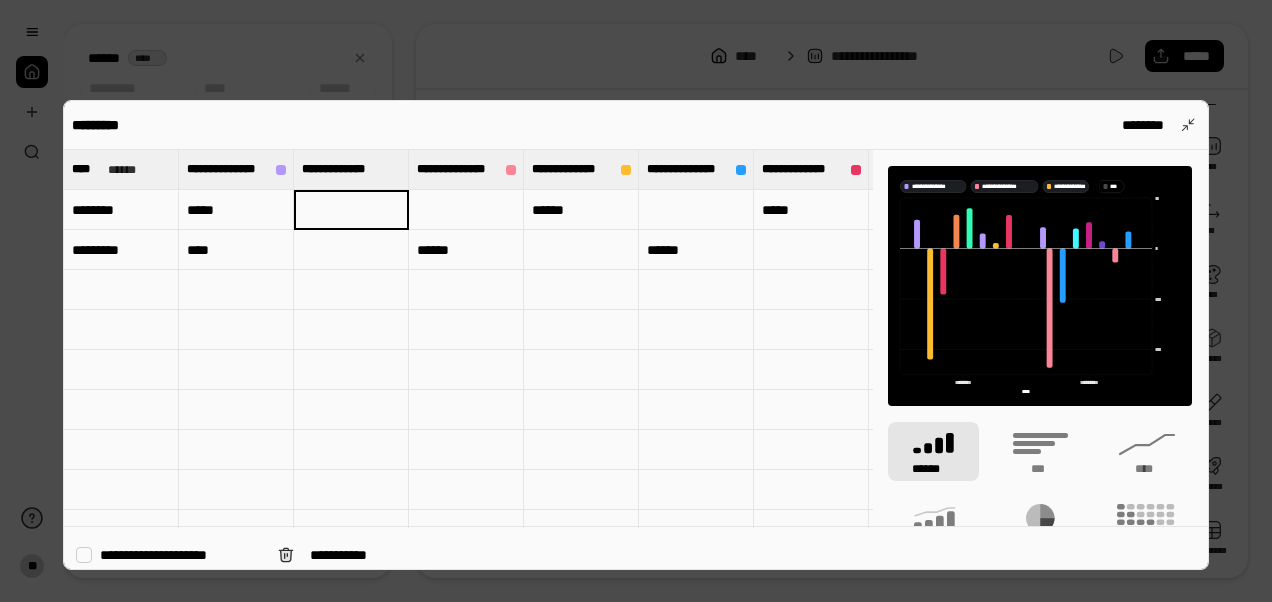 type 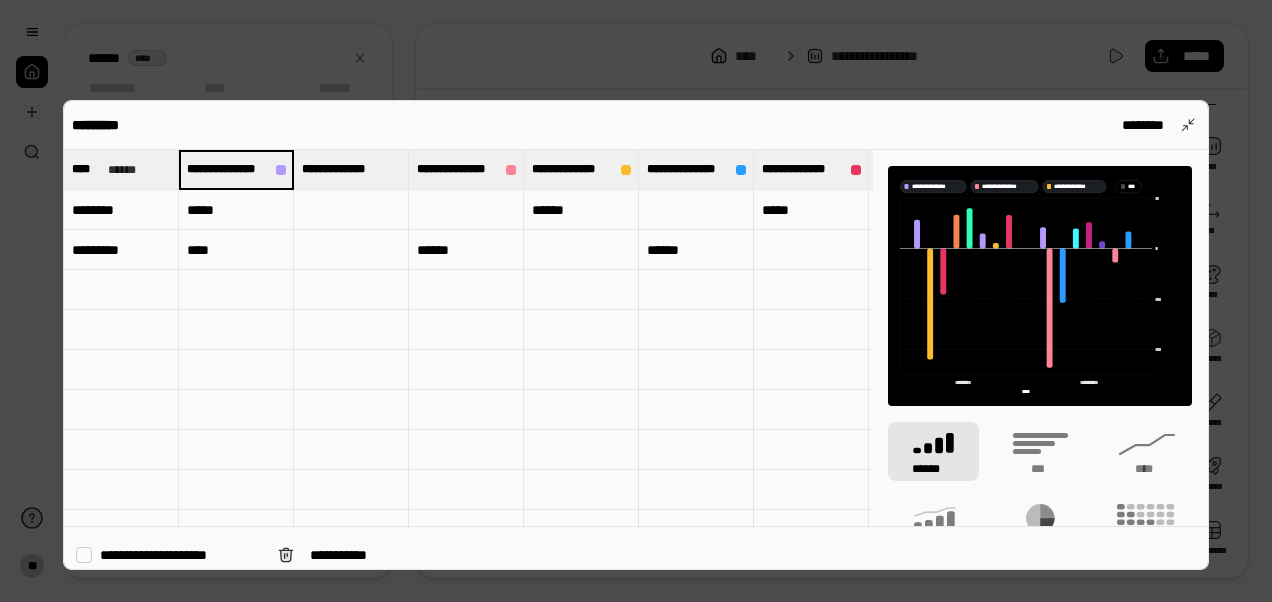 scroll, scrollTop: 0, scrollLeft: 0, axis: both 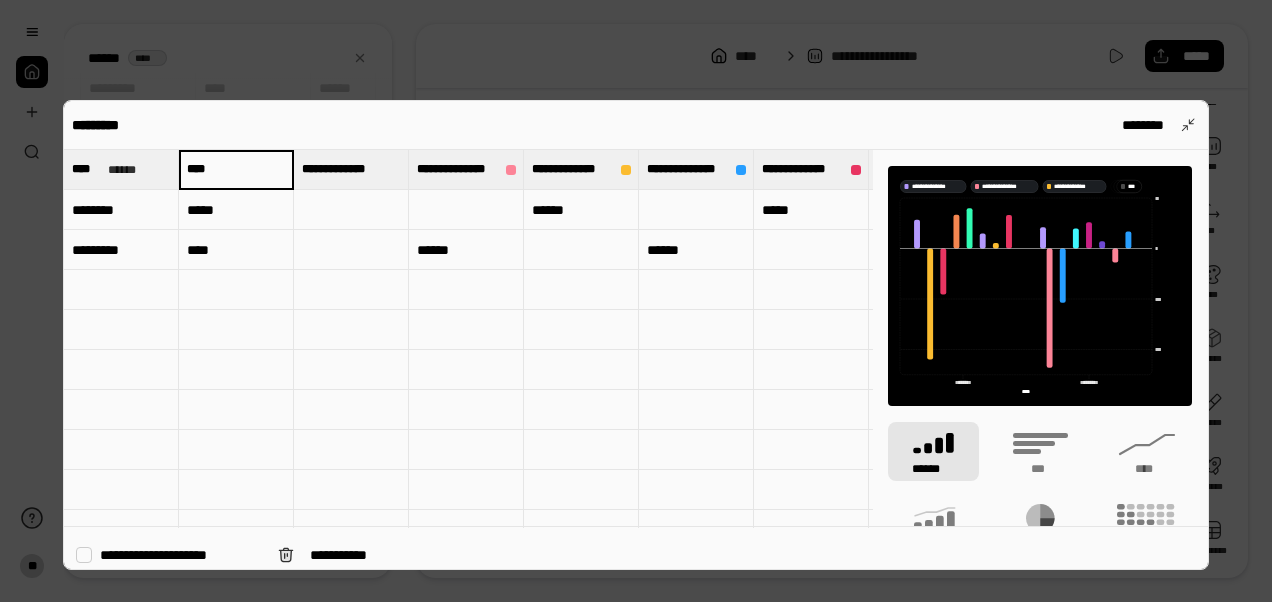 type on "****" 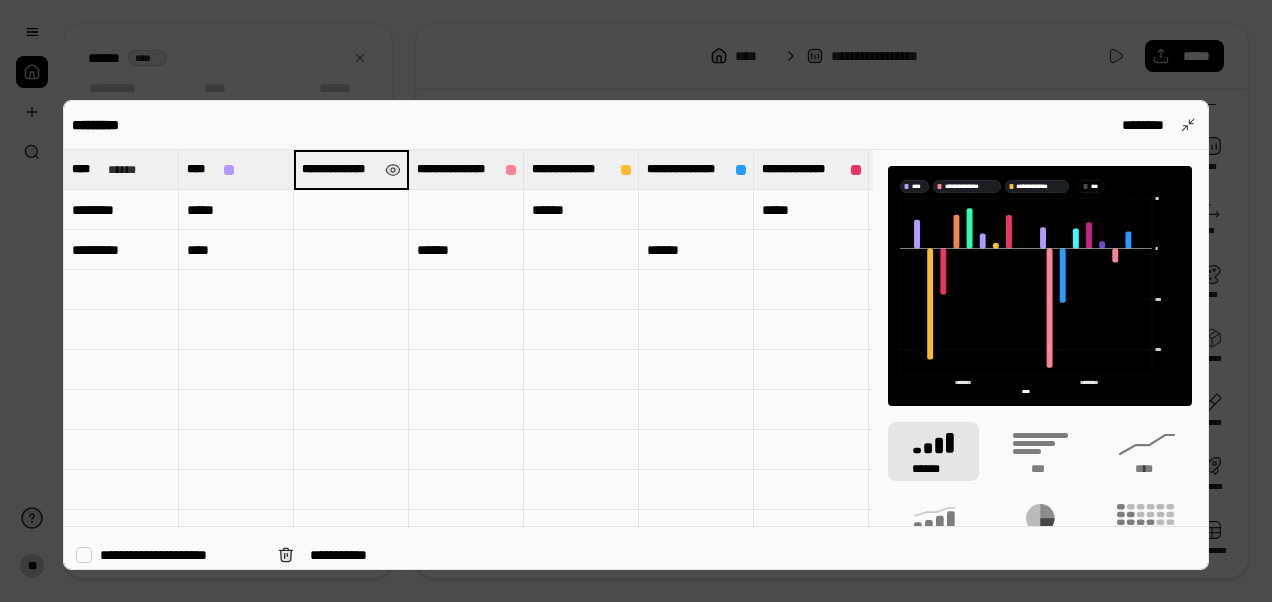 drag, startPoint x: 350, startPoint y: 170, endPoint x: 333, endPoint y: 170, distance: 17 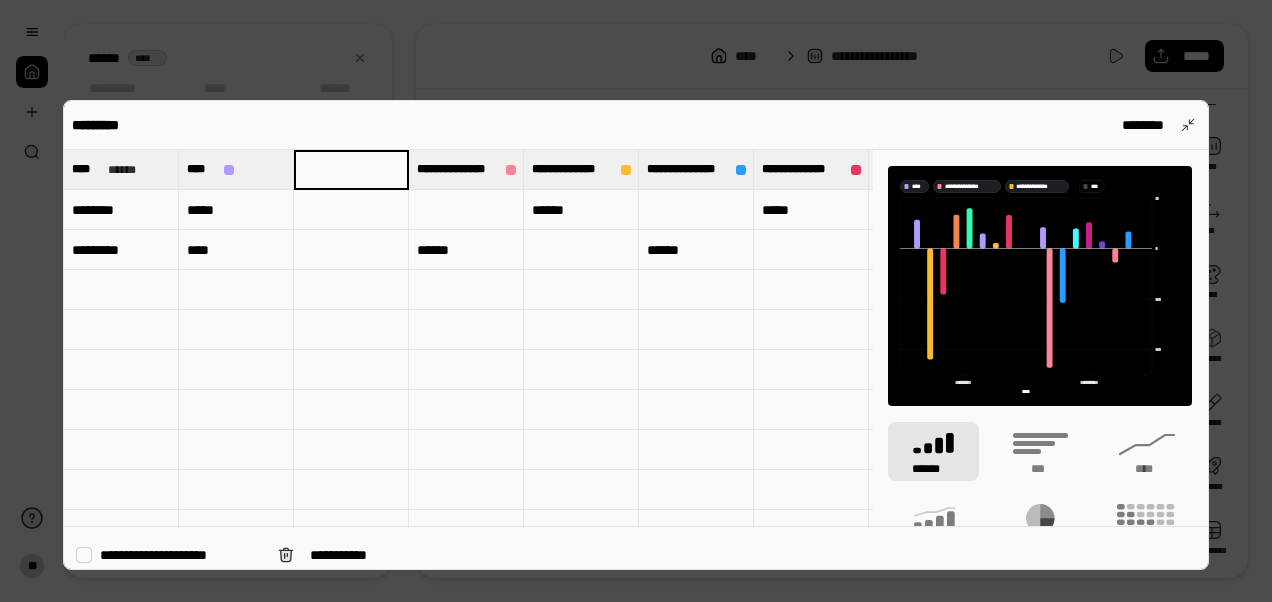 type 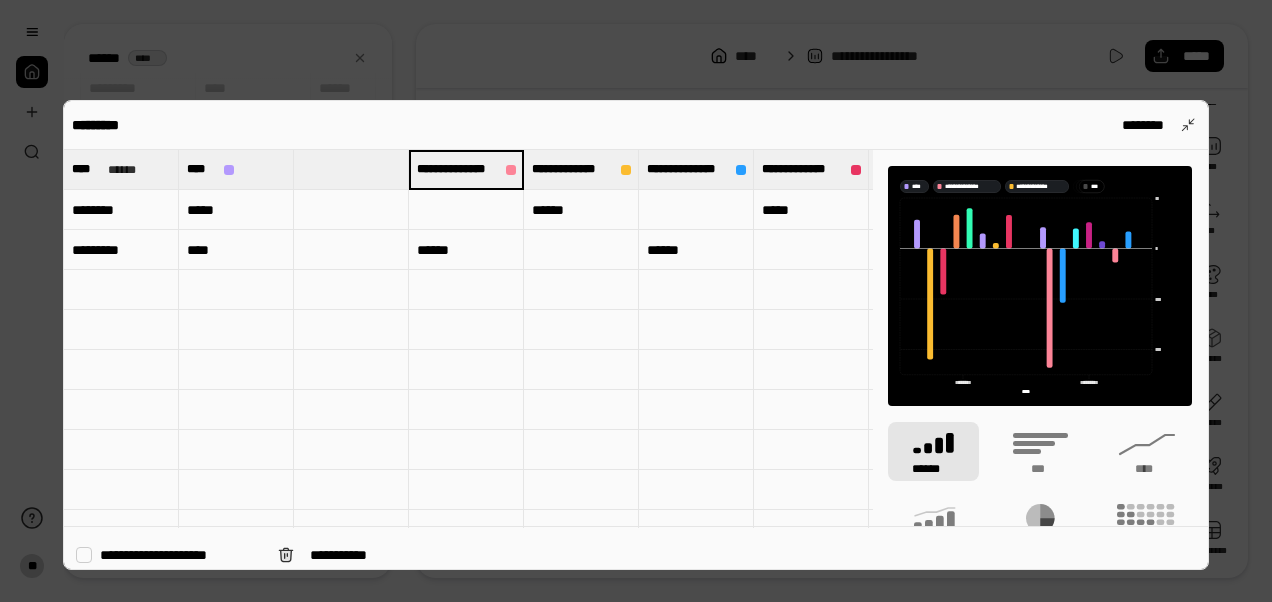scroll, scrollTop: 0, scrollLeft: 0, axis: both 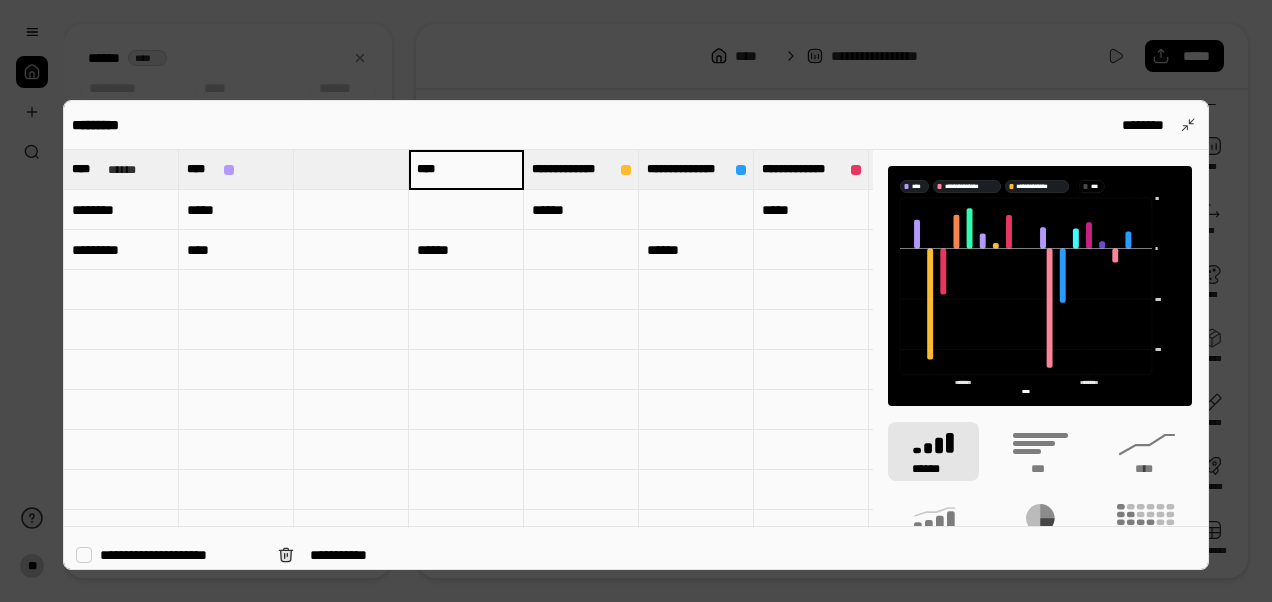 type on "****" 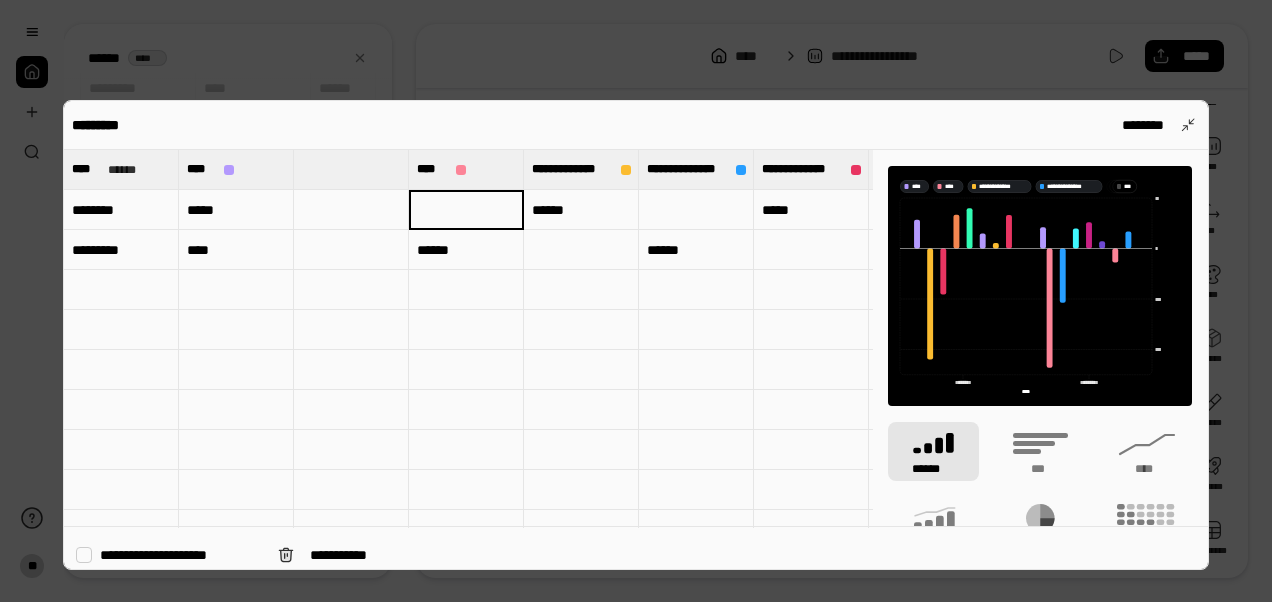 type on "******" 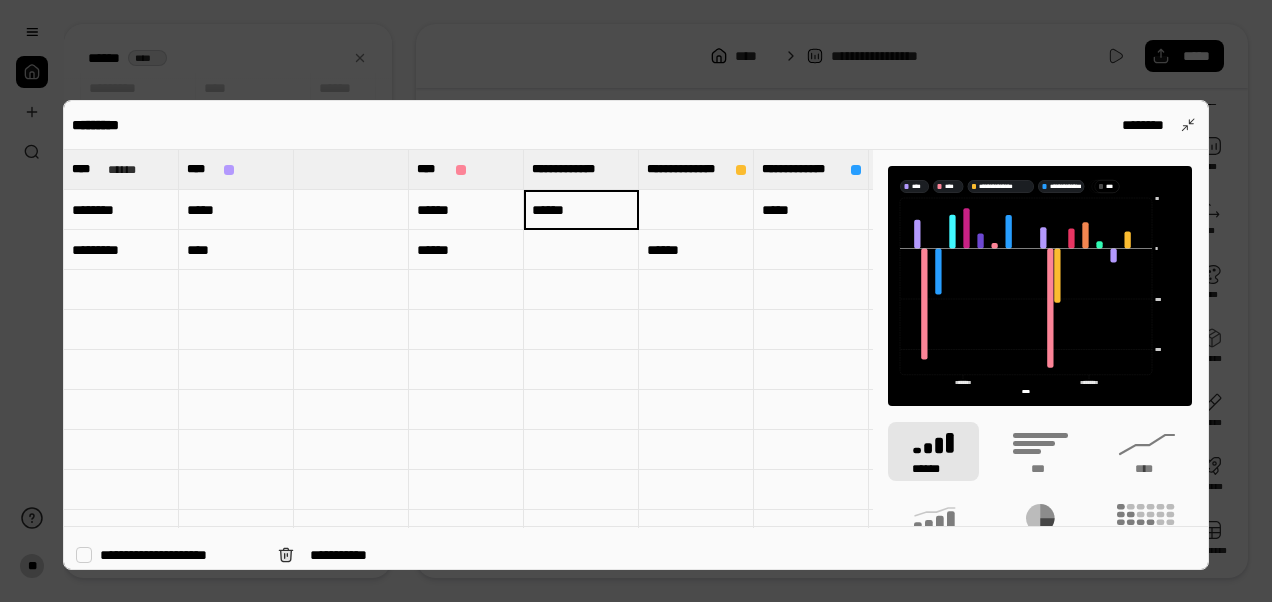 type 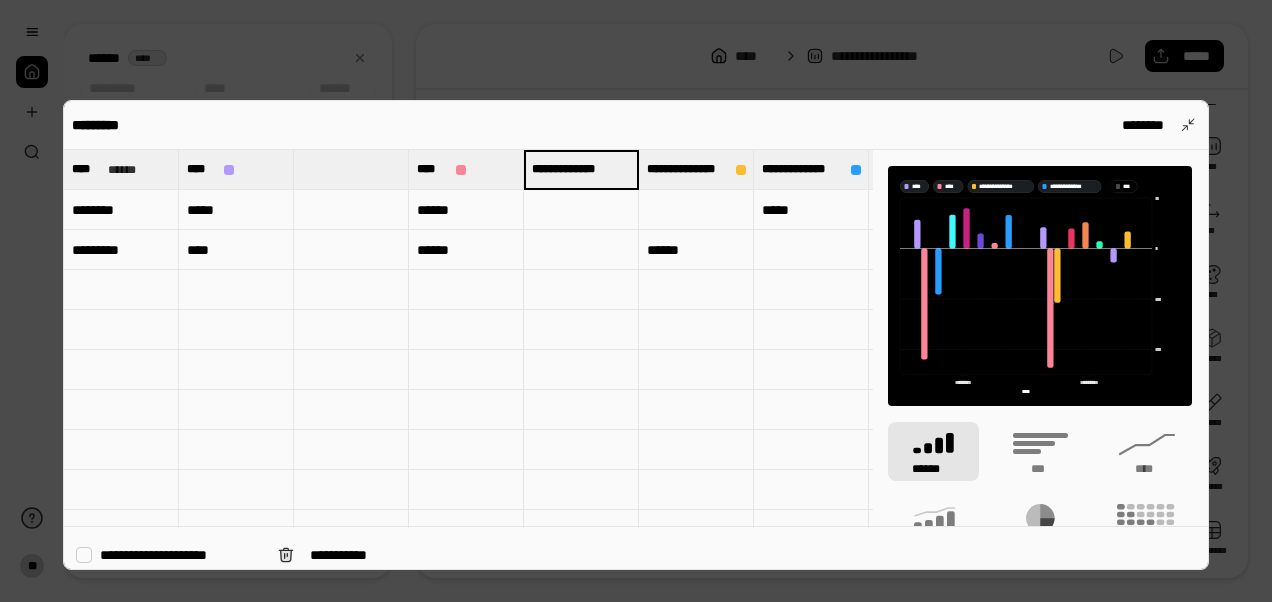 type 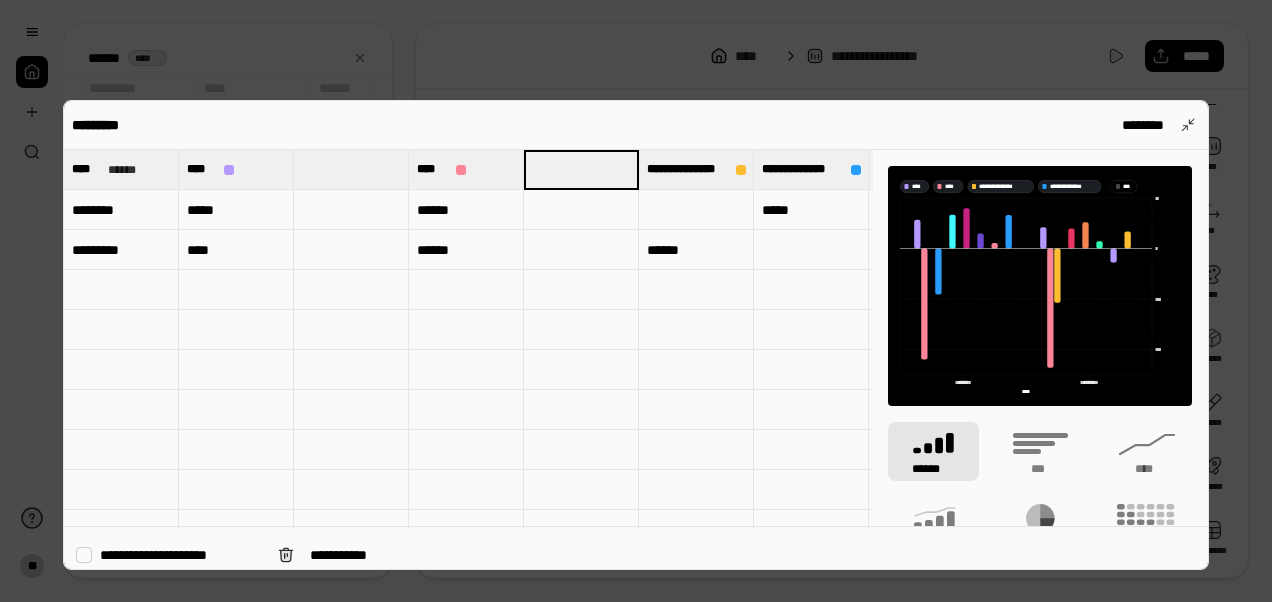 click at bounding box center [351, 169] 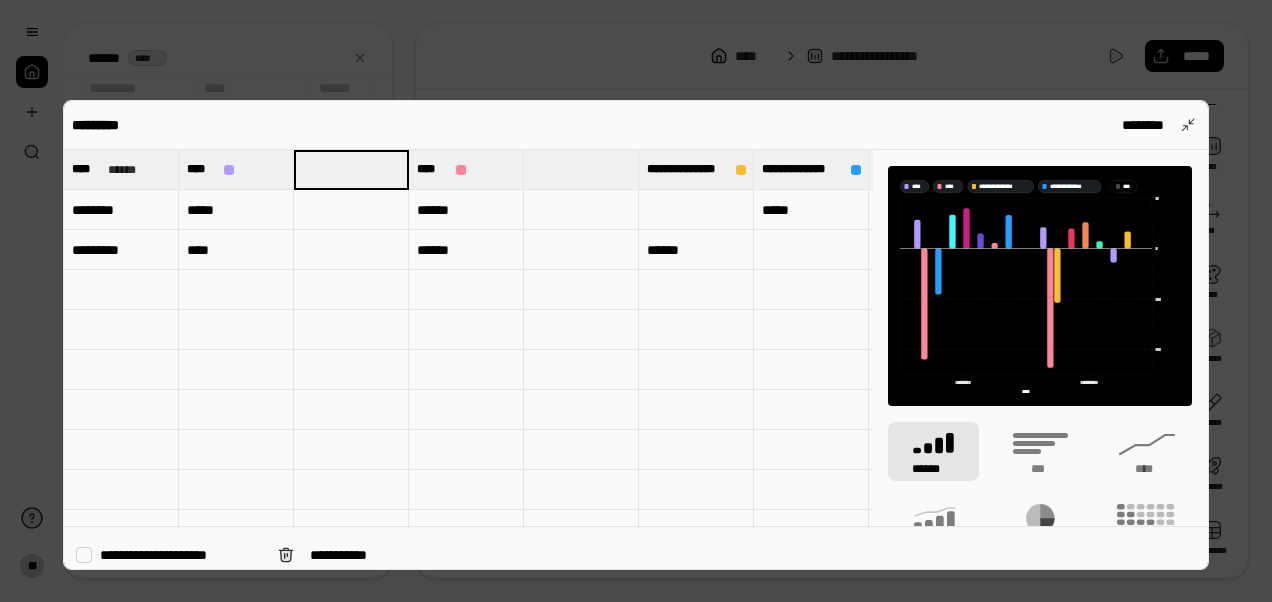 drag, startPoint x: 331, startPoint y: 169, endPoint x: 319, endPoint y: 168, distance: 12.0415945 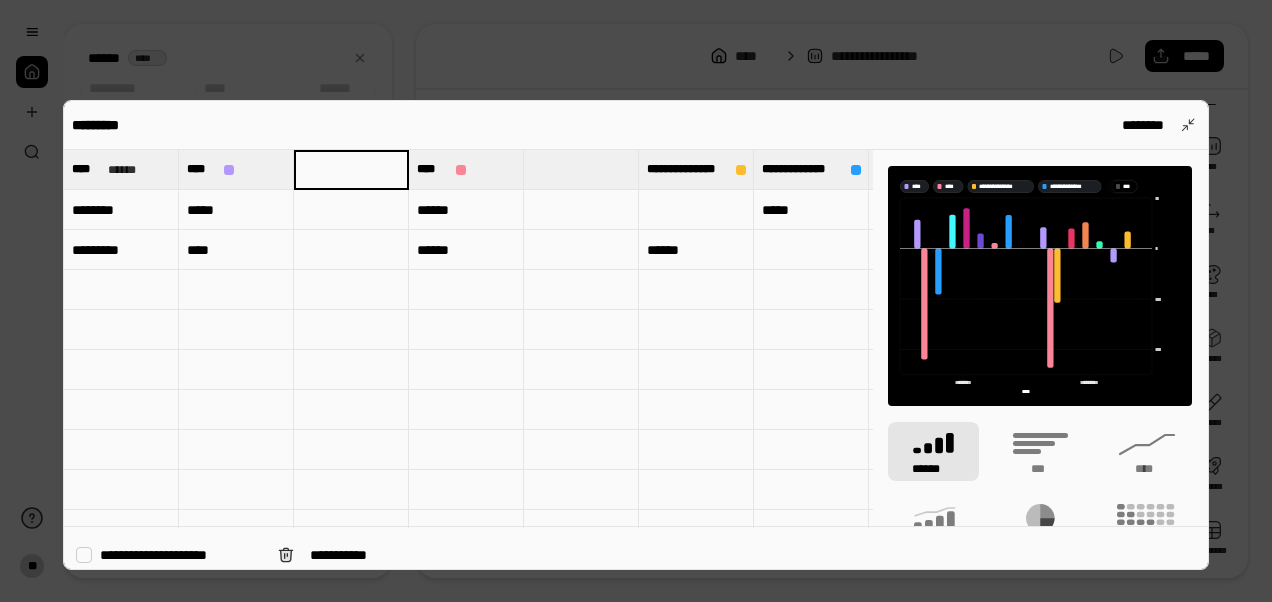 click at bounding box center [351, 210] 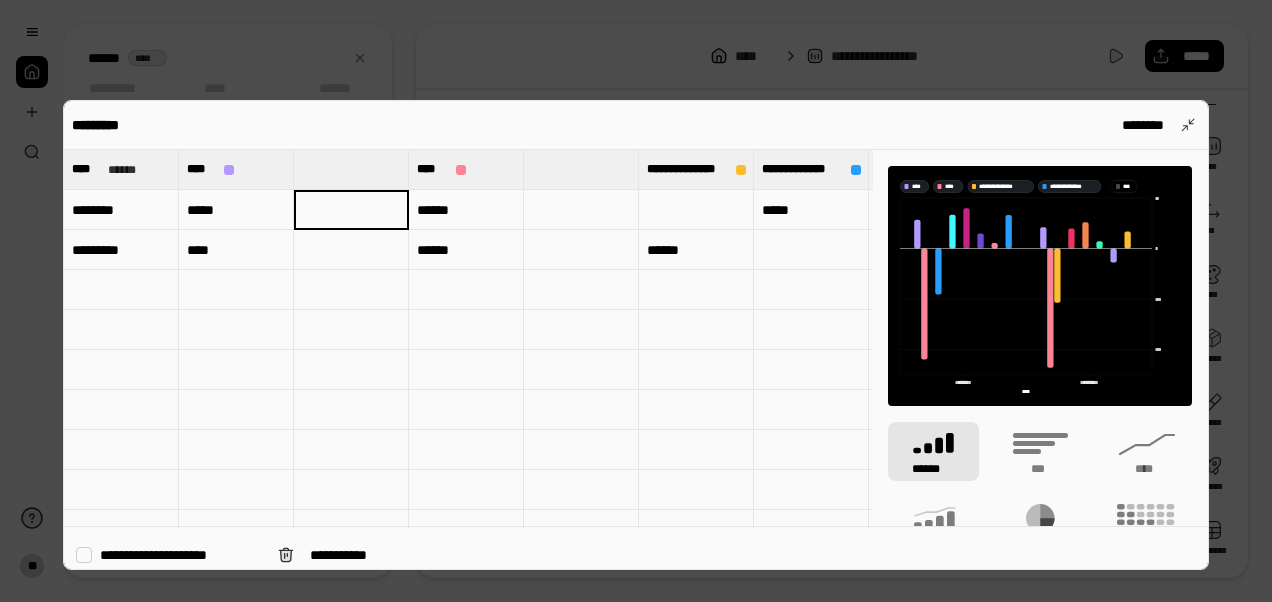 click at bounding box center [351, 169] 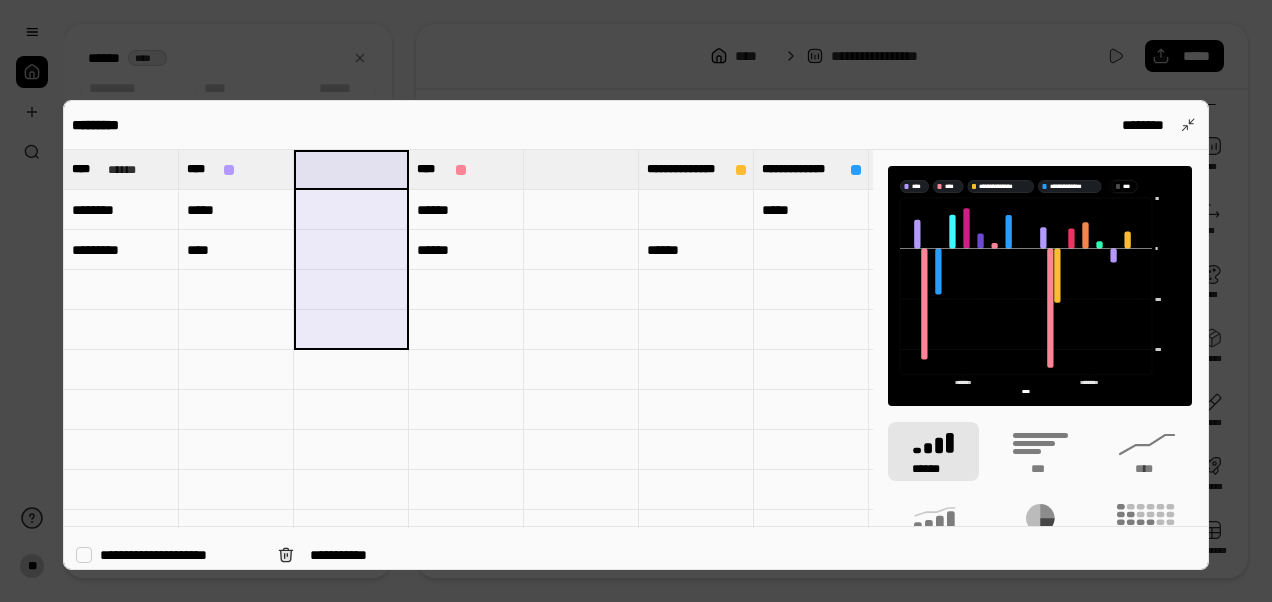 drag, startPoint x: 308, startPoint y: 208, endPoint x: 313, endPoint y: 362, distance: 154.08115 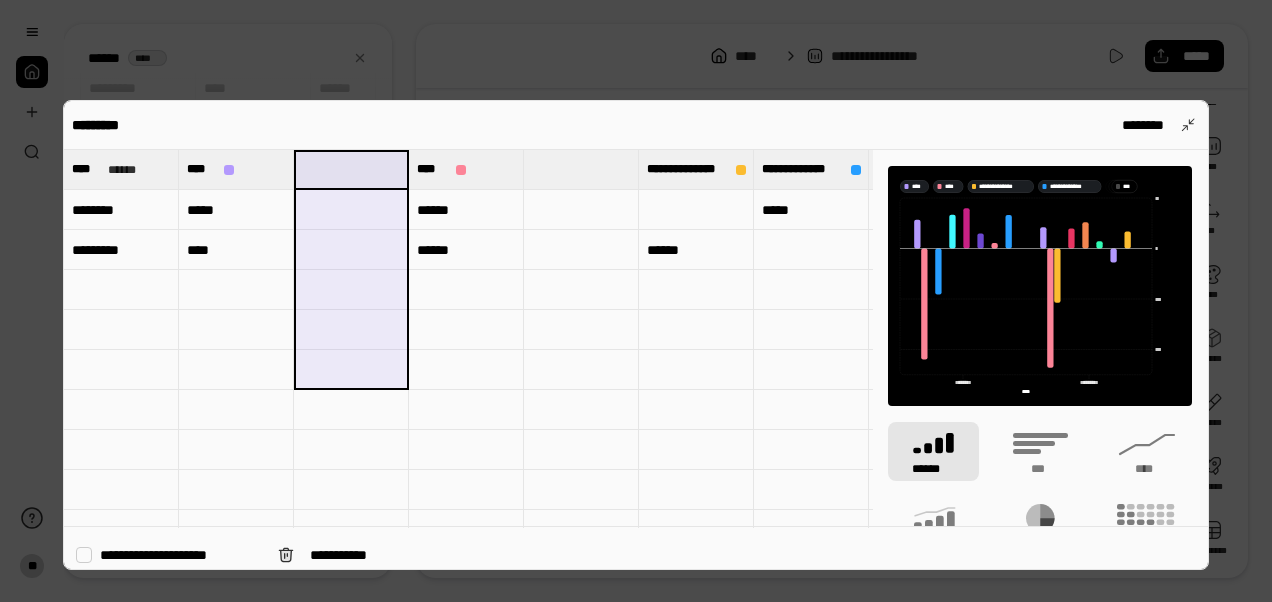 drag, startPoint x: 313, startPoint y: 362, endPoint x: 315, endPoint y: 379, distance: 17.117243 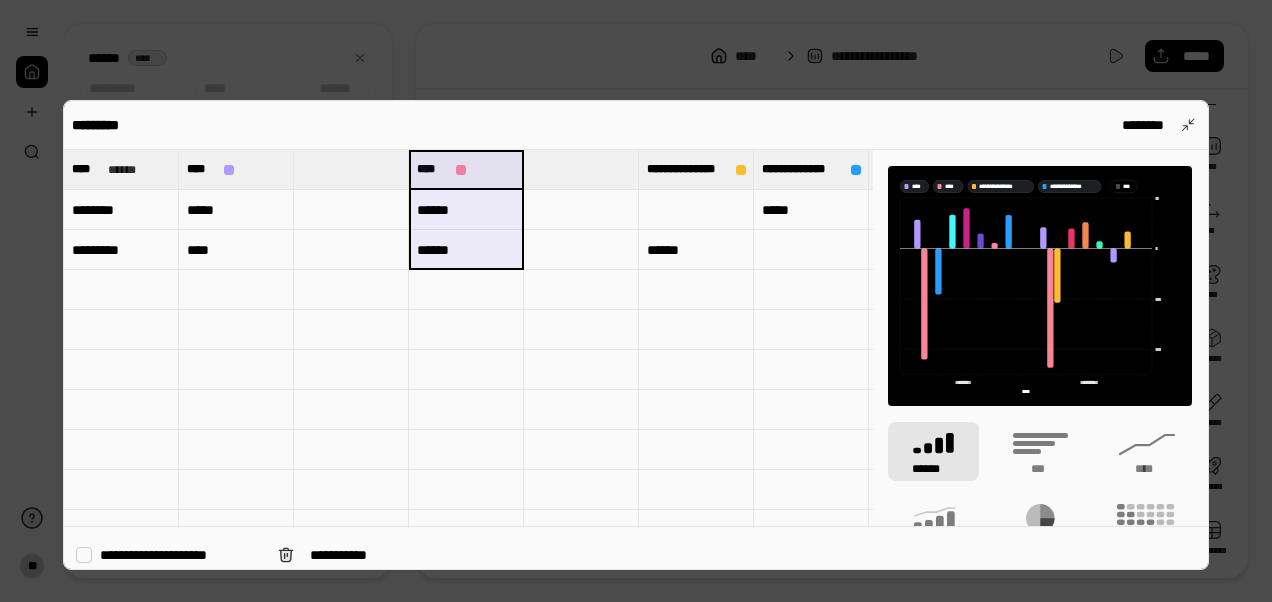 click on "******" at bounding box center [466, 250] 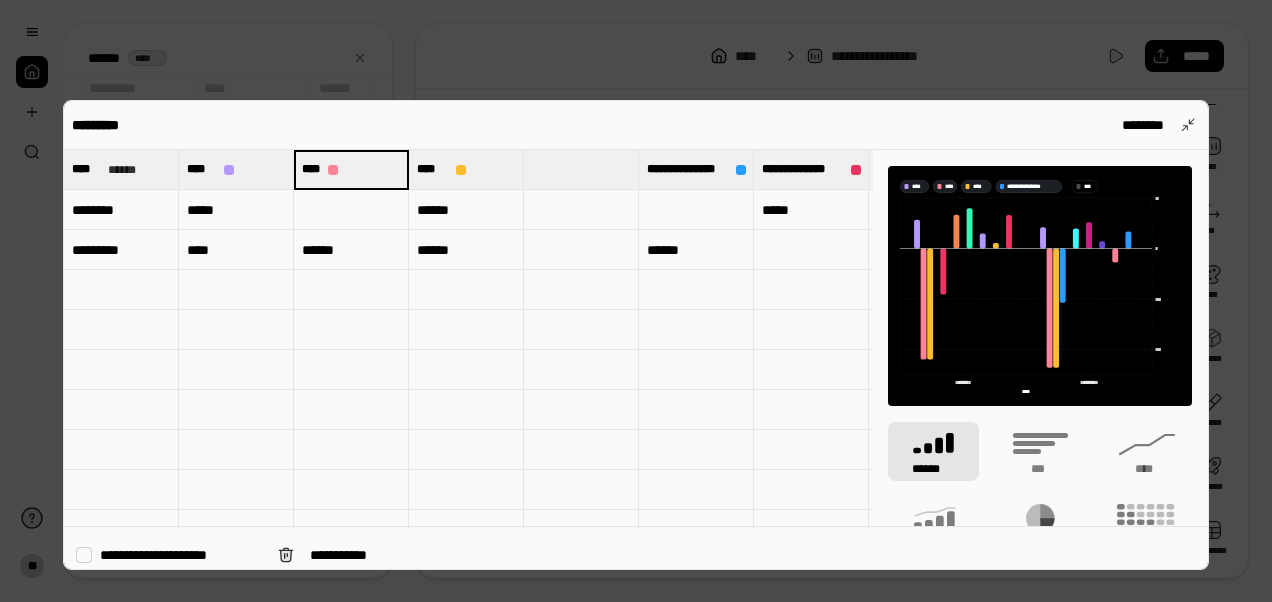 type on "****" 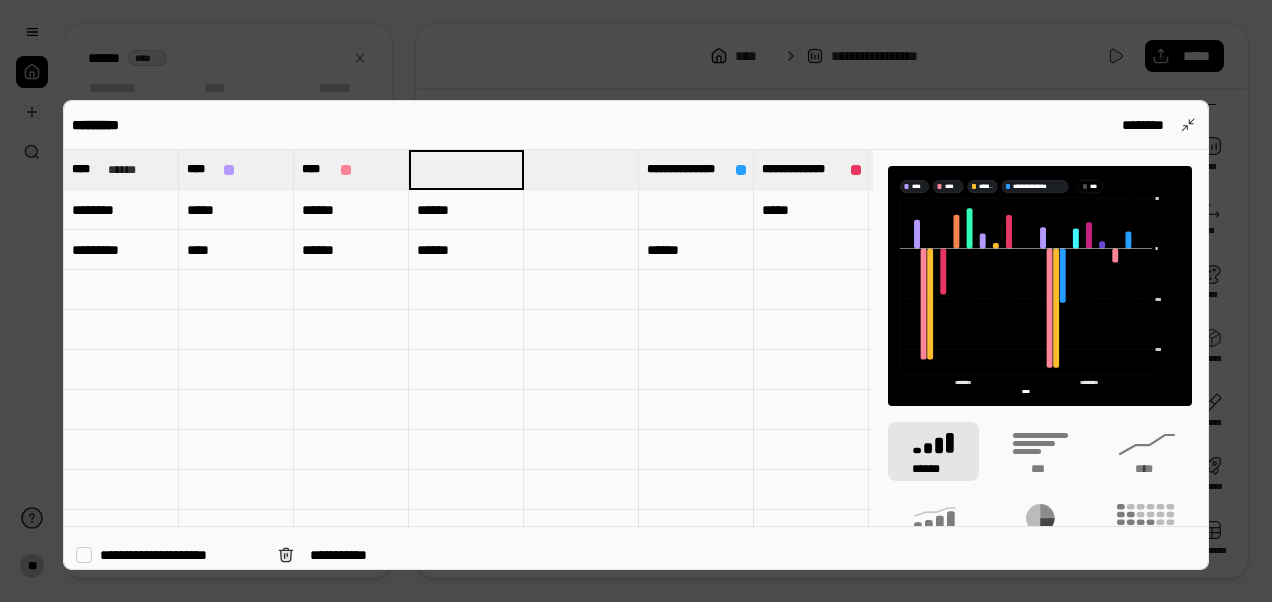 type 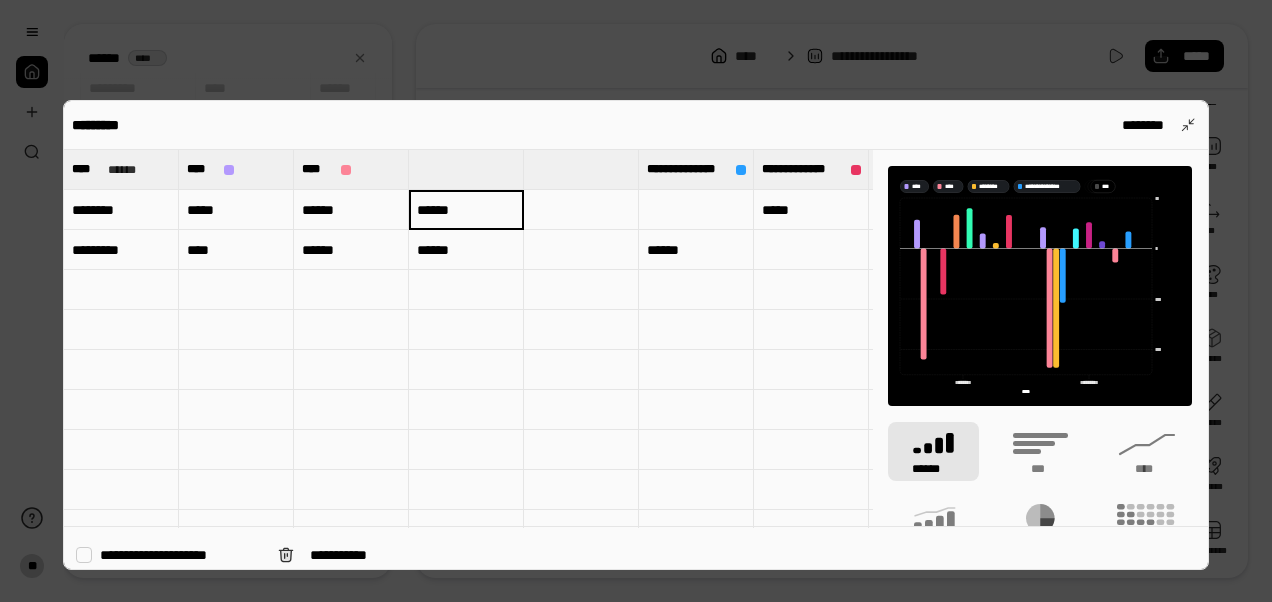 type 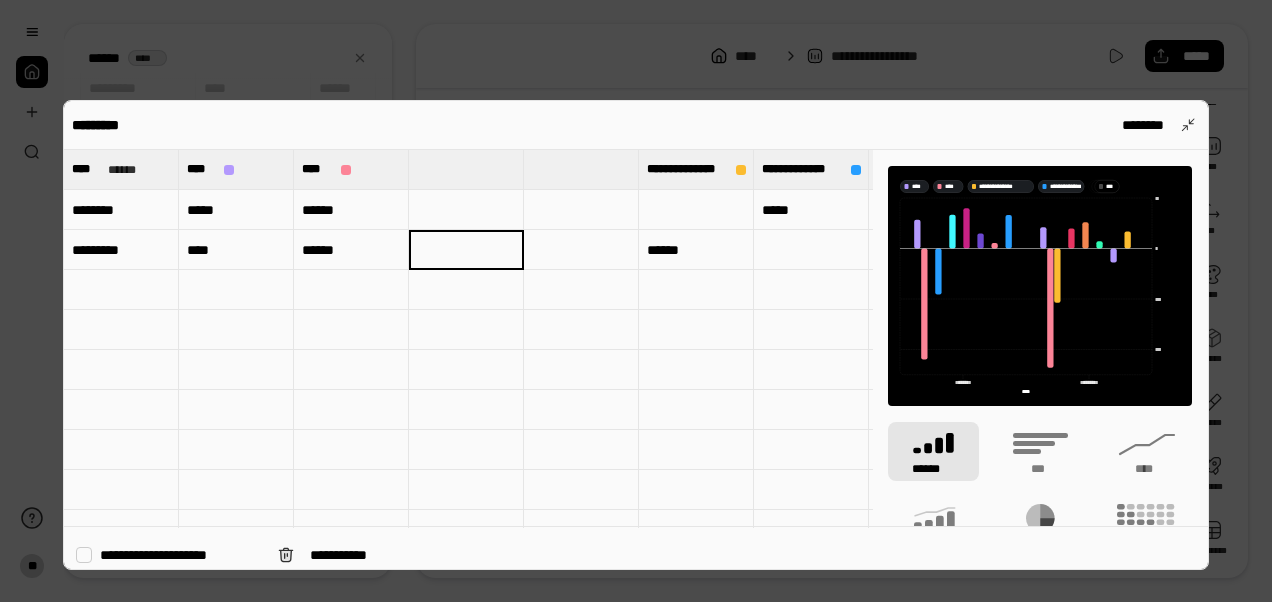 type 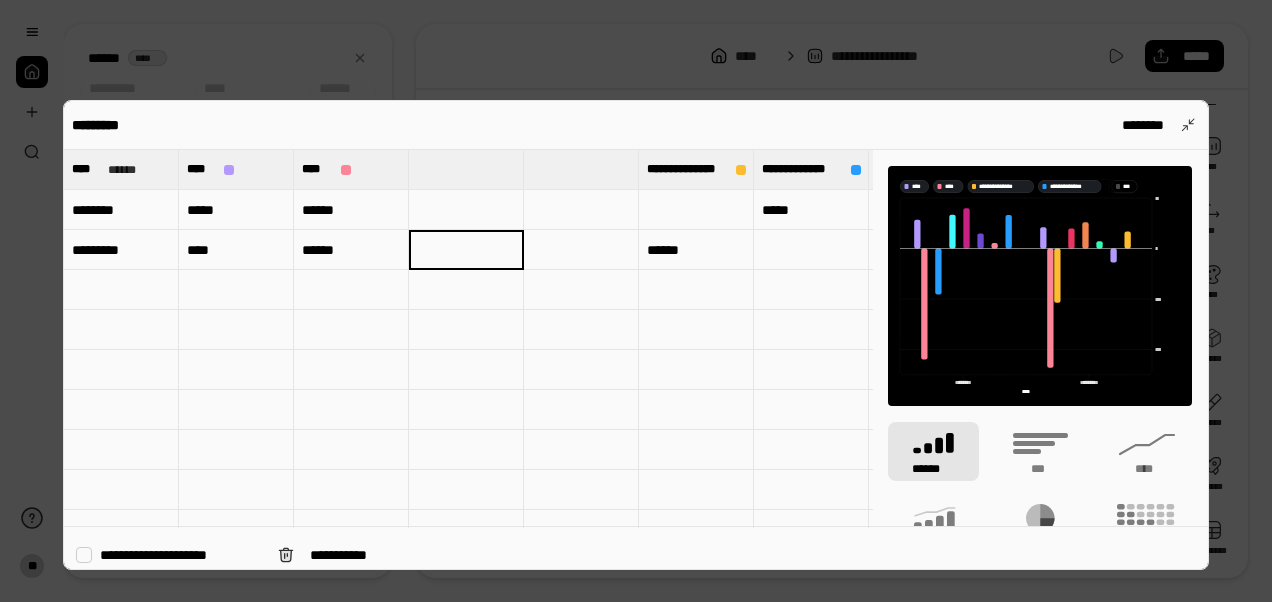 click at bounding box center [581, 290] 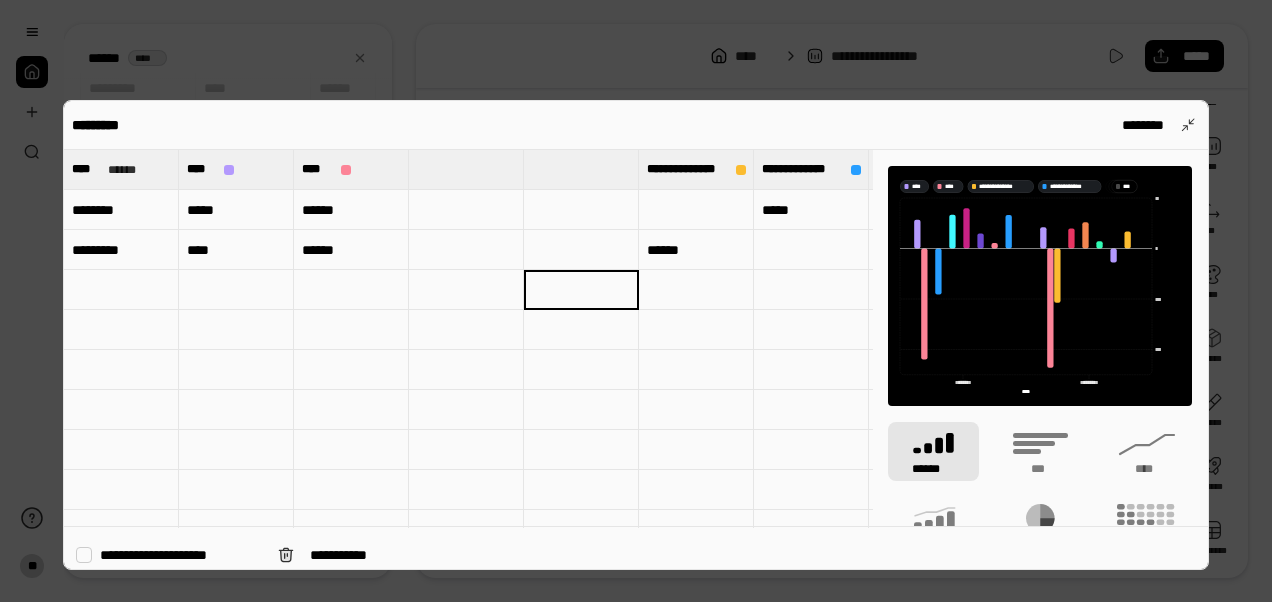 click at bounding box center [466, 169] 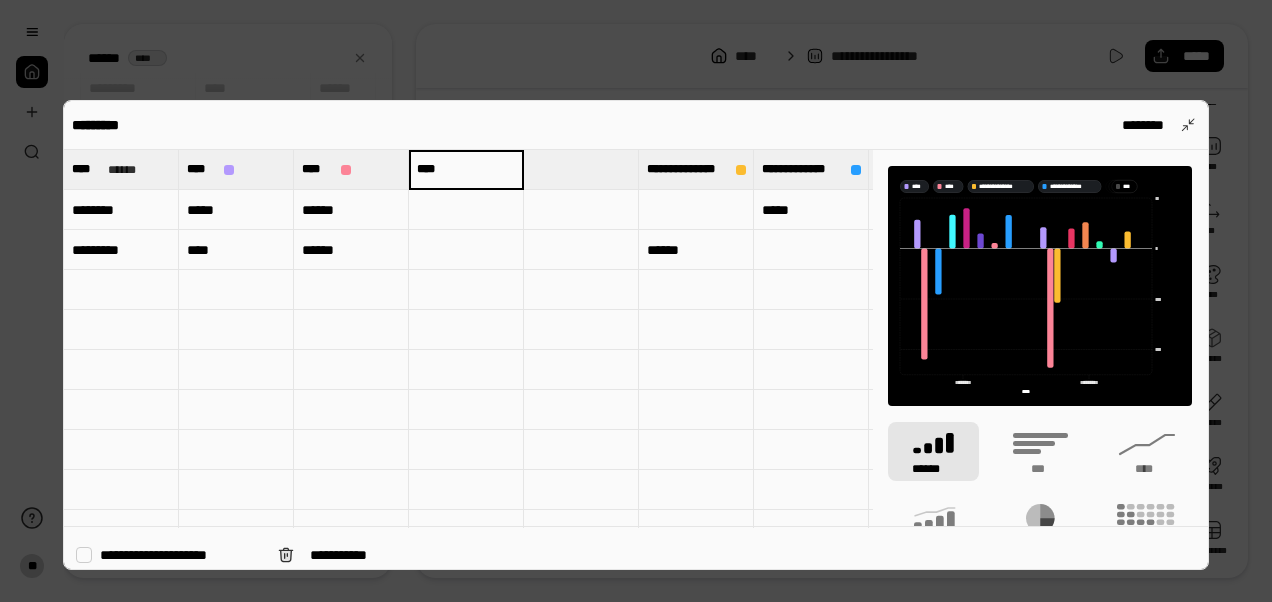 type on "****" 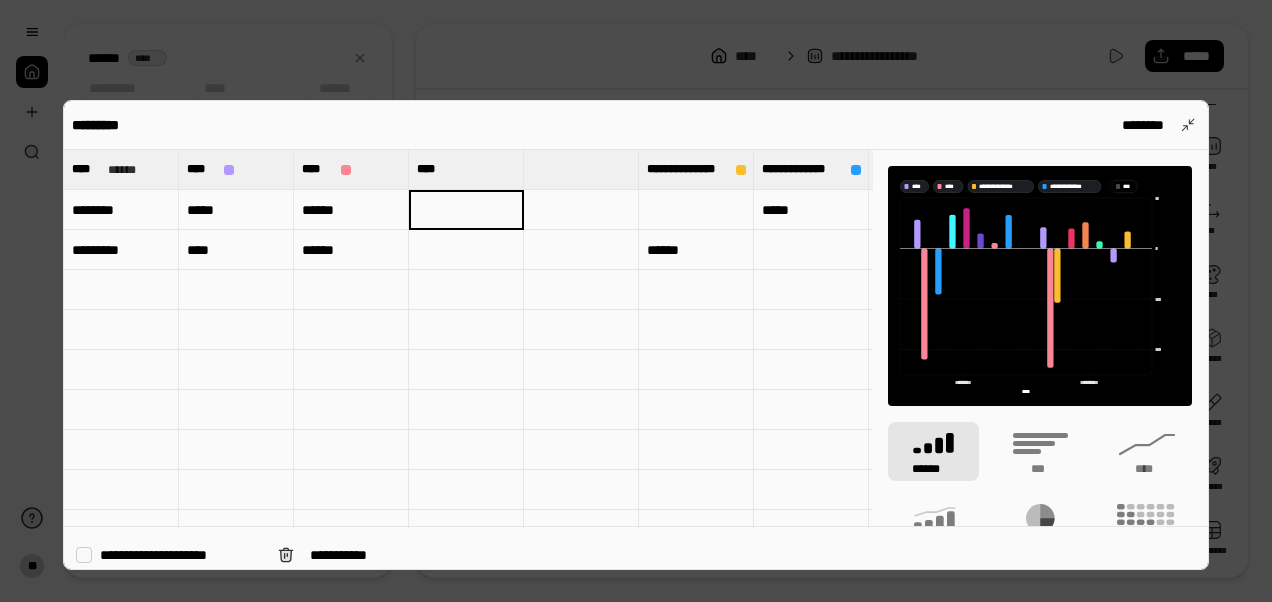 click on "******" at bounding box center [696, 250] 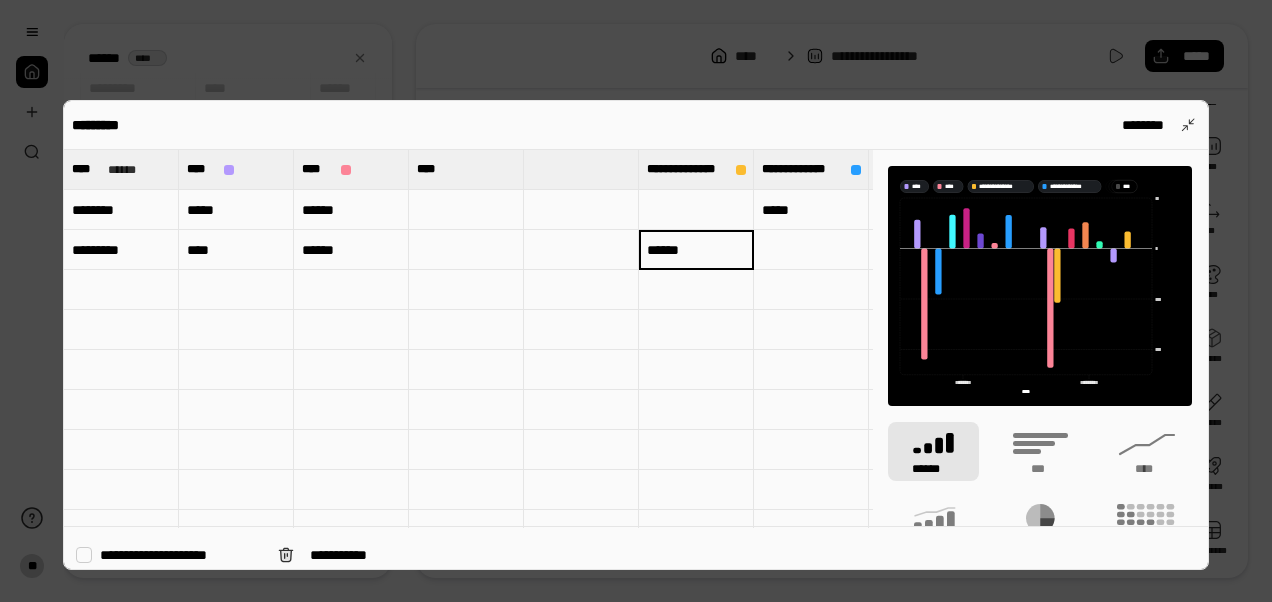 click at bounding box center [466, 250] 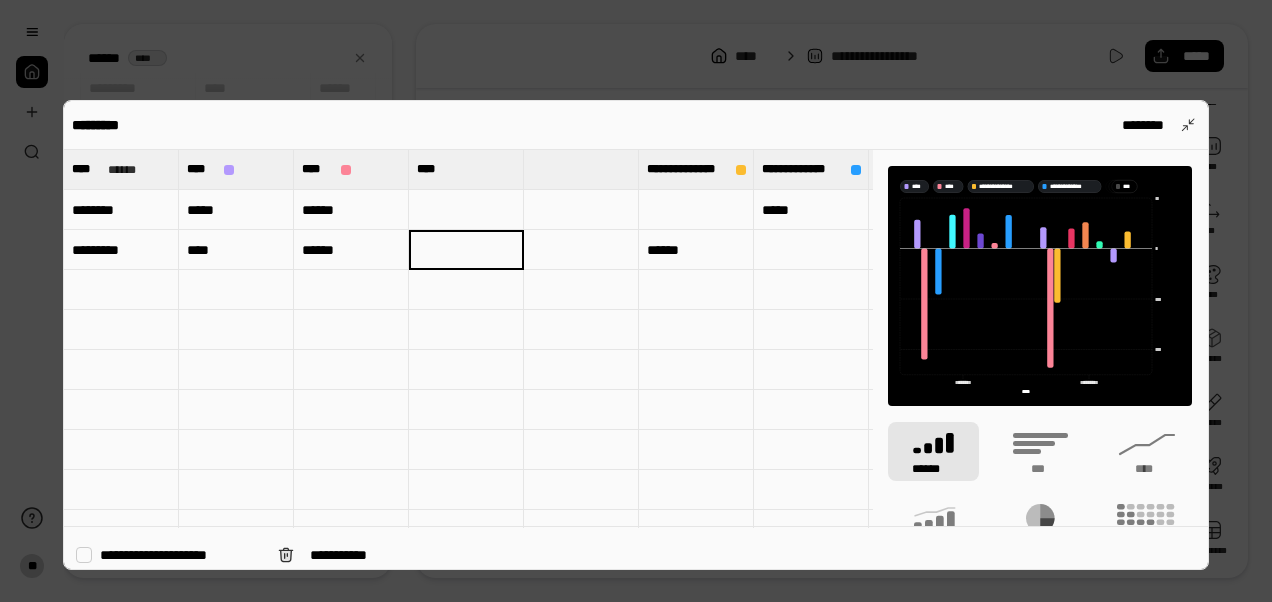 type on "******" 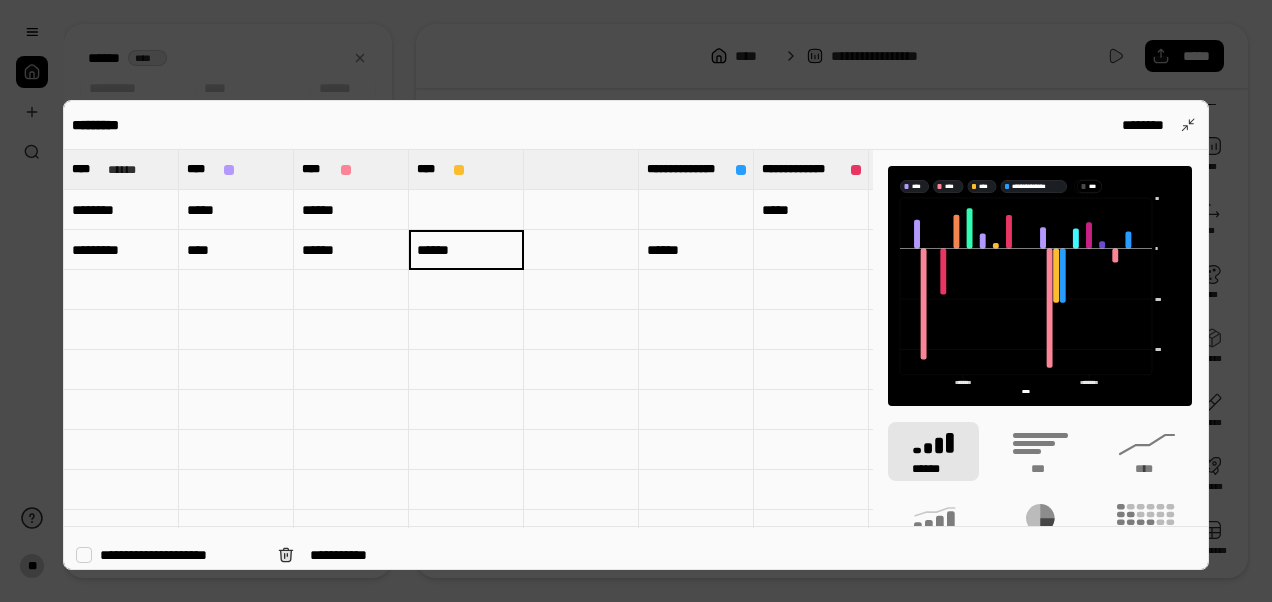 click on "*****" at bounding box center (811, 210) 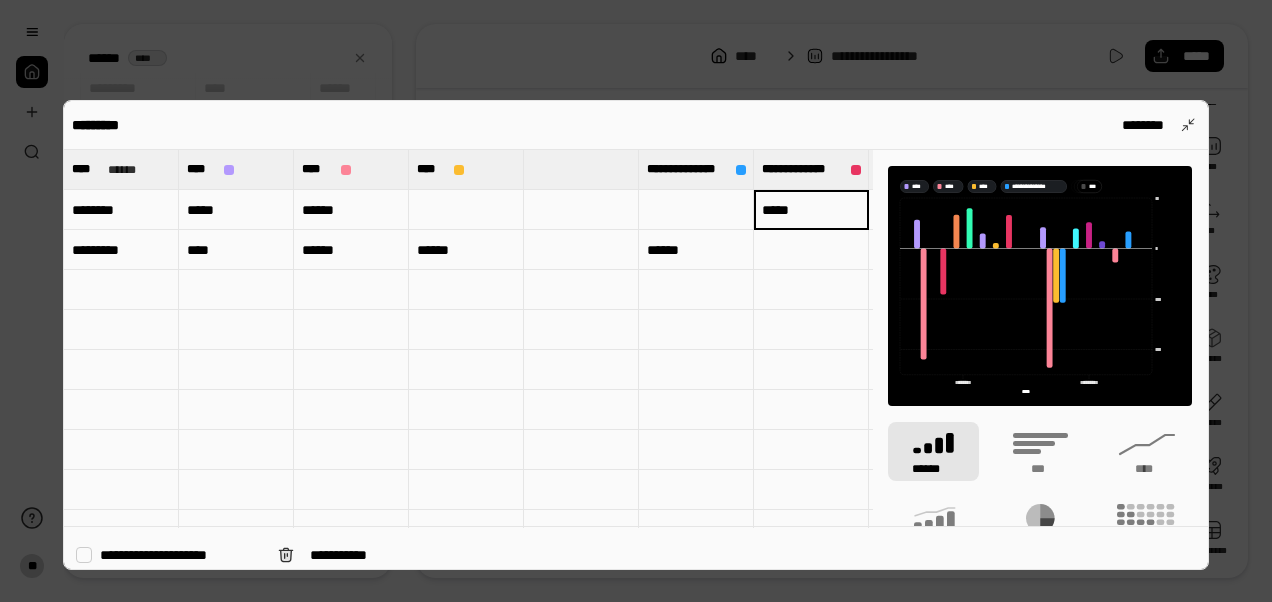 click at bounding box center (466, 210) 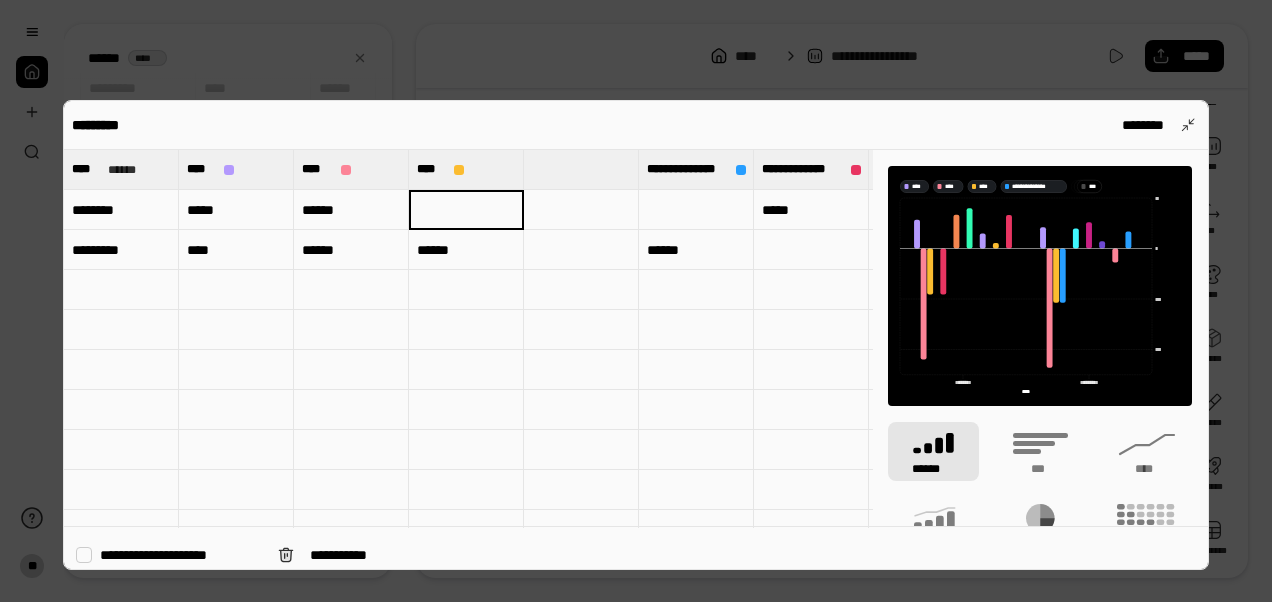 type on "*****" 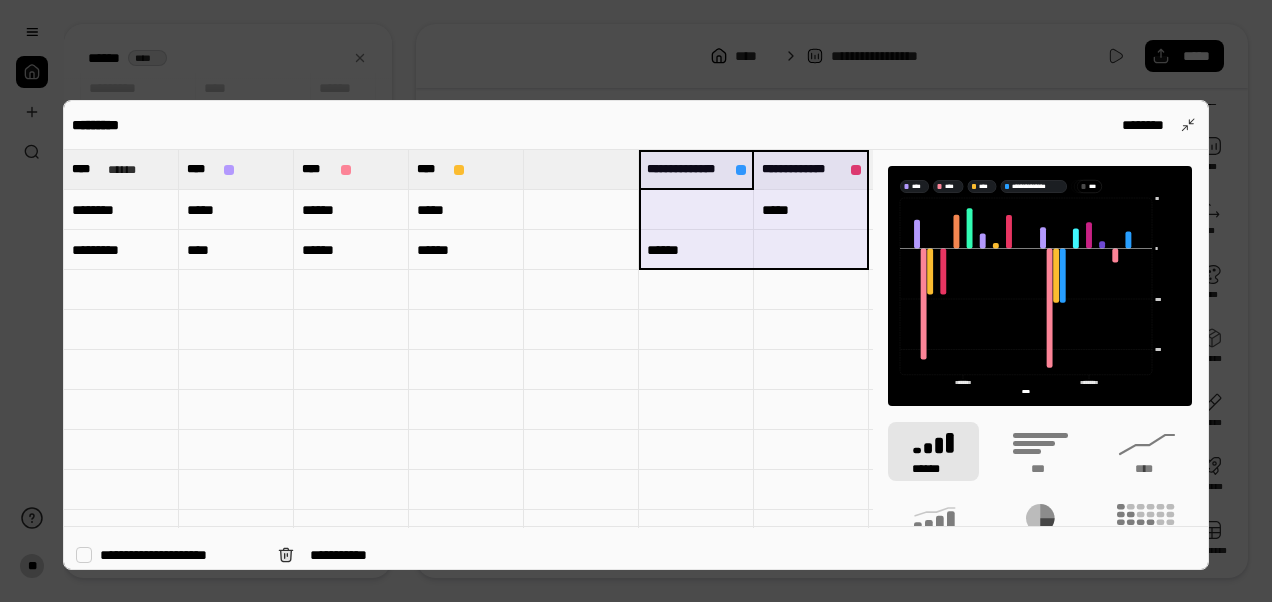 drag, startPoint x: 683, startPoint y: 168, endPoint x: 771, endPoint y: 257, distance: 125.1599 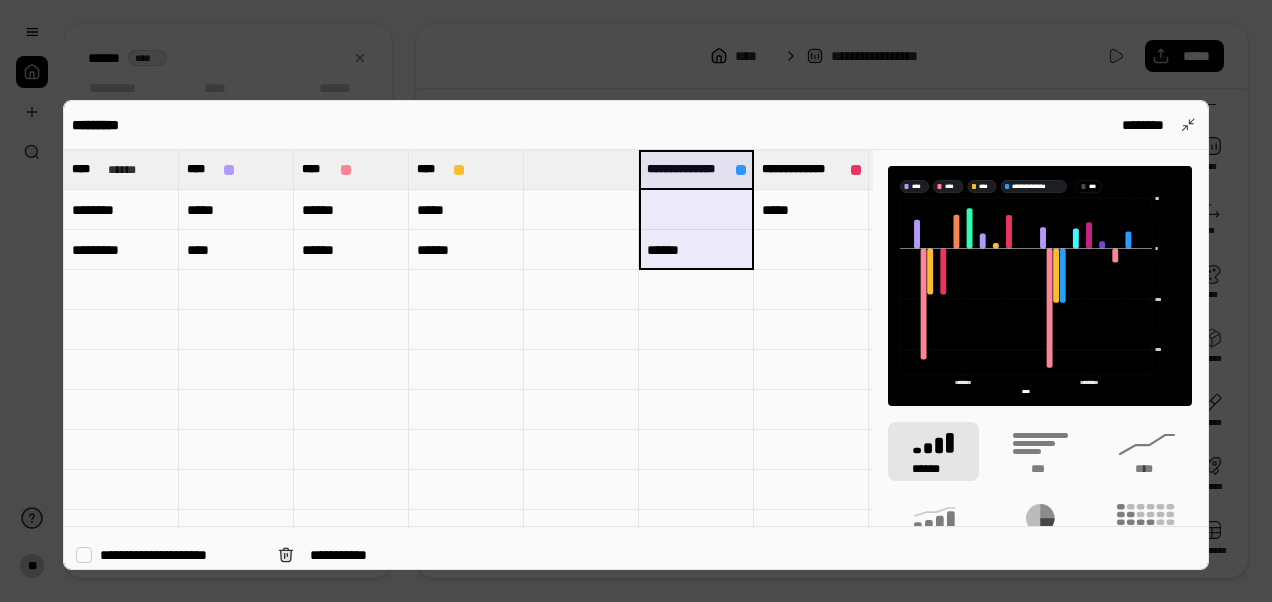 click on "******" at bounding box center (696, 250) 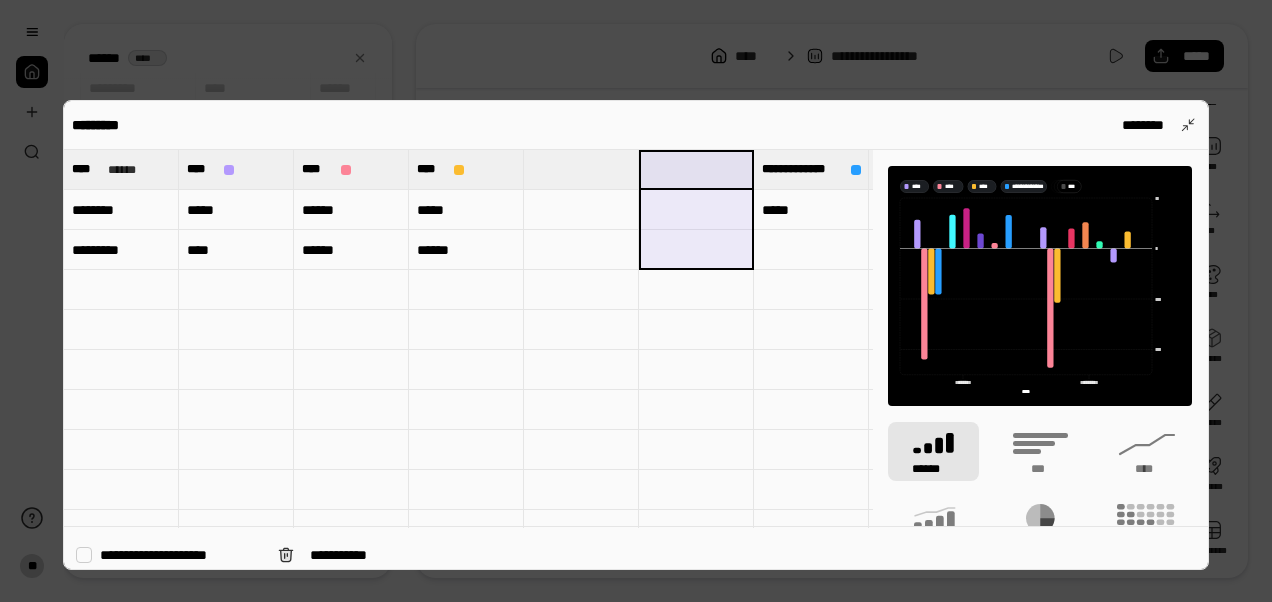 type 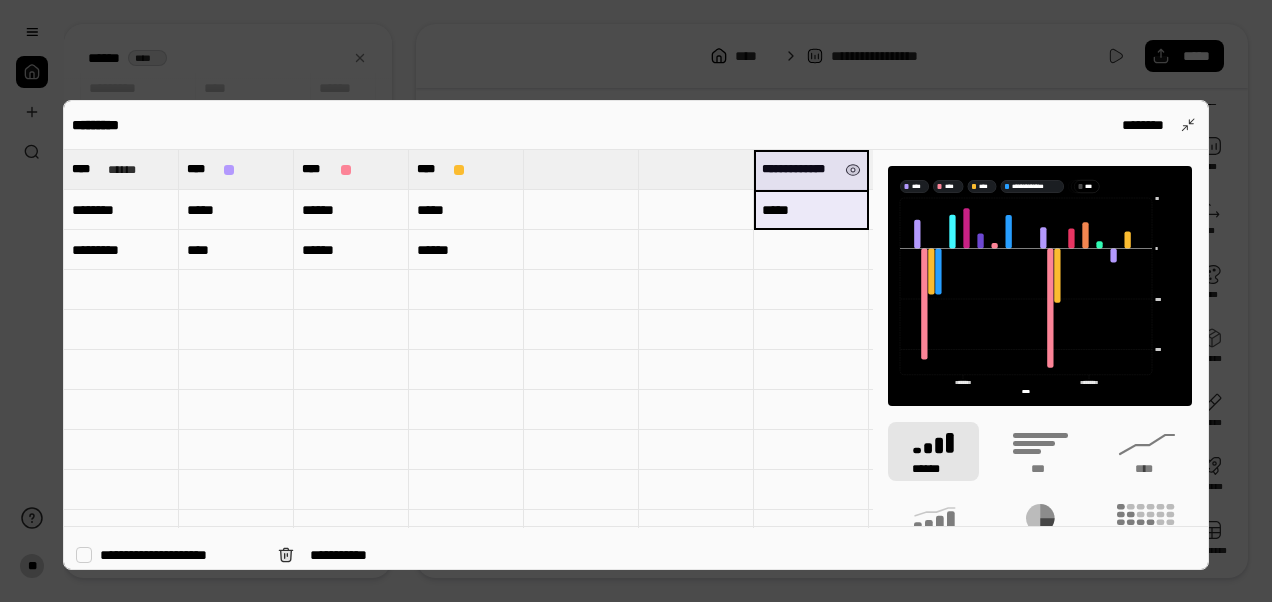 click on "**********" at bounding box center [799, 169] 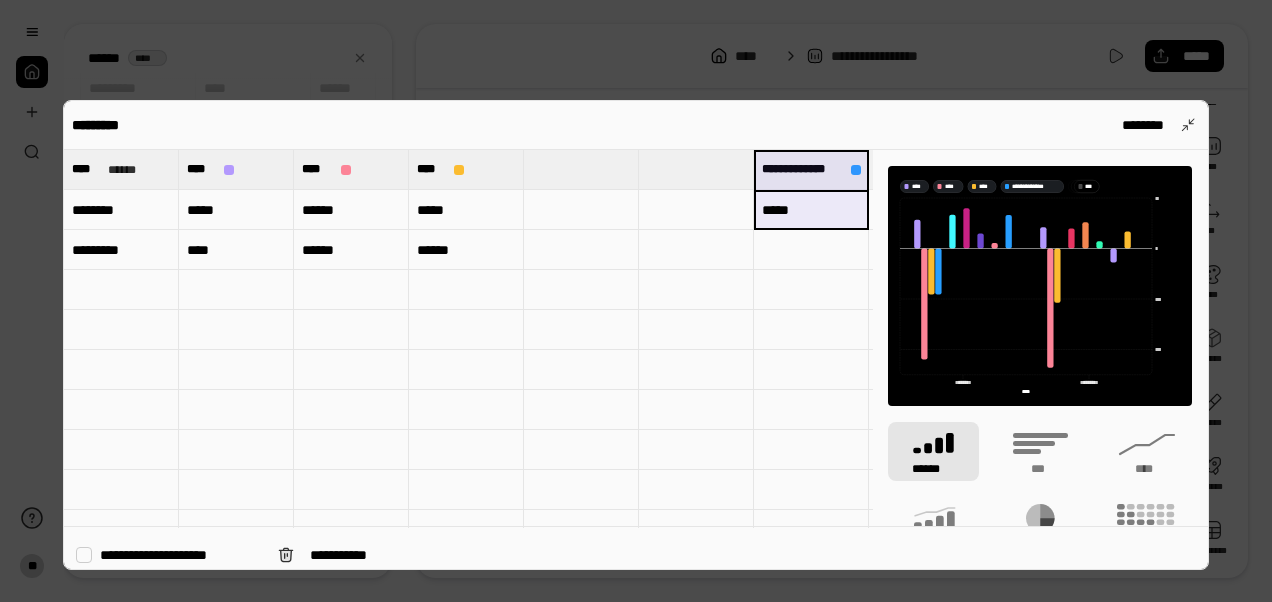 click at bounding box center [811, 250] 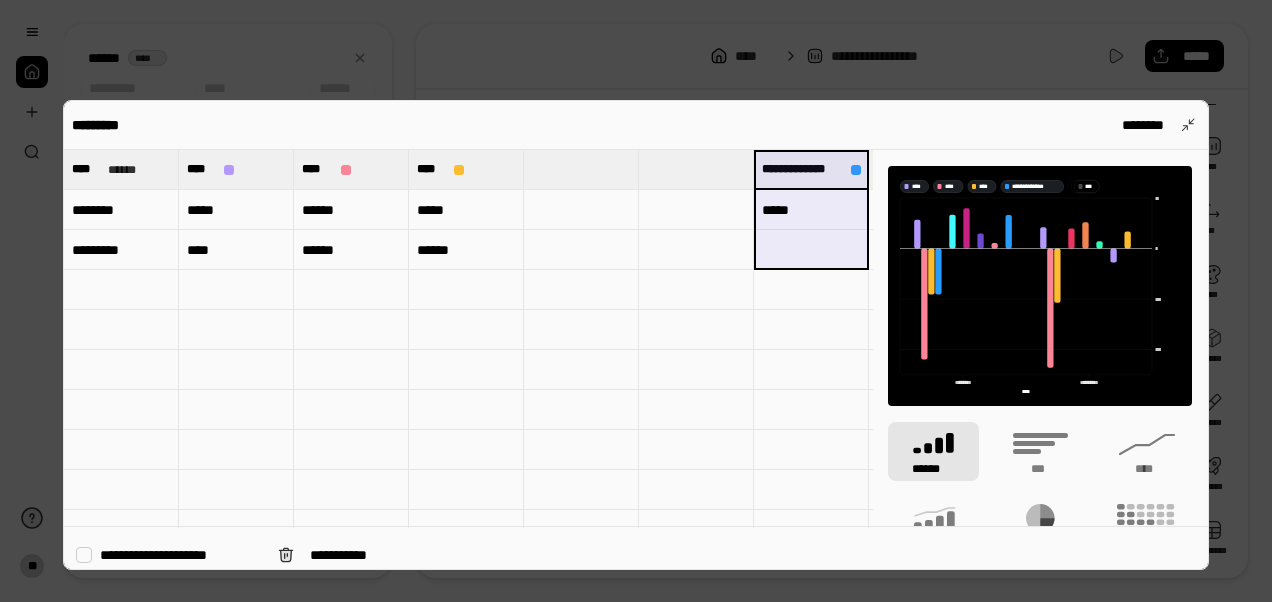 drag, startPoint x: 798, startPoint y: 168, endPoint x: 797, endPoint y: 244, distance: 76.00658 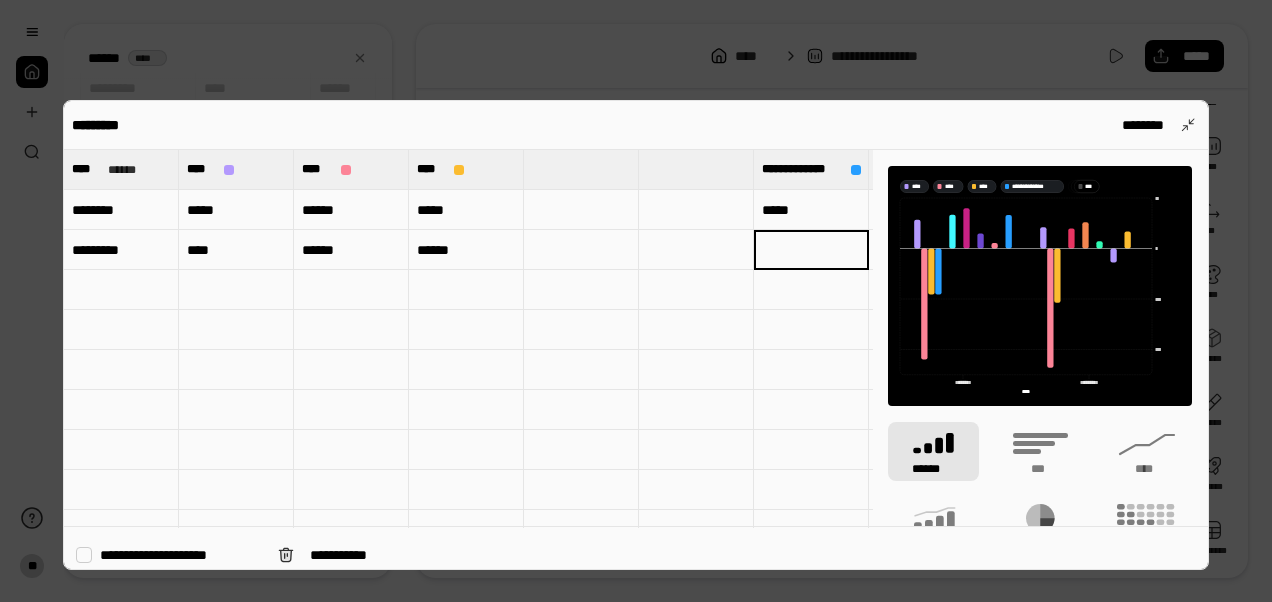 click on "**********" at bounding box center (802, 169) 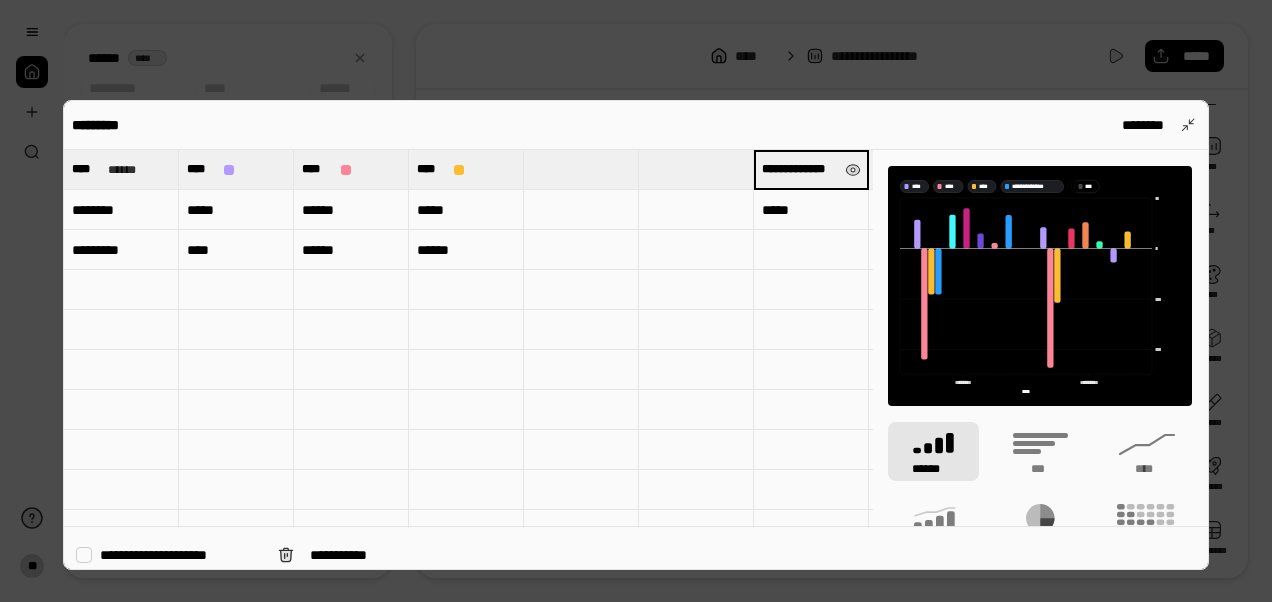 type 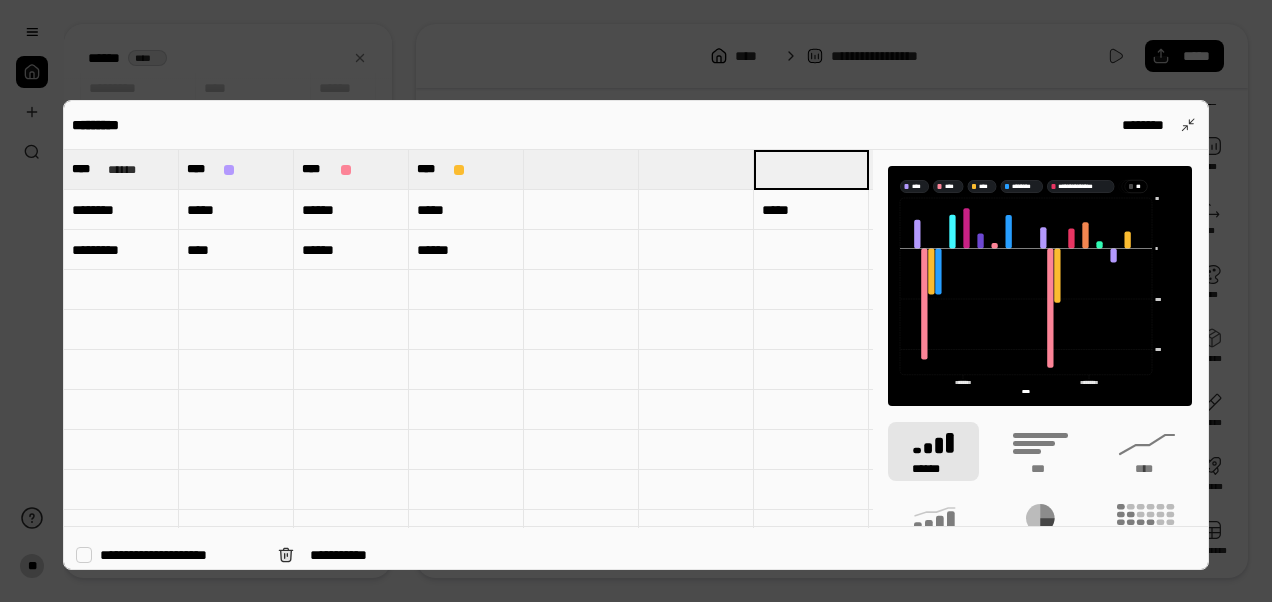 click on "*****" at bounding box center [811, 210] 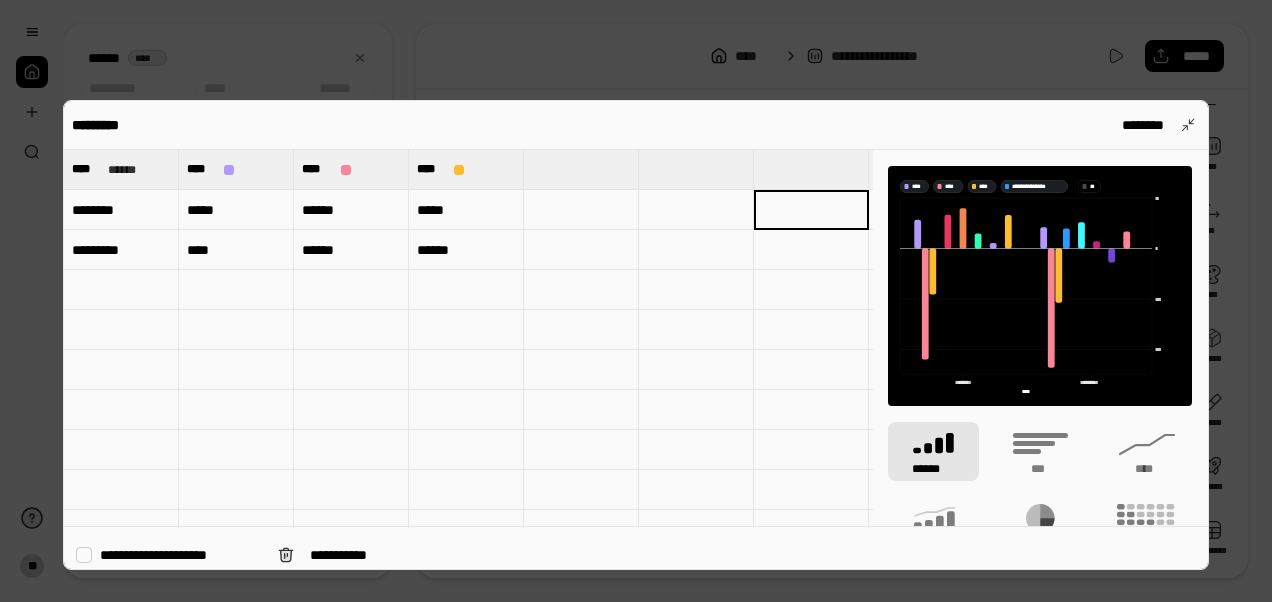 type 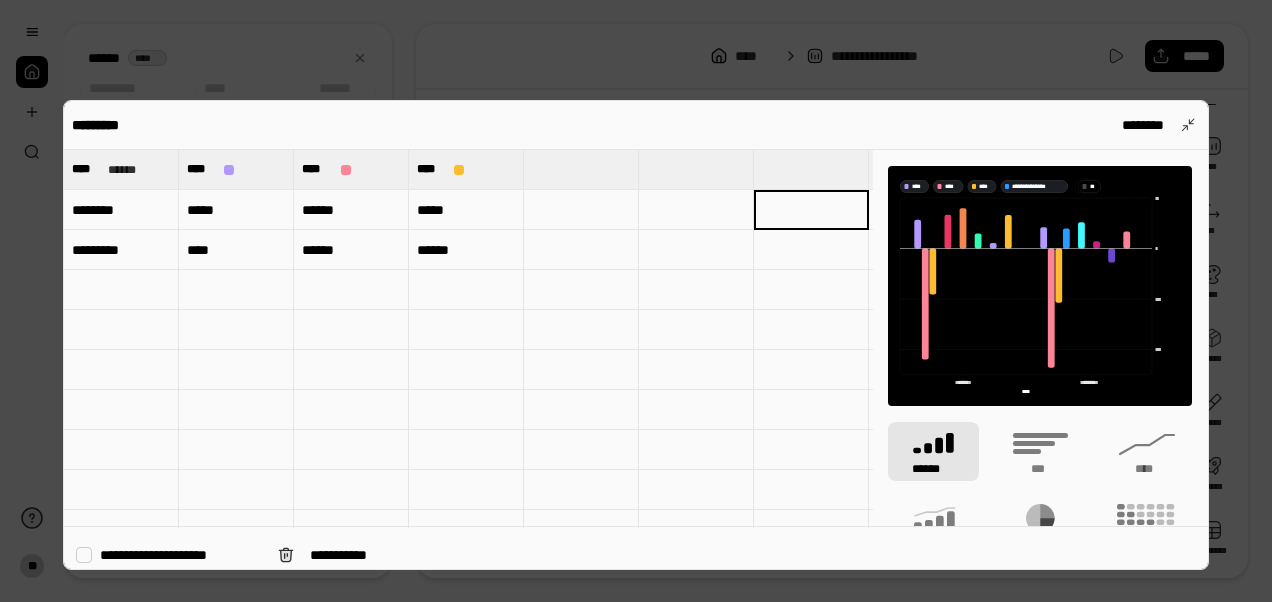 click at bounding box center (636, 301) 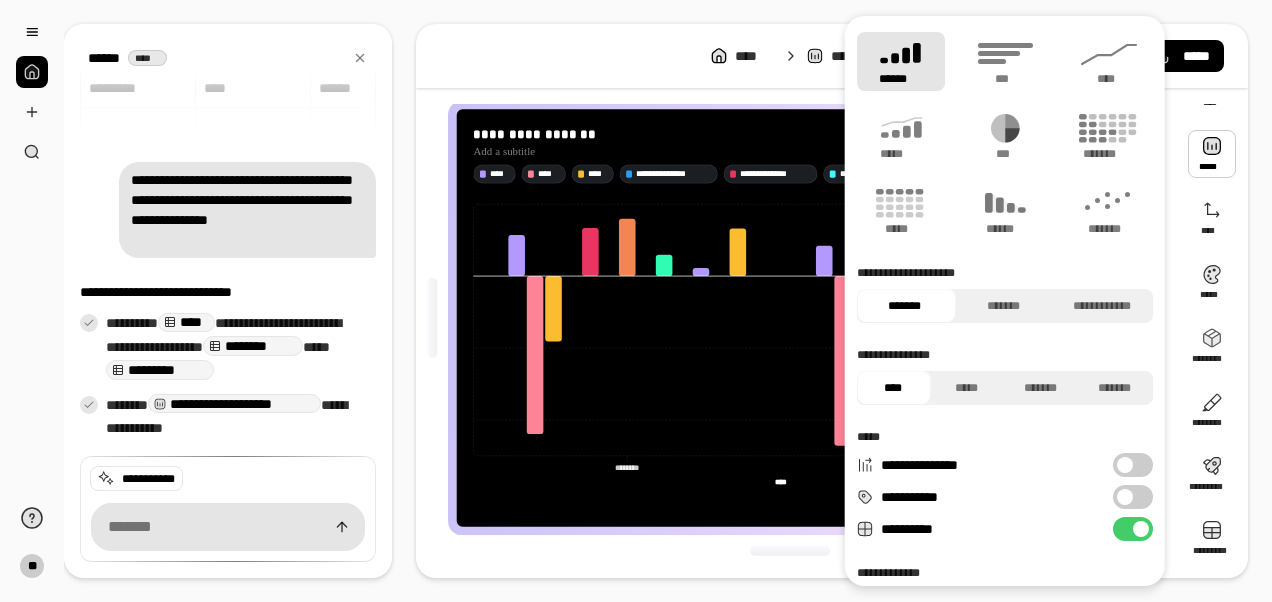 click on "**********" at bounding box center [668, 301] 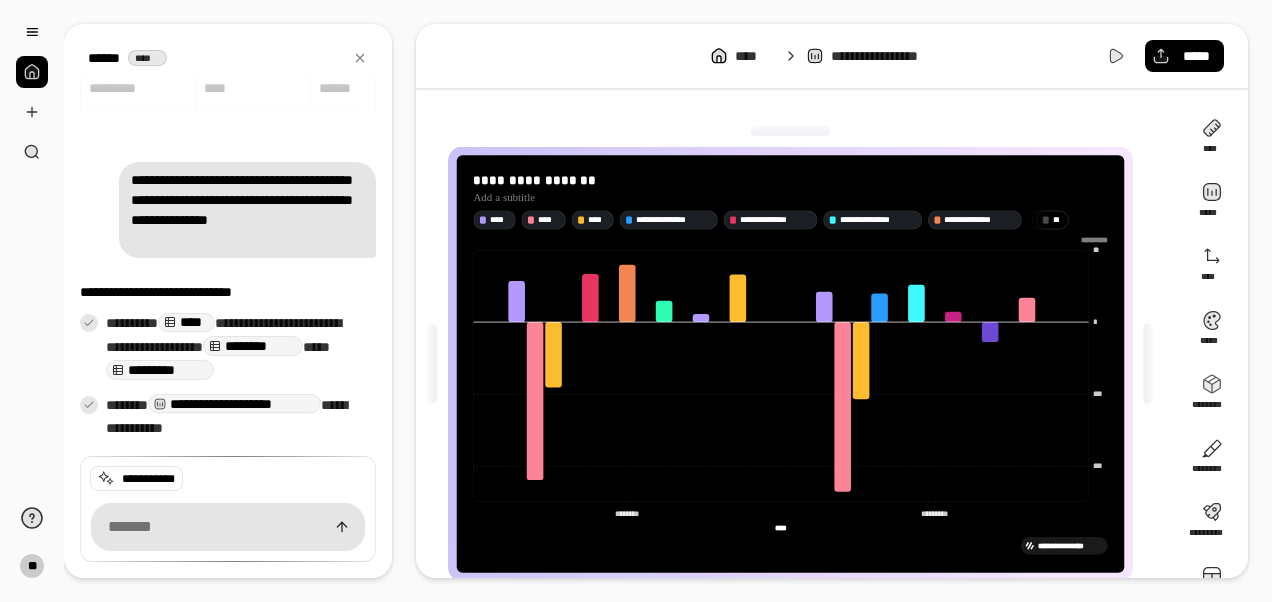 scroll, scrollTop: 46, scrollLeft: 0, axis: vertical 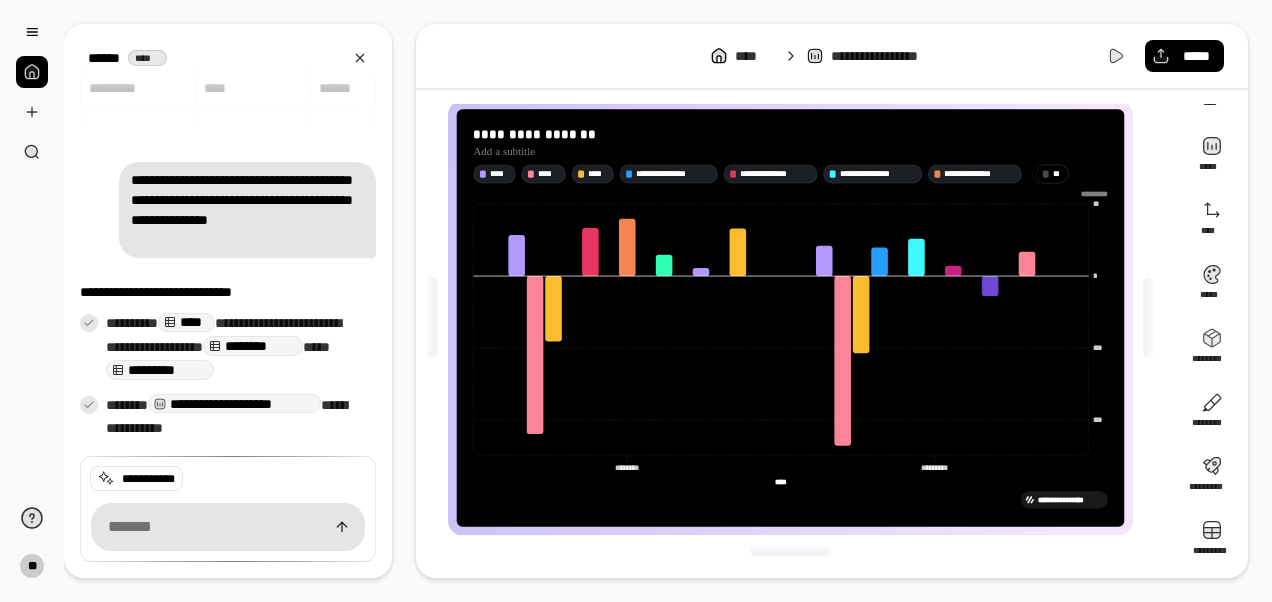 click 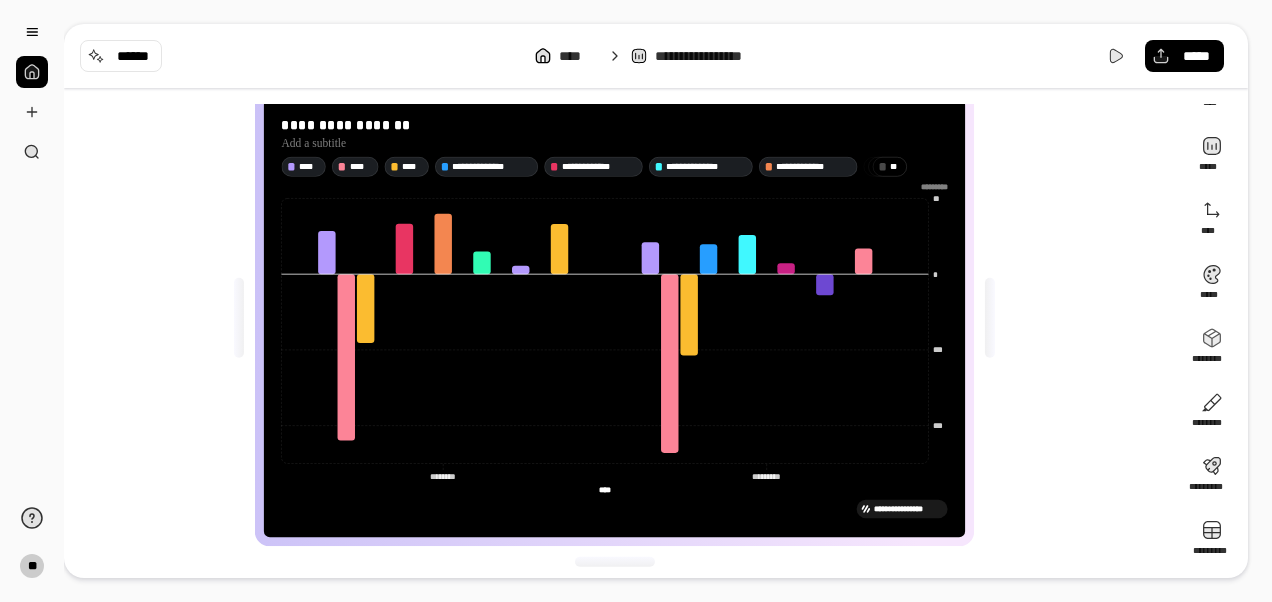 click at bounding box center (32, 72) 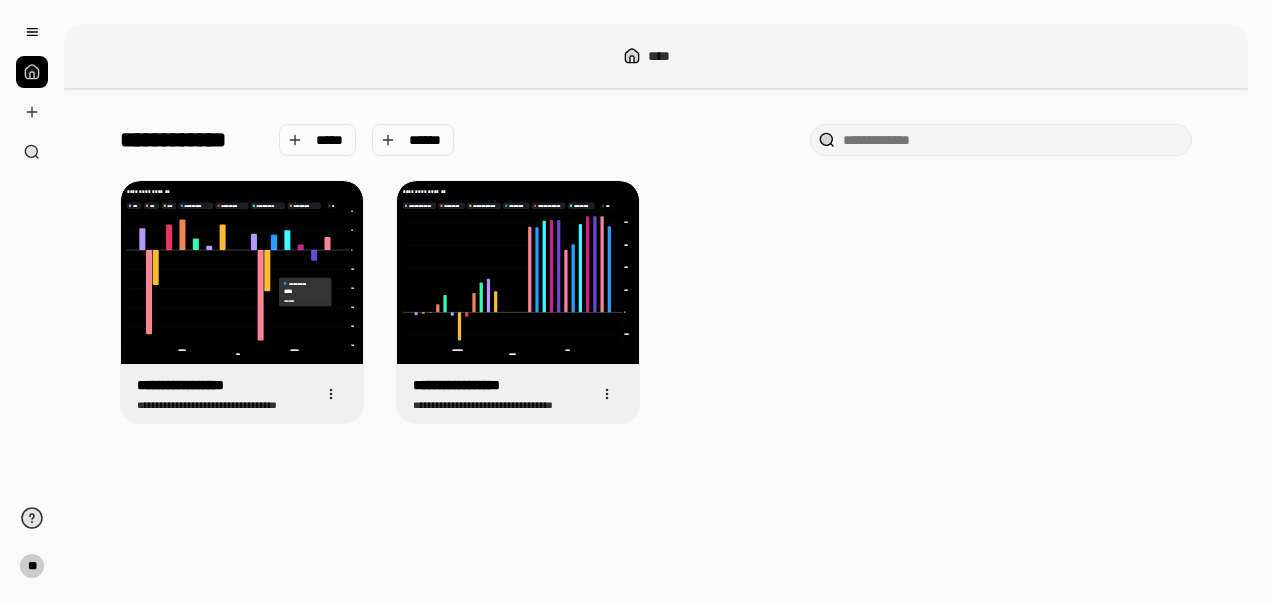 drag, startPoint x: 273, startPoint y: 292, endPoint x: 218, endPoint y: 449, distance: 166.35504 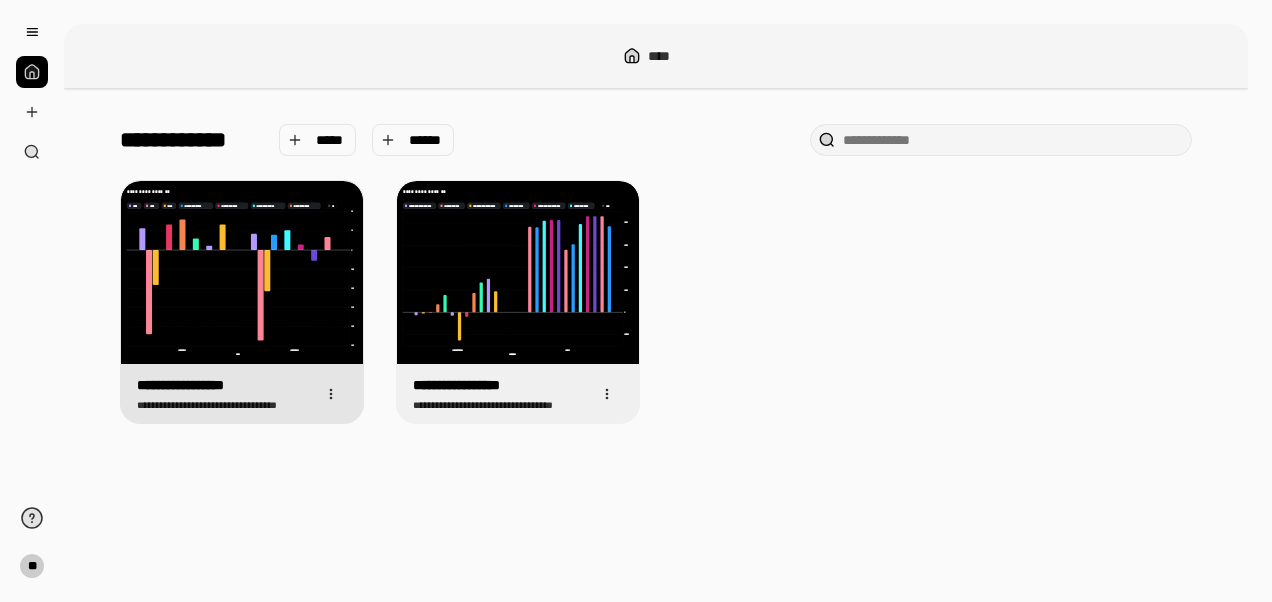 click on "**********" at bounding box center (224, 385) 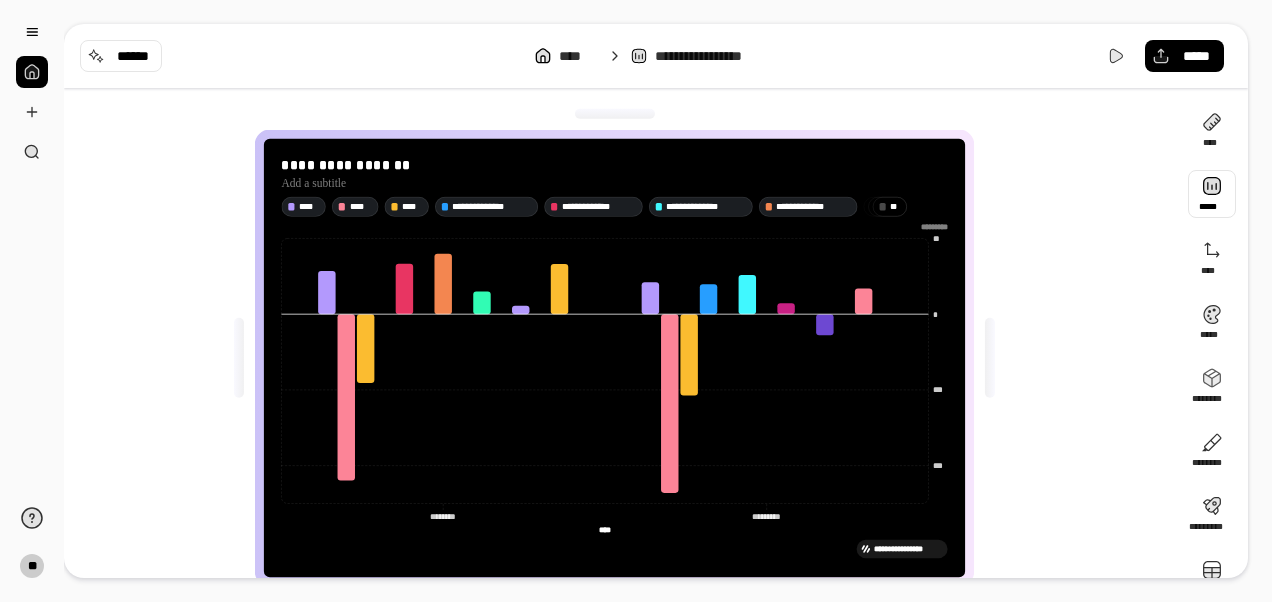 scroll, scrollTop: 0, scrollLeft: 0, axis: both 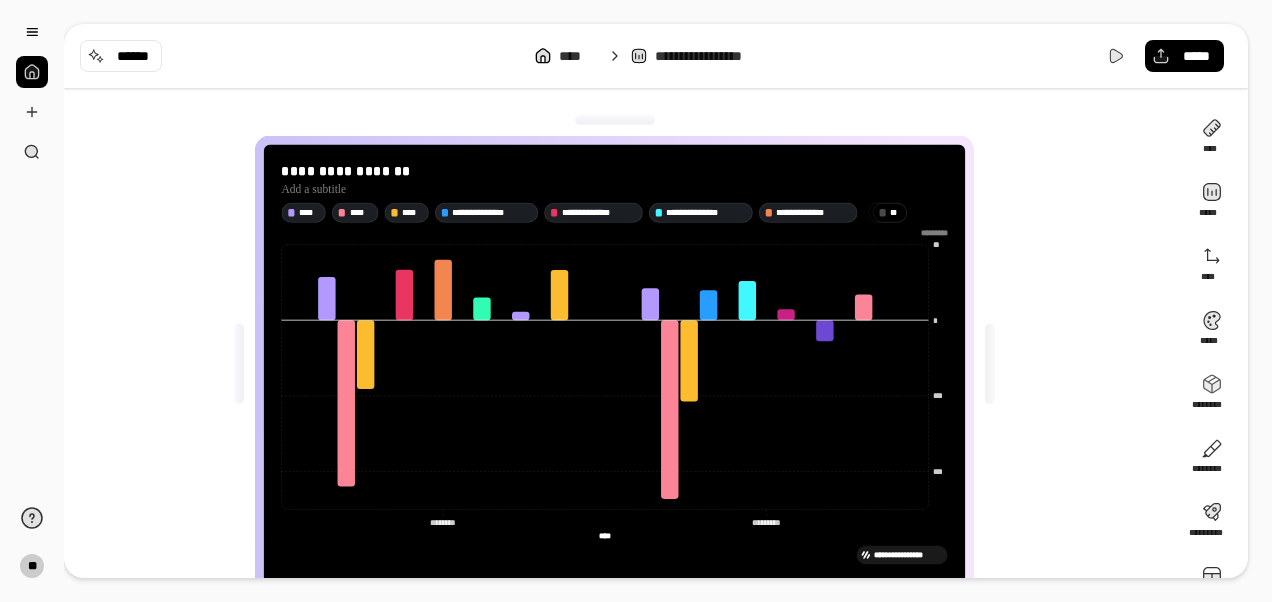 drag, startPoint x: 998, startPoint y: 227, endPoint x: 576, endPoint y: 198, distance: 422.99527 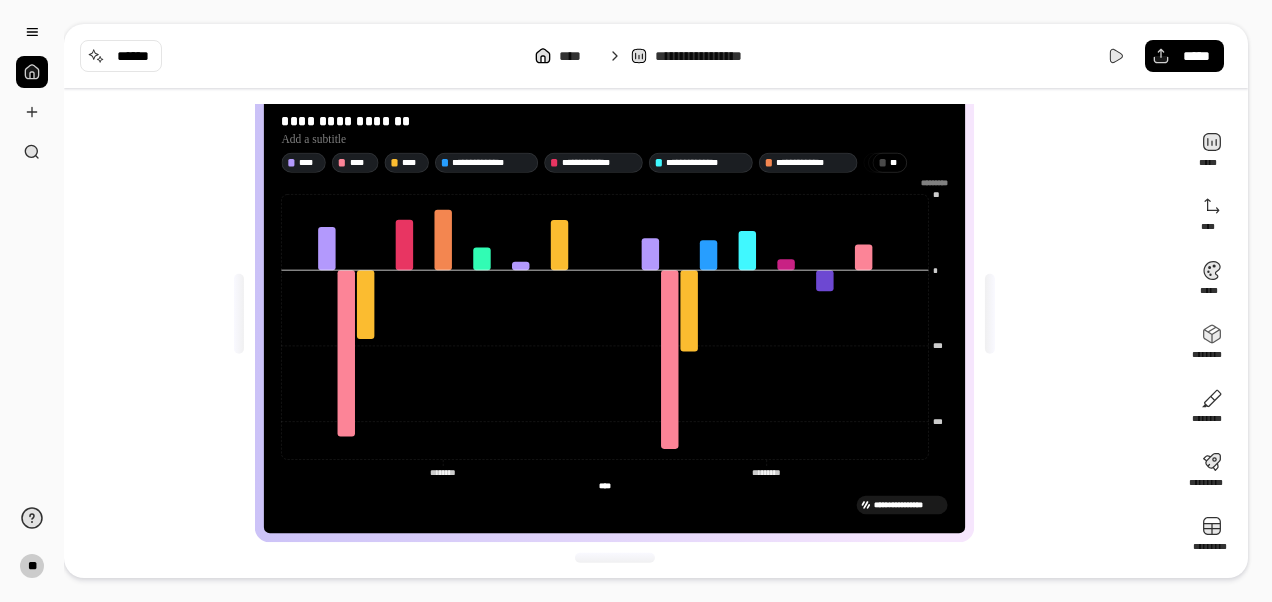 scroll, scrollTop: 0, scrollLeft: 0, axis: both 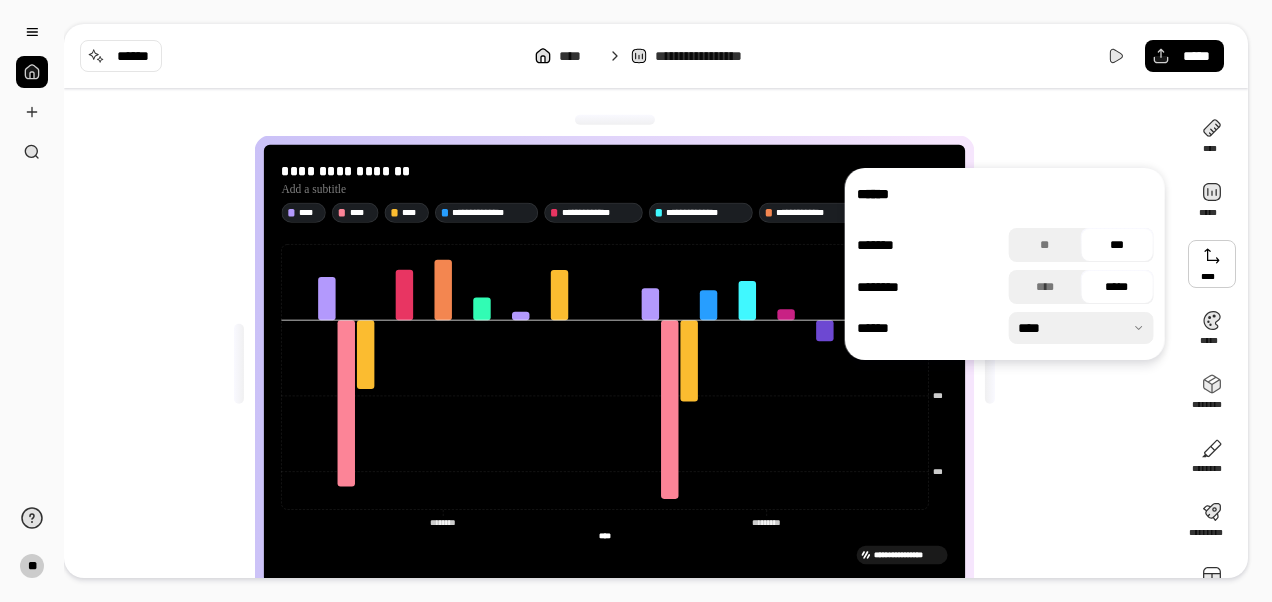 click on "**********" at bounding box center [622, 364] 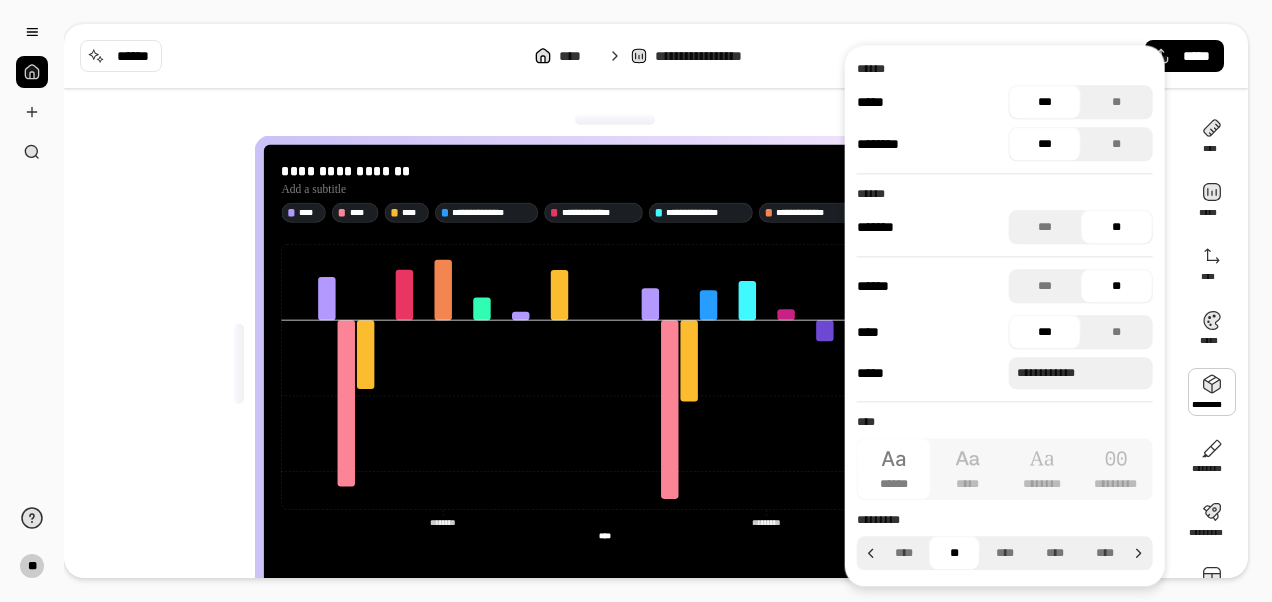 click at bounding box center [1212, 392] 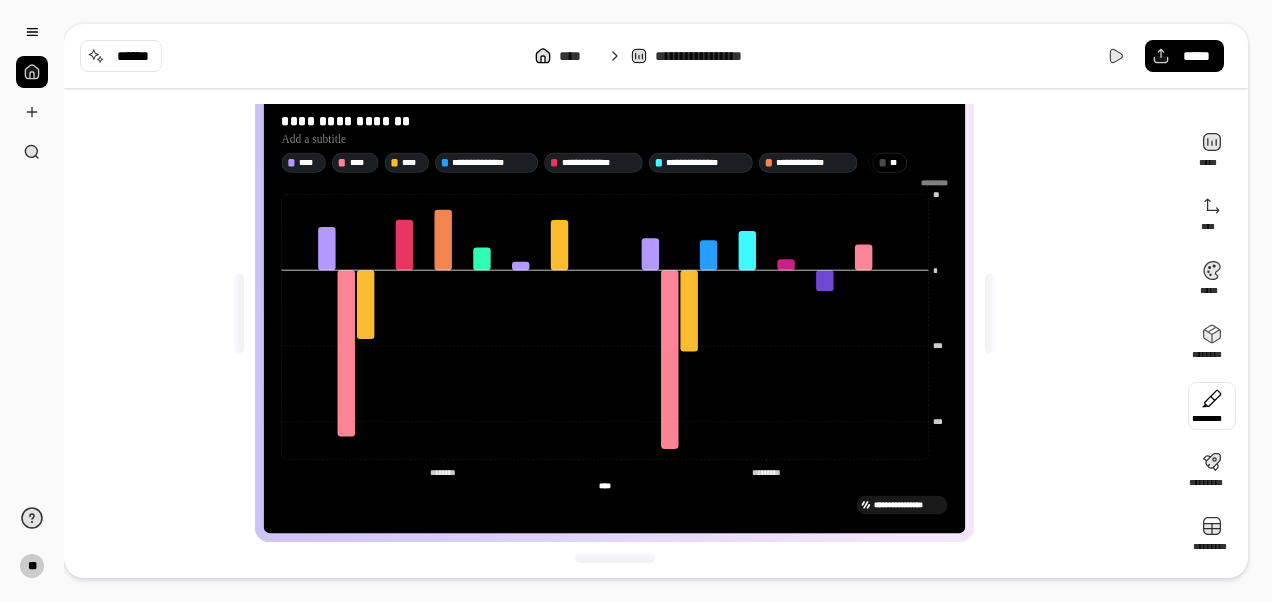 scroll, scrollTop: 0, scrollLeft: 0, axis: both 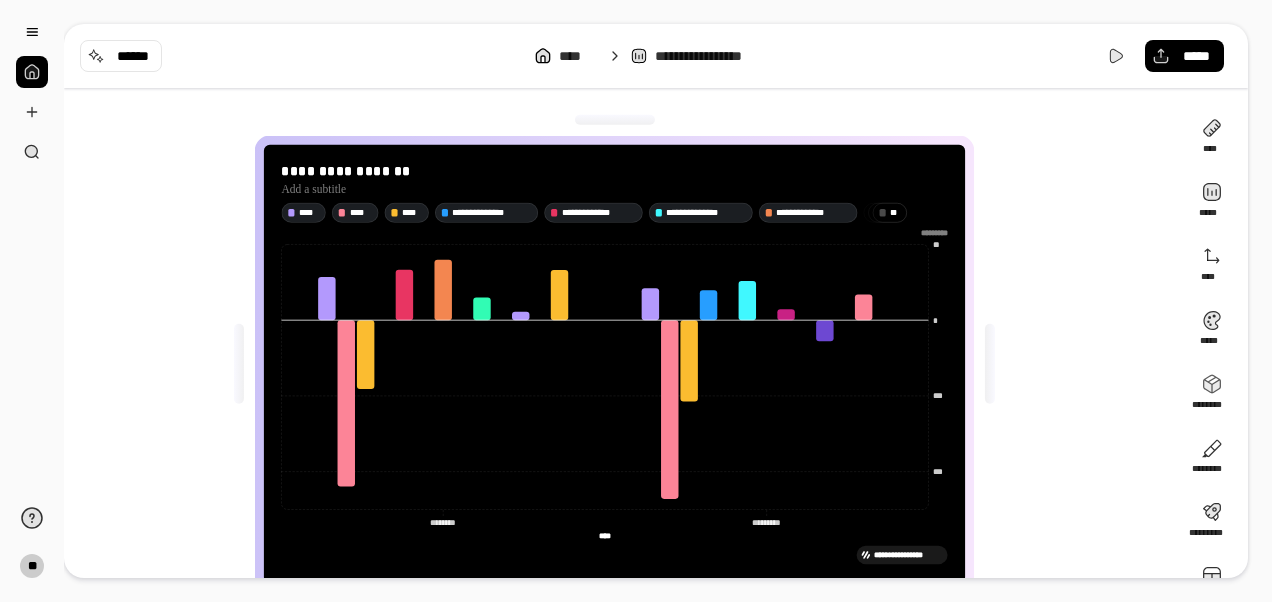 click at bounding box center [32, 72] 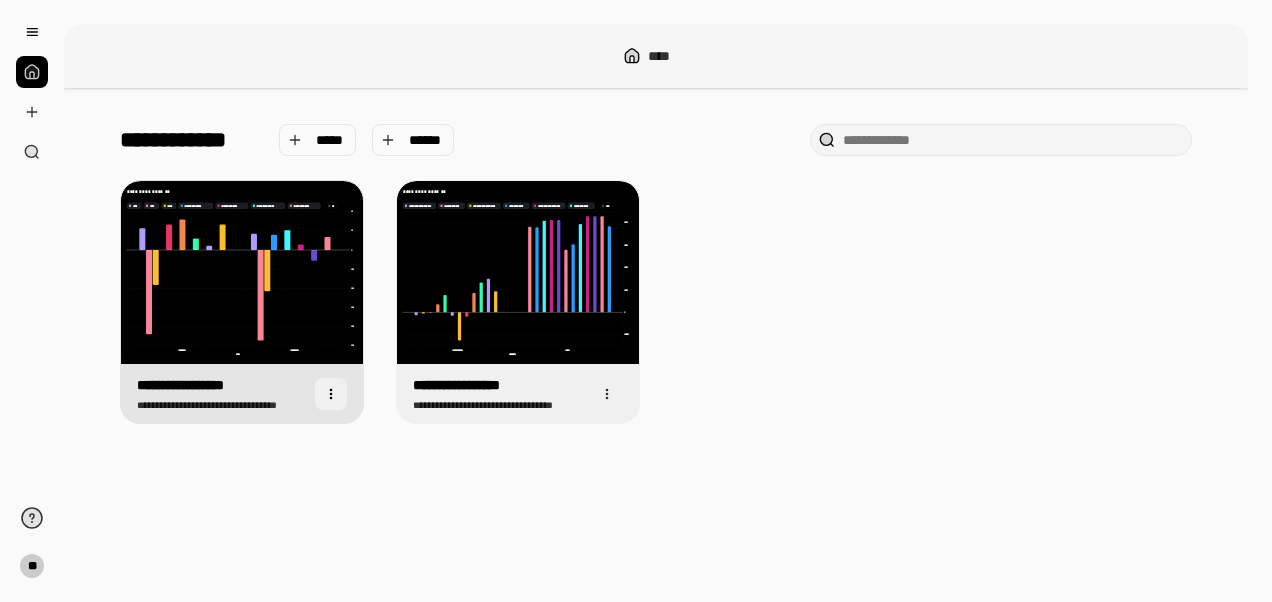 click at bounding box center (331, 394) 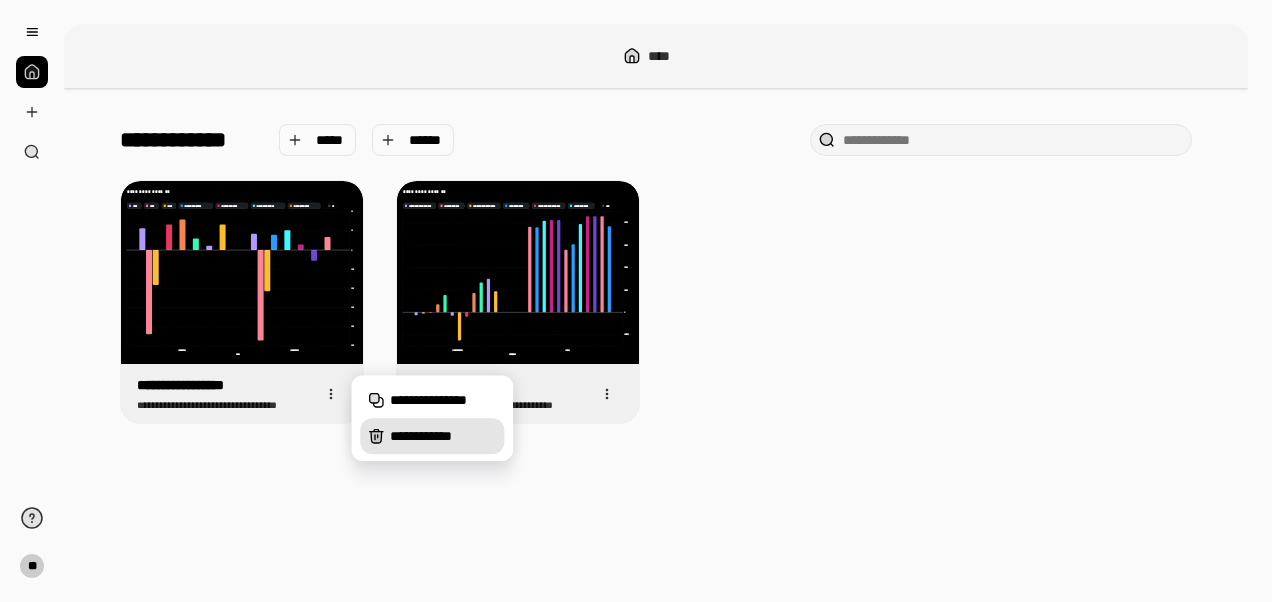 click on "**********" at bounding box center (443, 436) 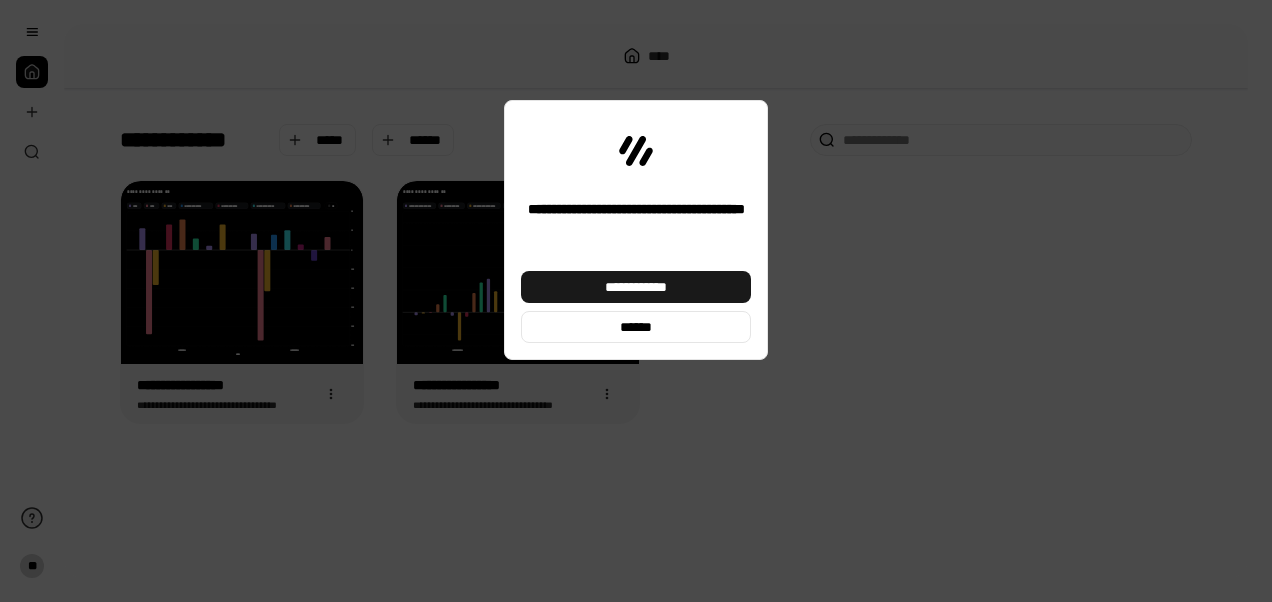 click on "**********" at bounding box center [636, 287] 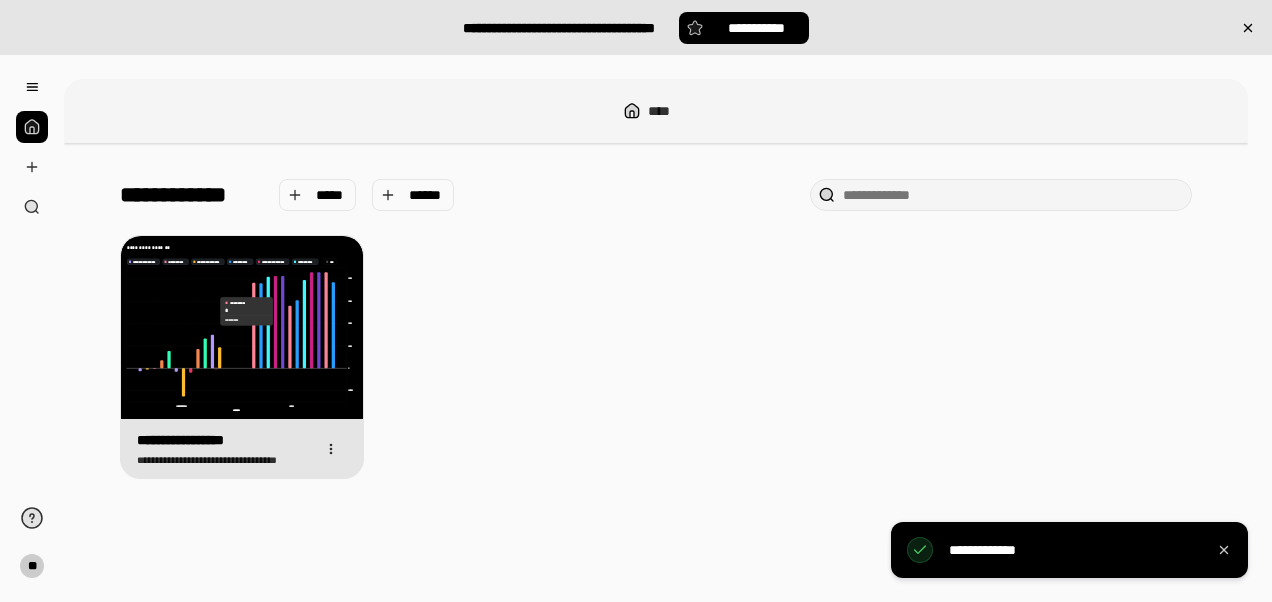 click 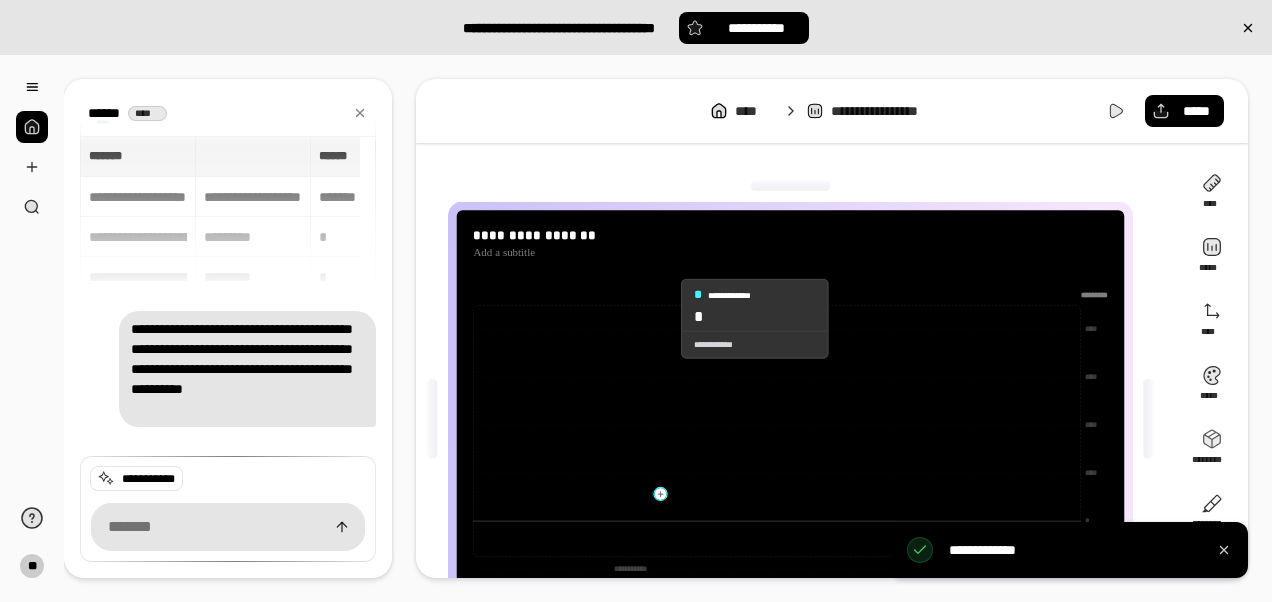 scroll, scrollTop: 316, scrollLeft: 0, axis: vertical 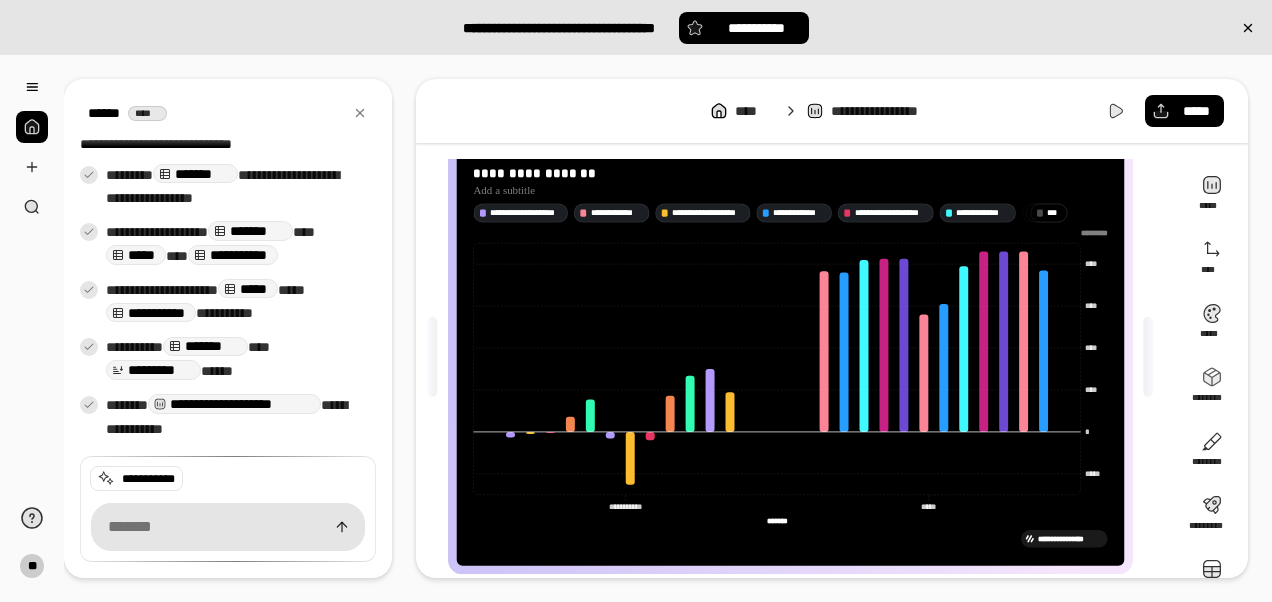 click at bounding box center (32, 127) 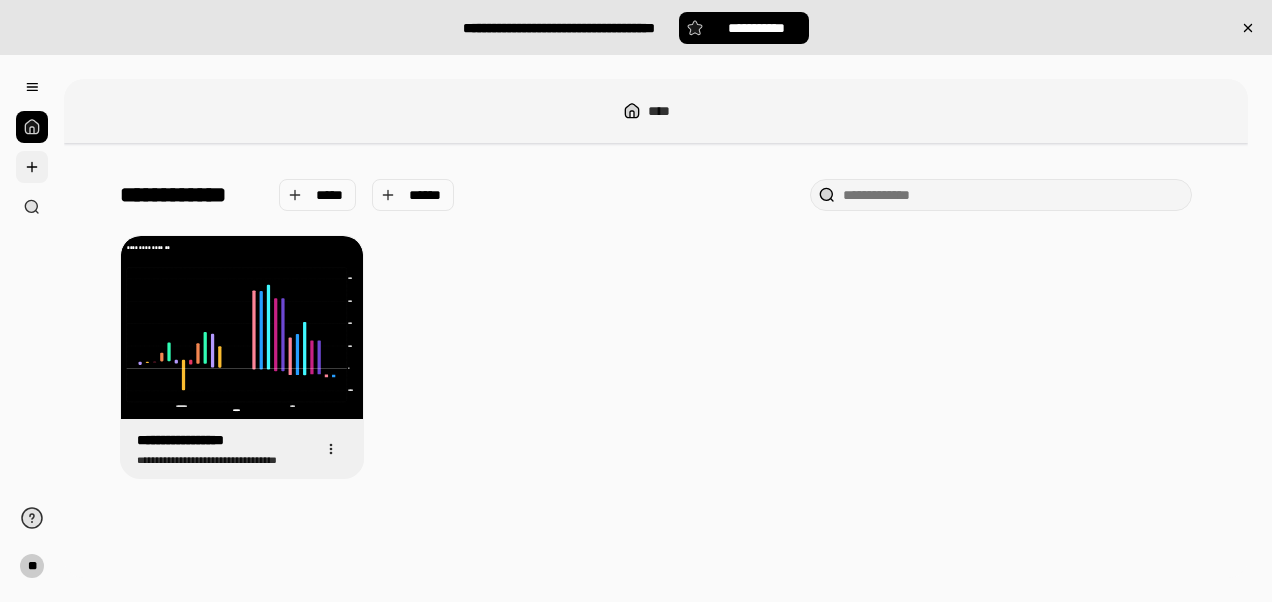 click at bounding box center [32, 167] 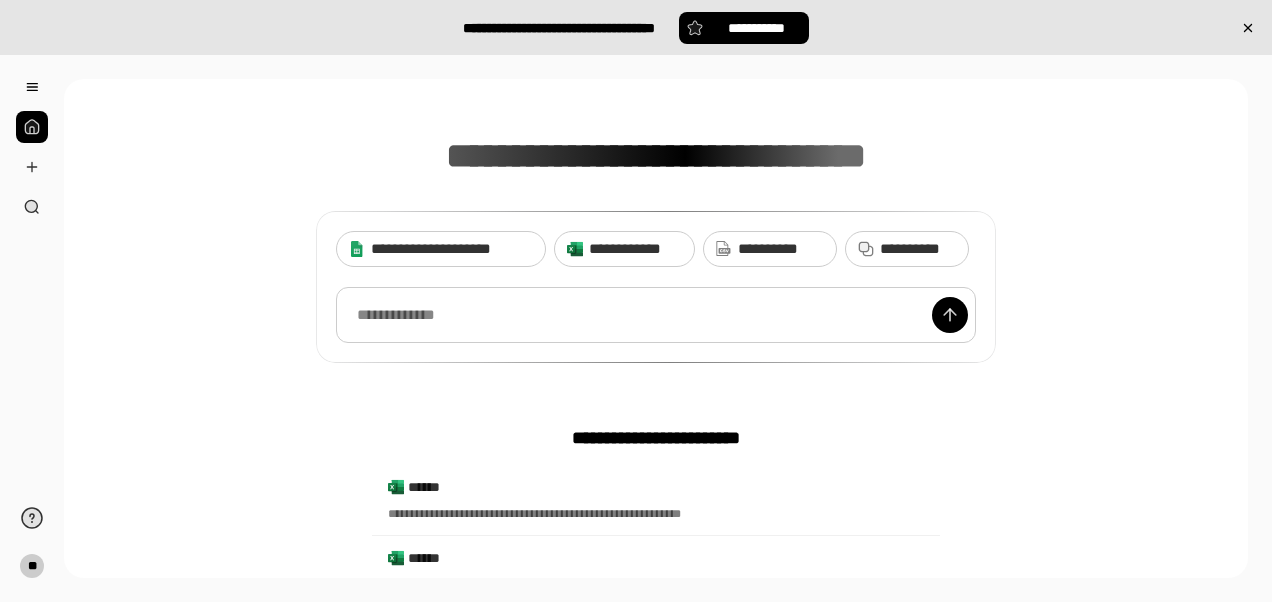 scroll, scrollTop: 67, scrollLeft: 0, axis: vertical 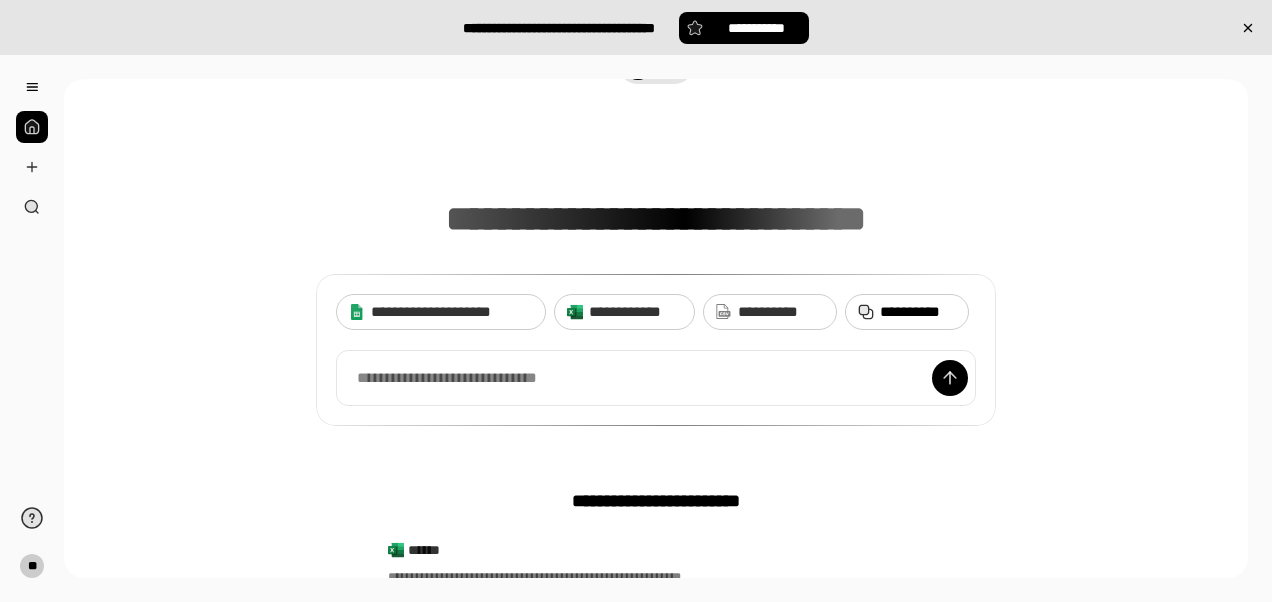 click on "**********" at bounding box center (918, 312) 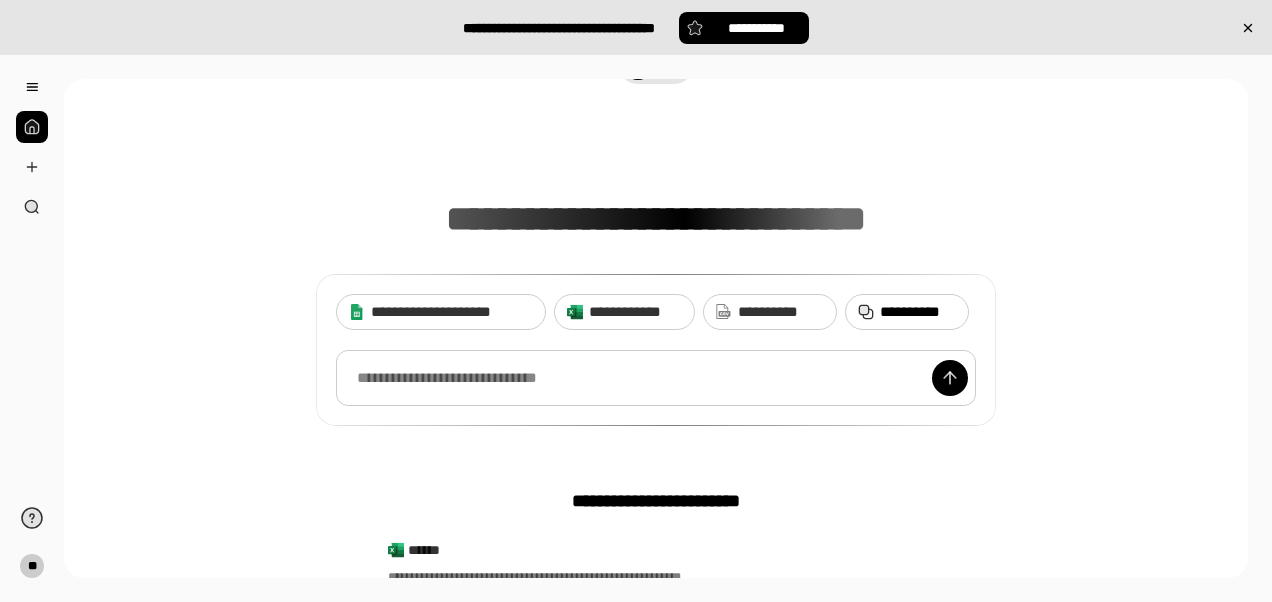 scroll, scrollTop: 33, scrollLeft: 0, axis: vertical 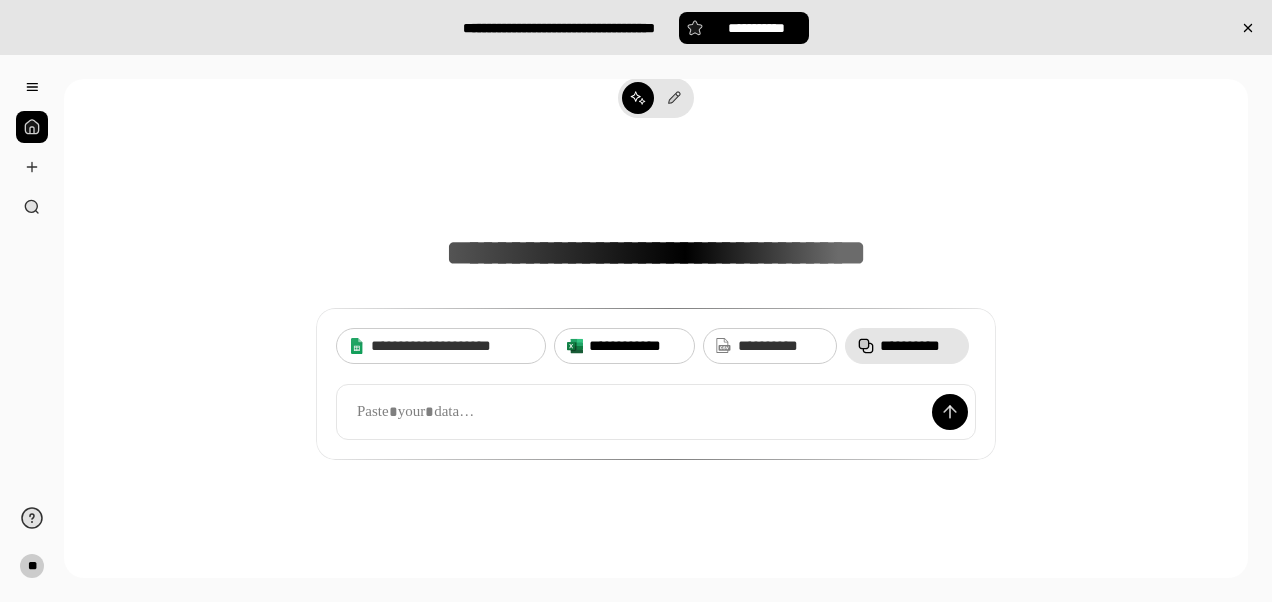 click on "**********" at bounding box center [635, 346] 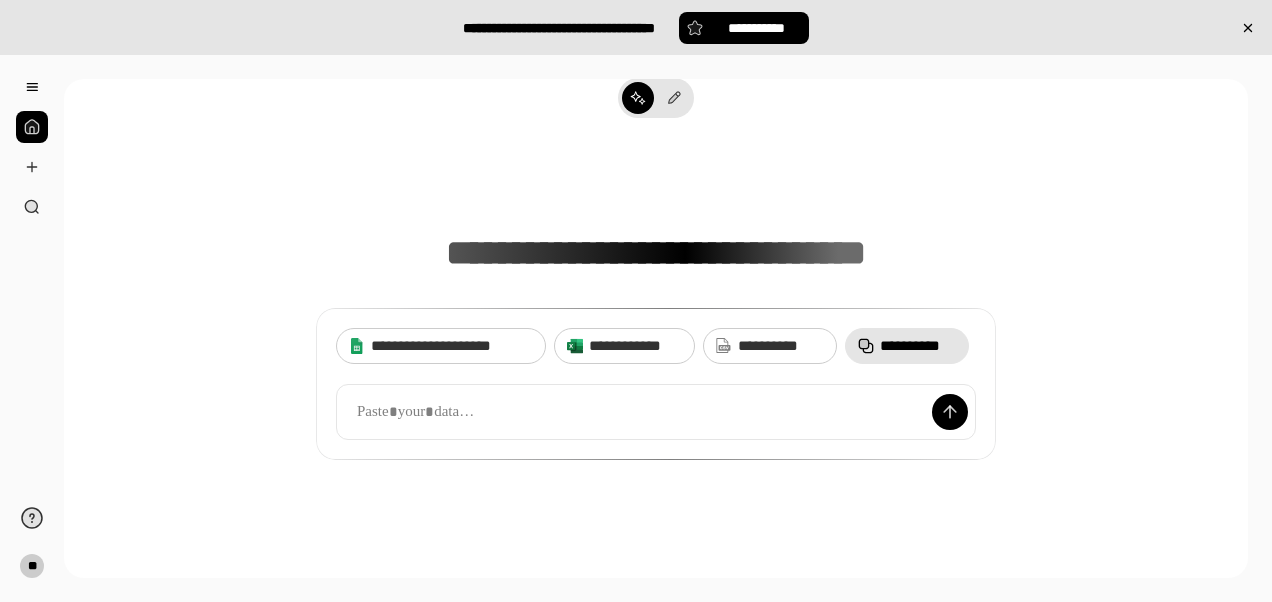 scroll, scrollTop: 0, scrollLeft: 0, axis: both 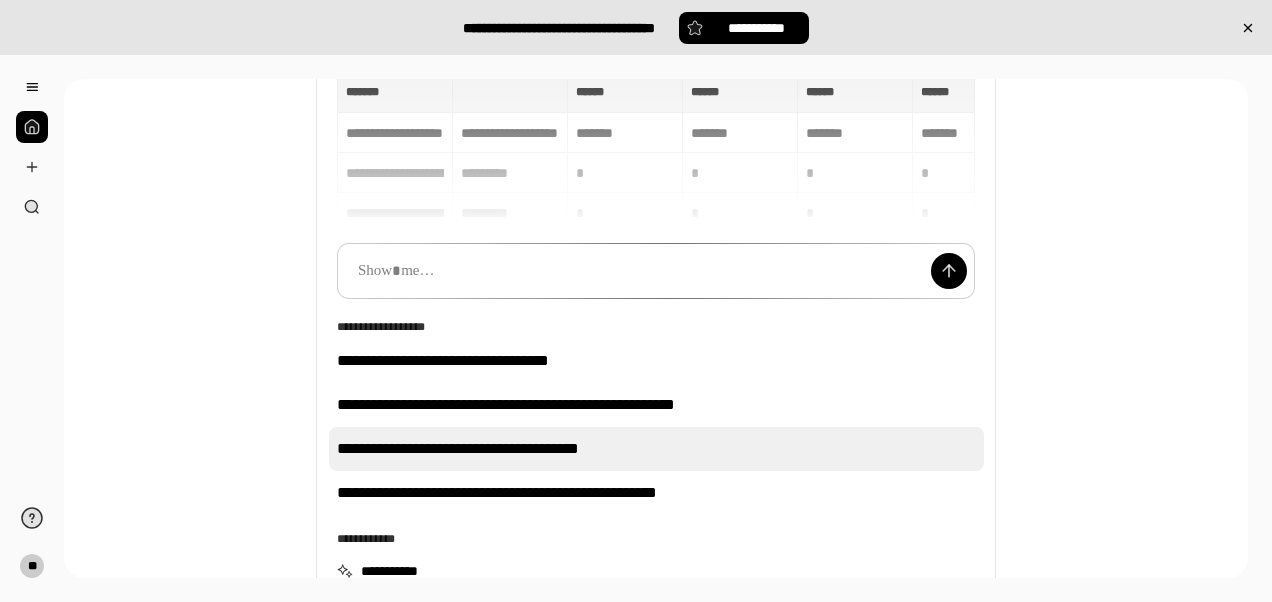 click on "**********" at bounding box center (656, 449) 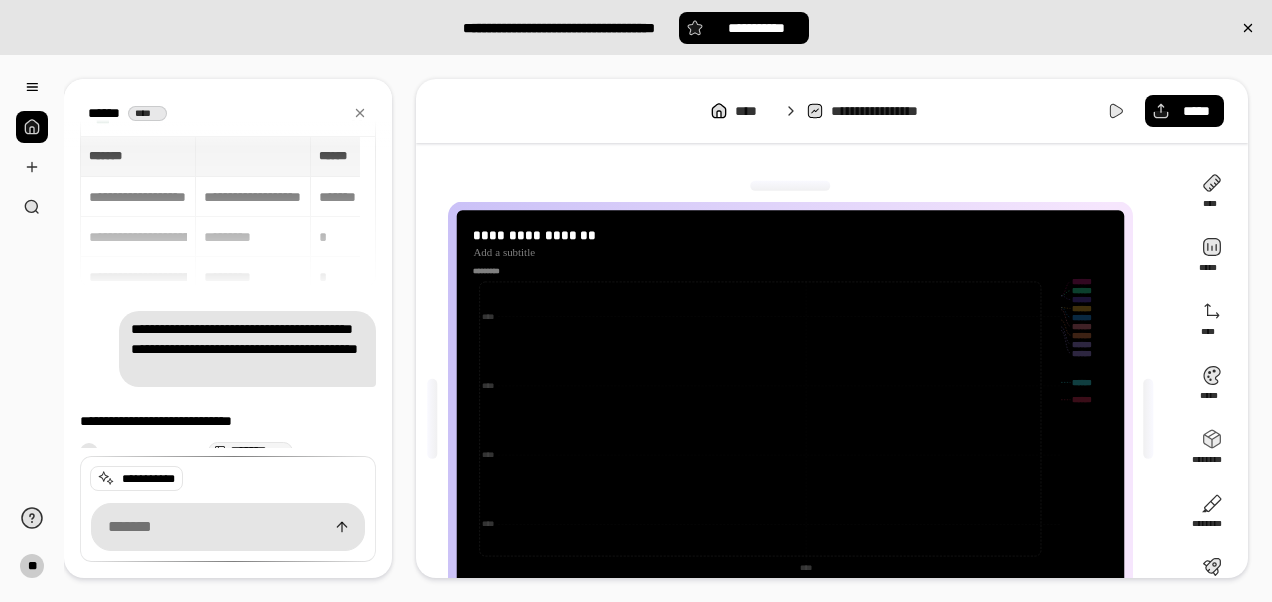 scroll, scrollTop: 161, scrollLeft: 0, axis: vertical 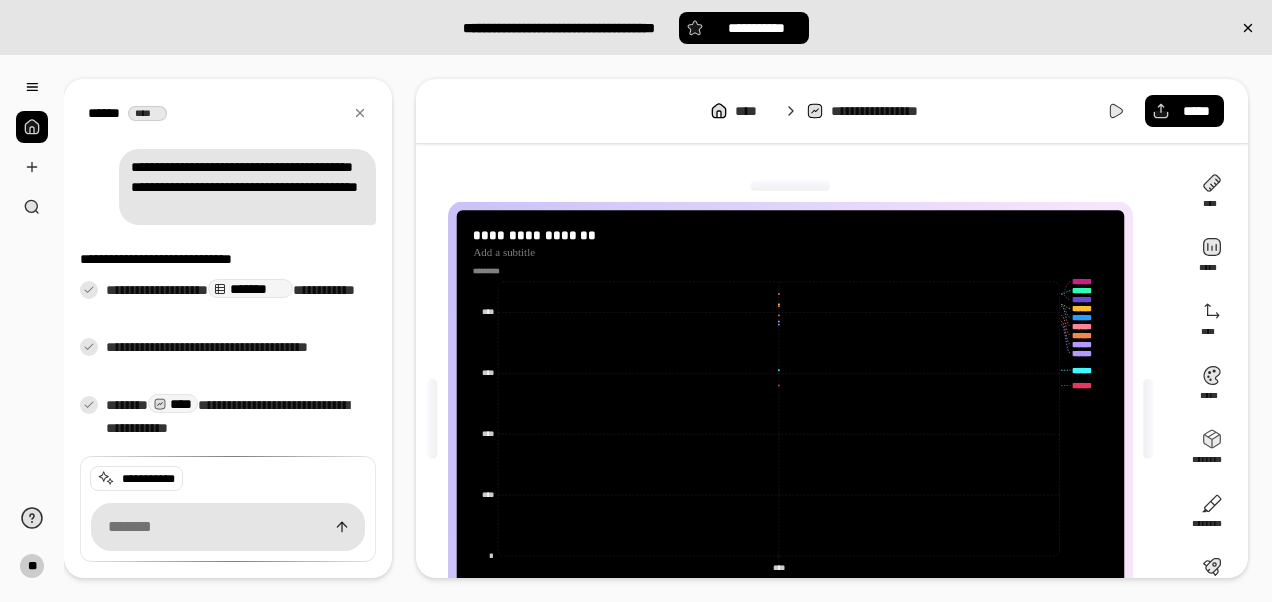 click at bounding box center (32, 127) 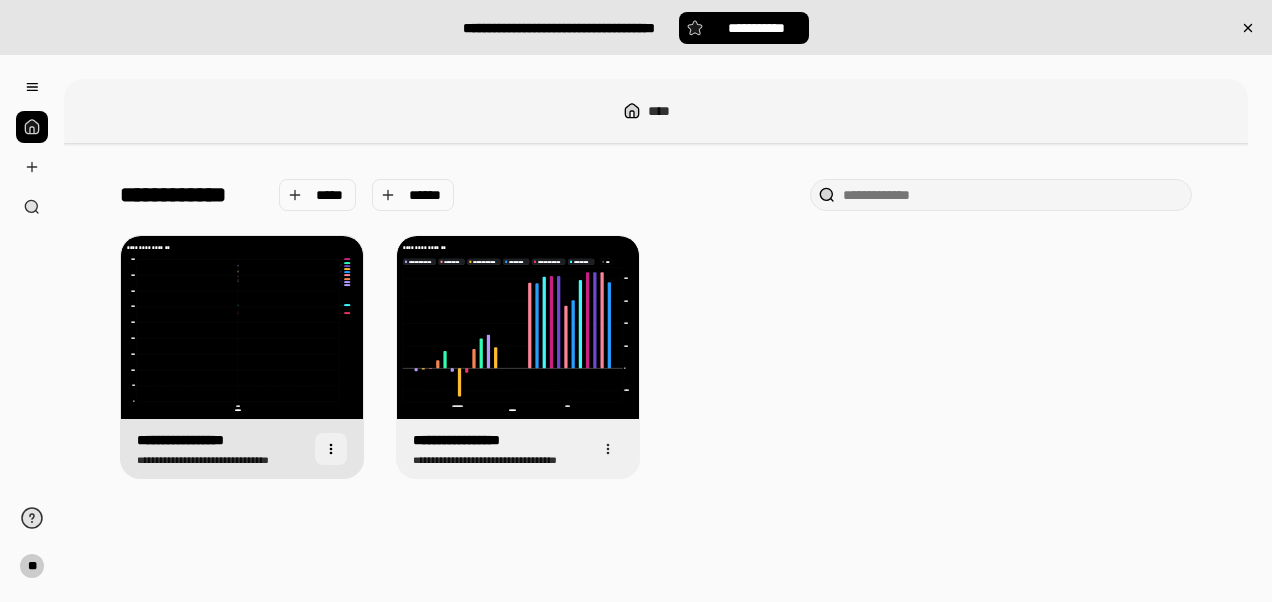 click at bounding box center (331, 449) 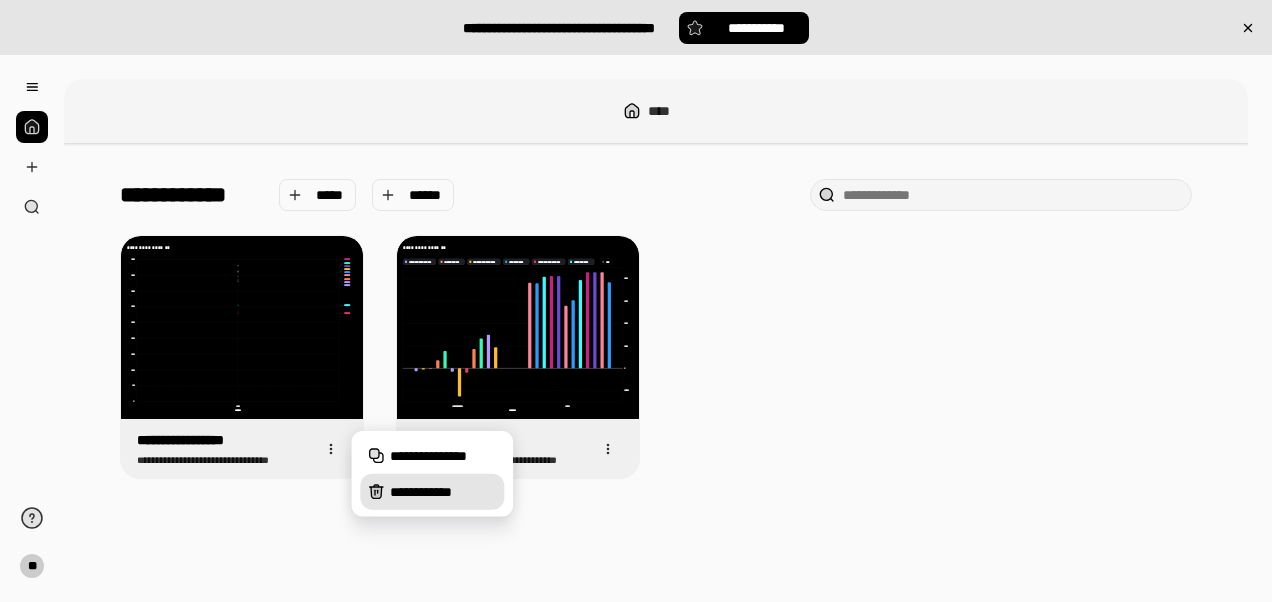 click on "**********" at bounding box center [443, 492] 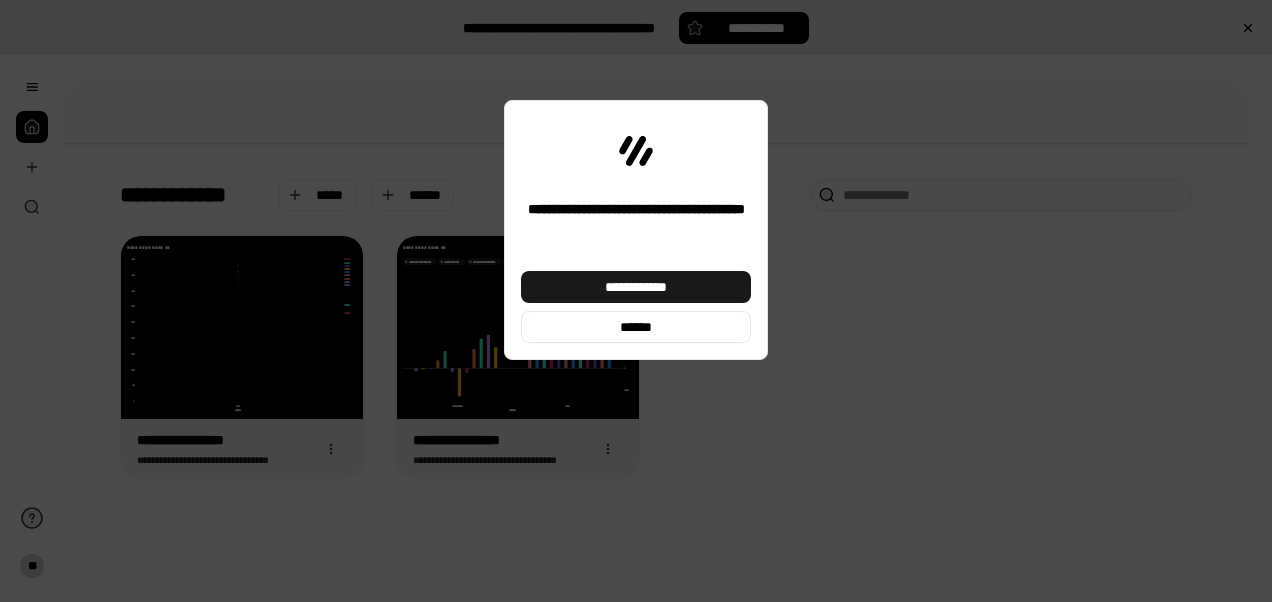 click on "**********" at bounding box center [636, 287] 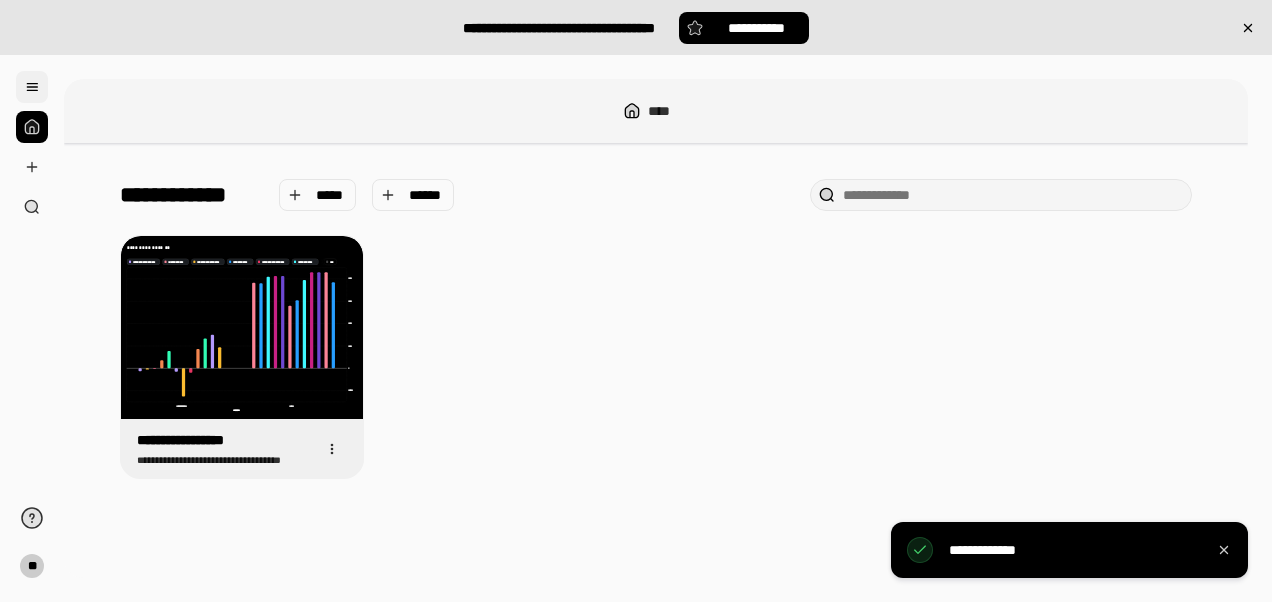click at bounding box center [32, 87] 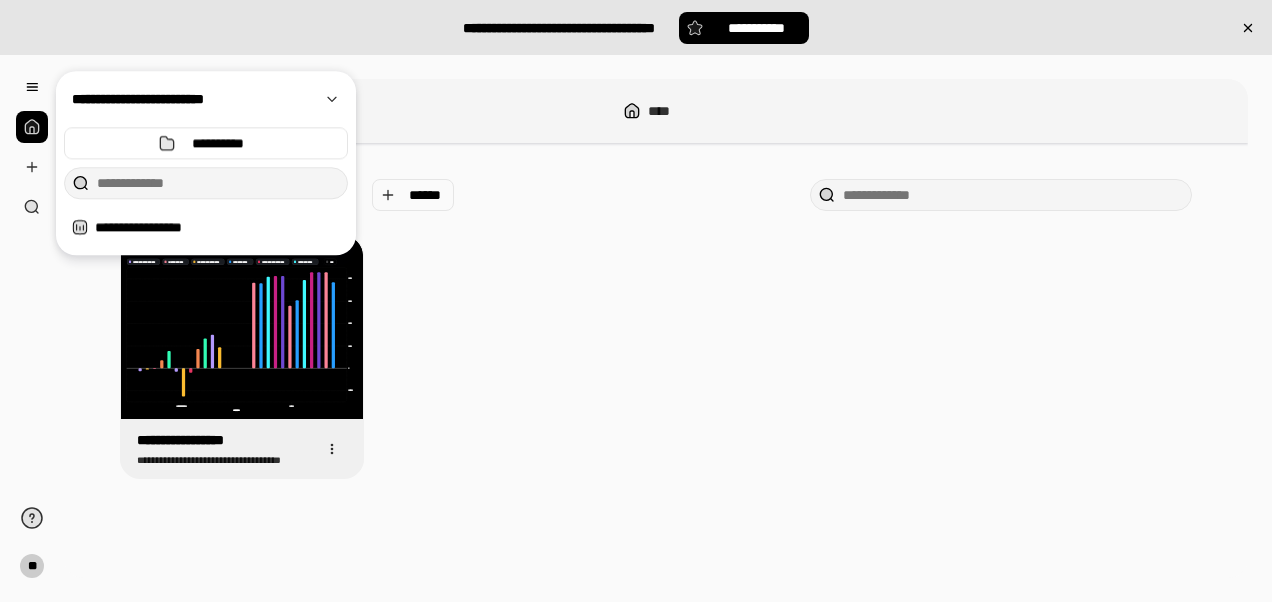 click on "**********" at bounding box center [656, 357] 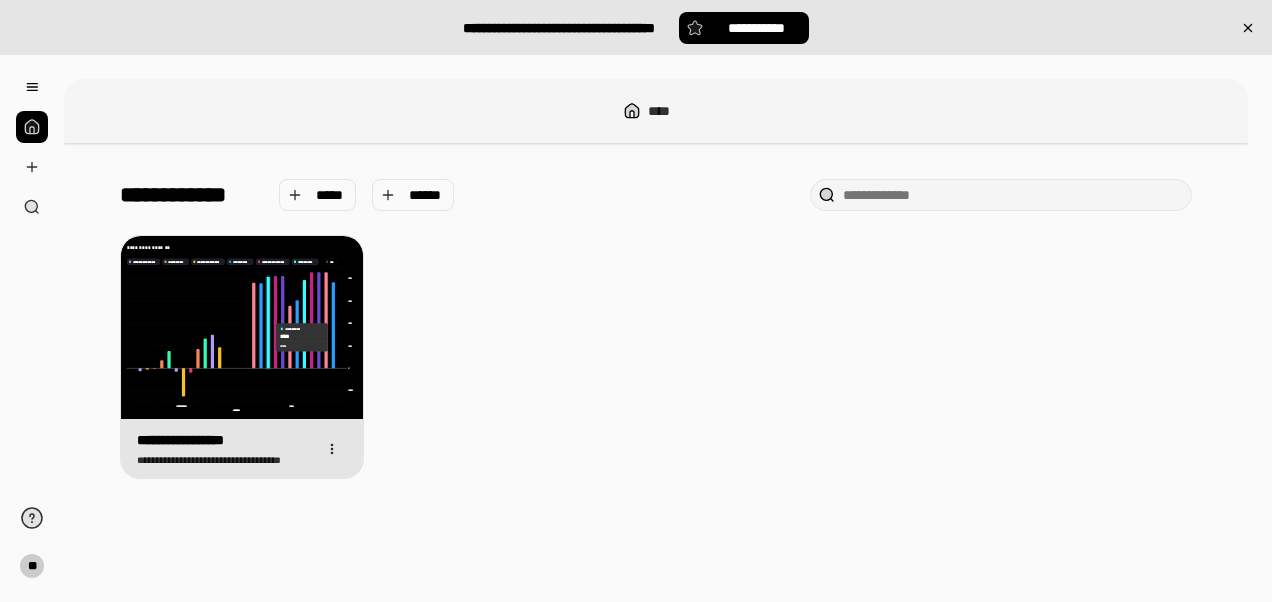 click 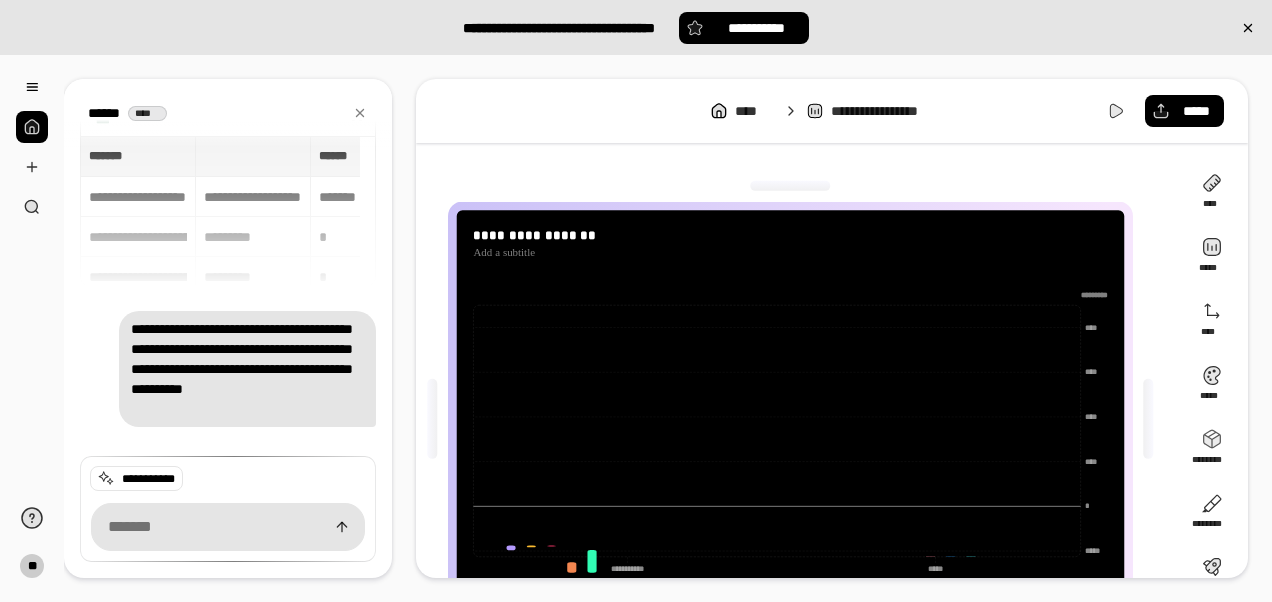 scroll, scrollTop: 316, scrollLeft: 0, axis: vertical 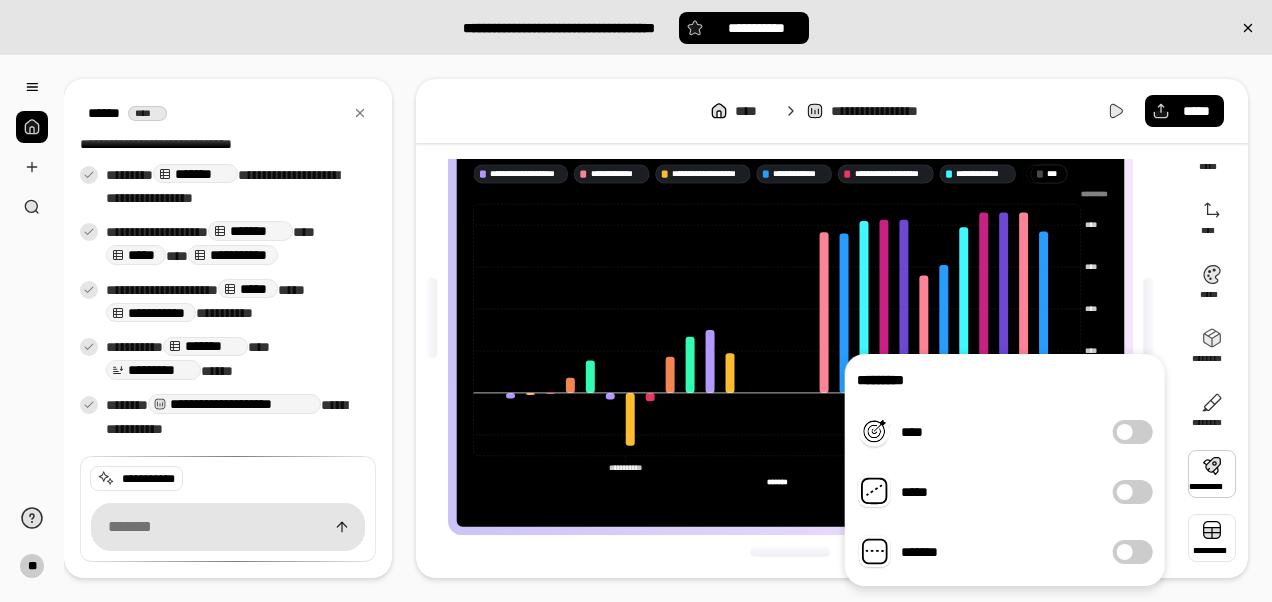 click at bounding box center (1212, 538) 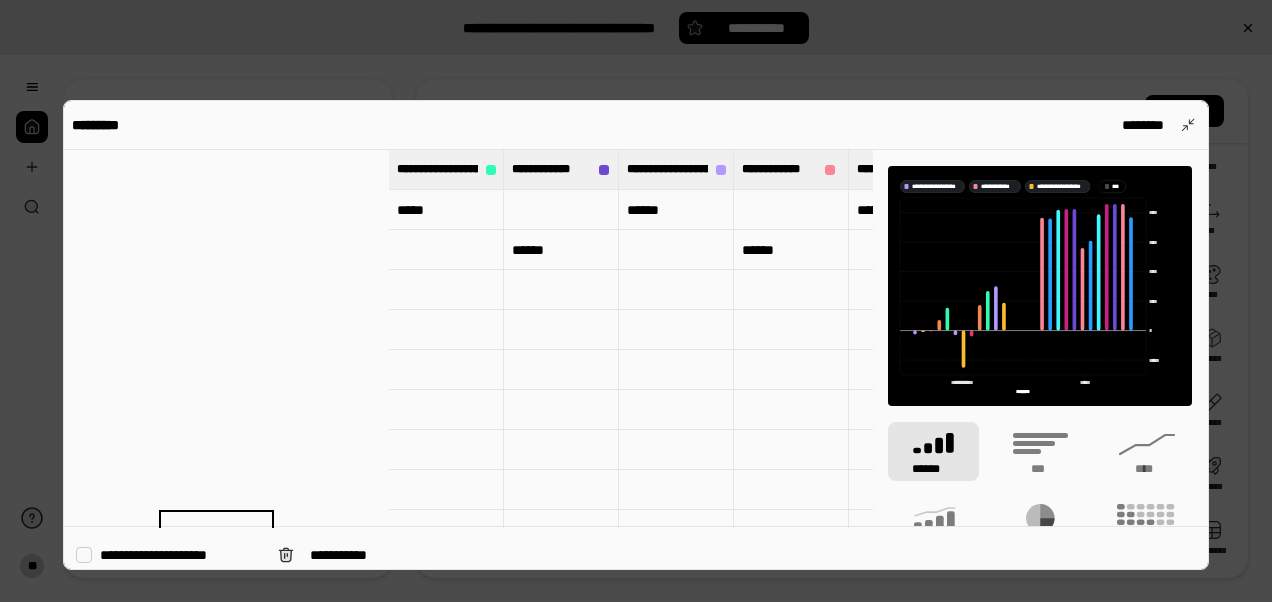 scroll, scrollTop: 0, scrollLeft: 0, axis: both 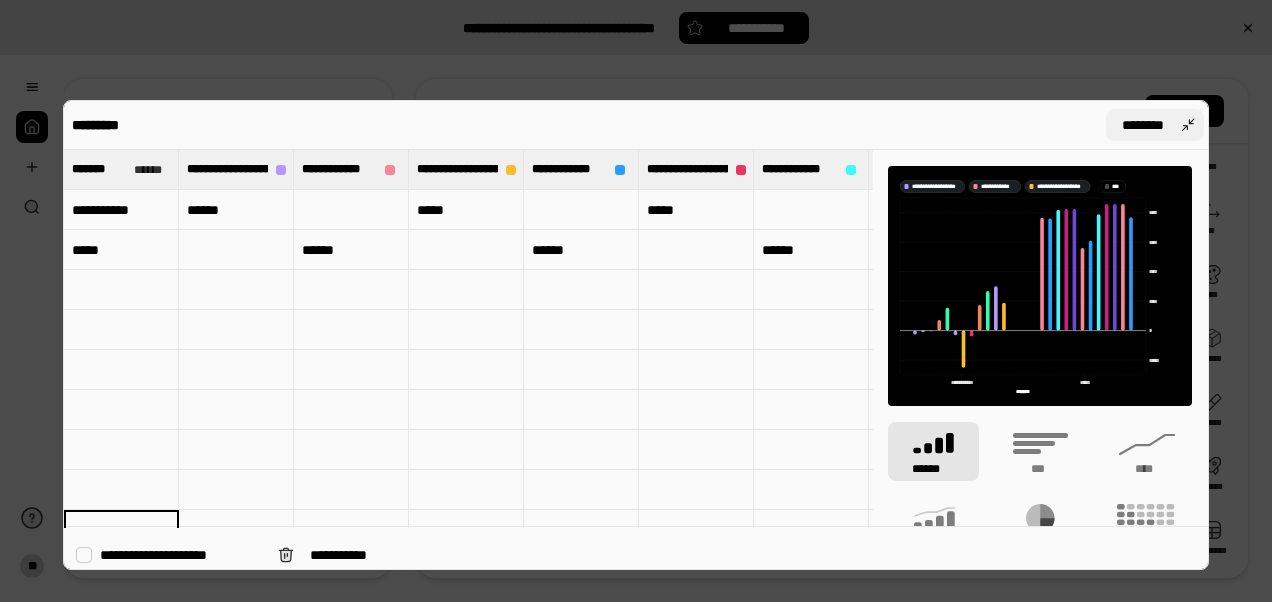 click on "********" at bounding box center [1155, 125] 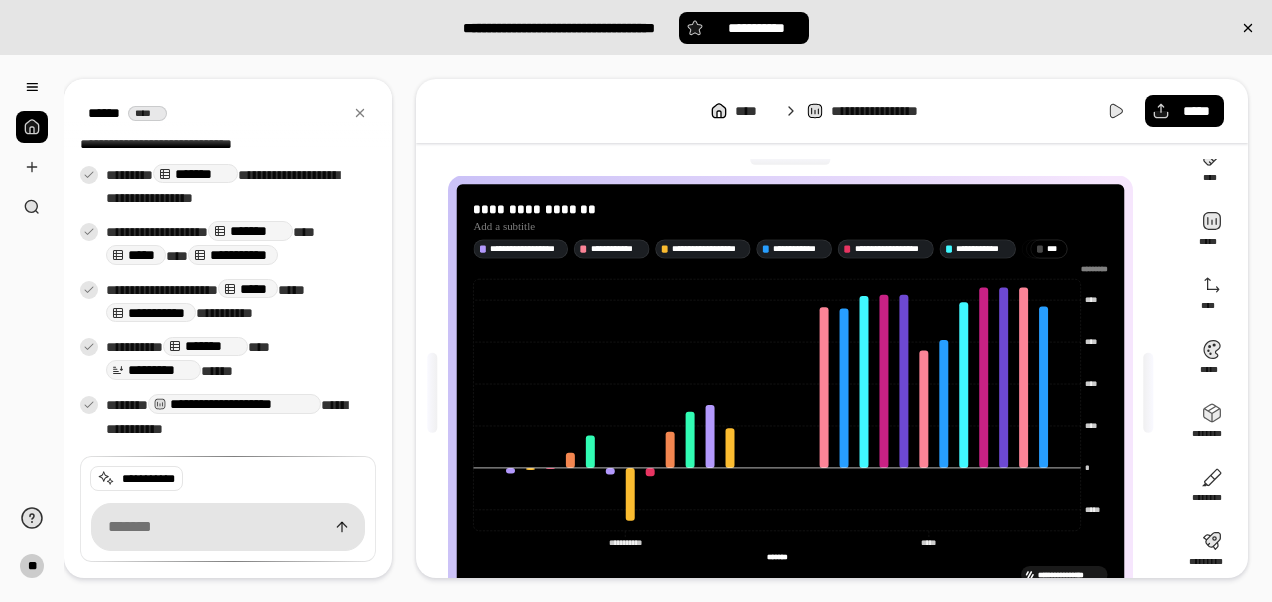 scroll, scrollTop: 0, scrollLeft: 0, axis: both 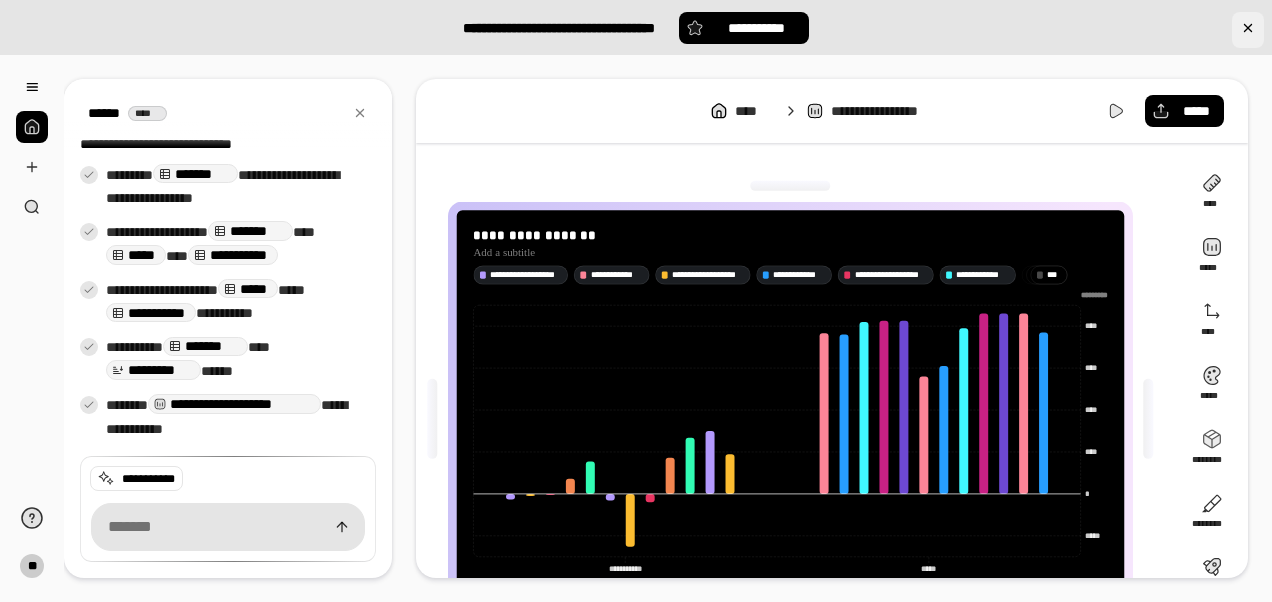 click 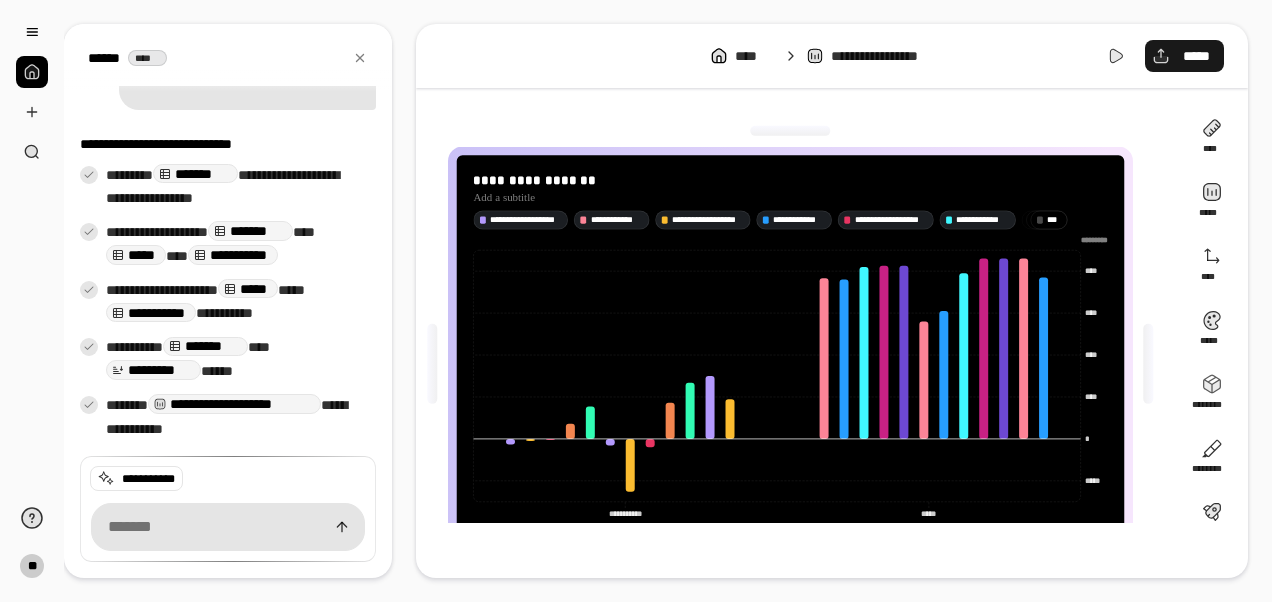 scroll, scrollTop: 296, scrollLeft: 0, axis: vertical 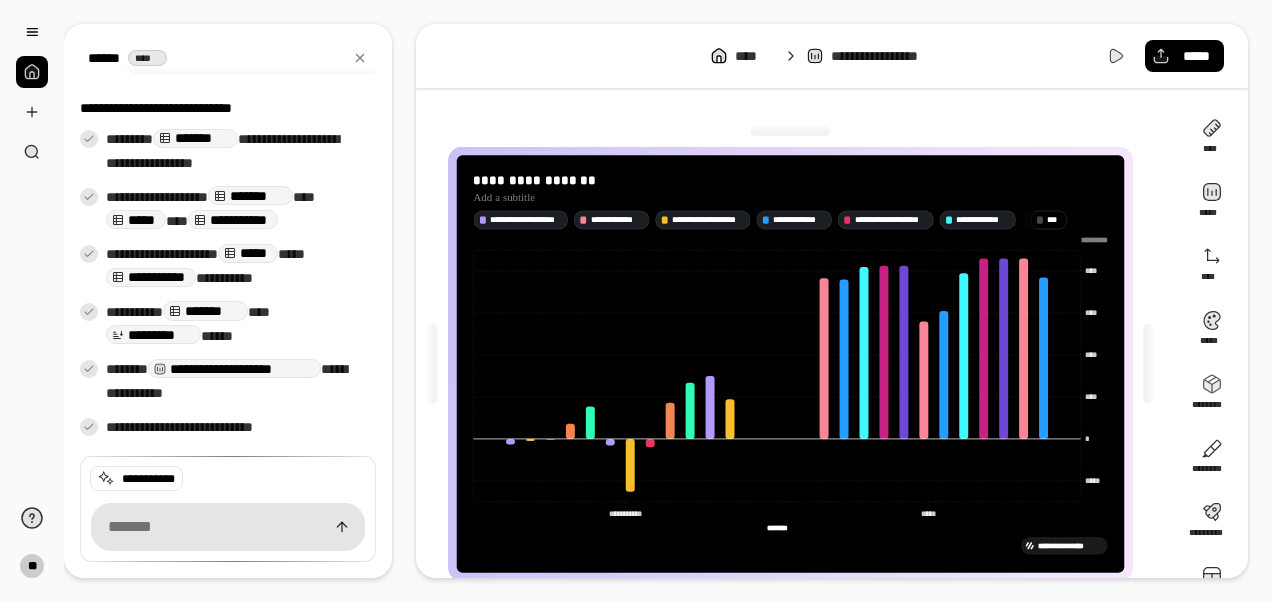 click at bounding box center [32, 72] 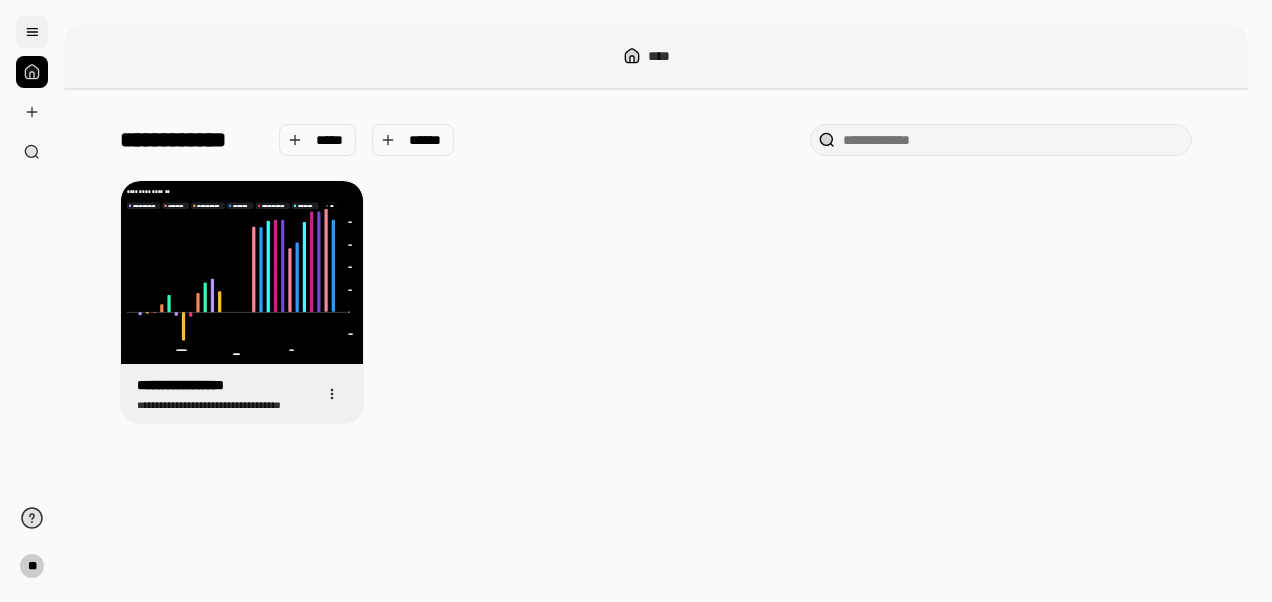 click at bounding box center [32, 32] 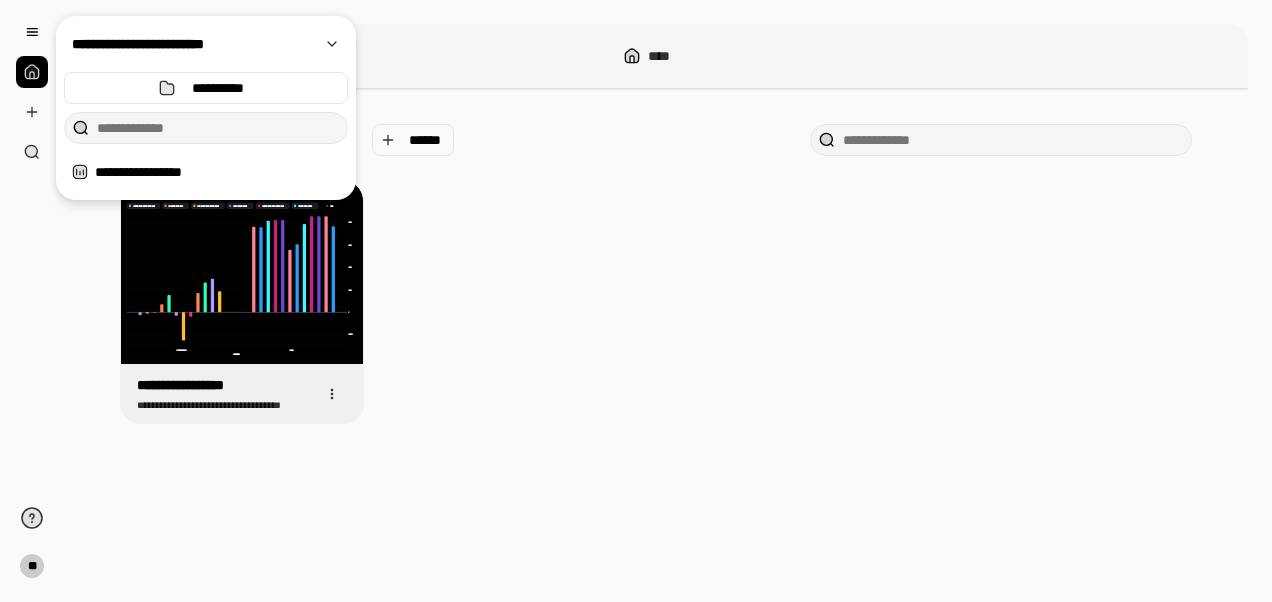 click at bounding box center (32, 72) 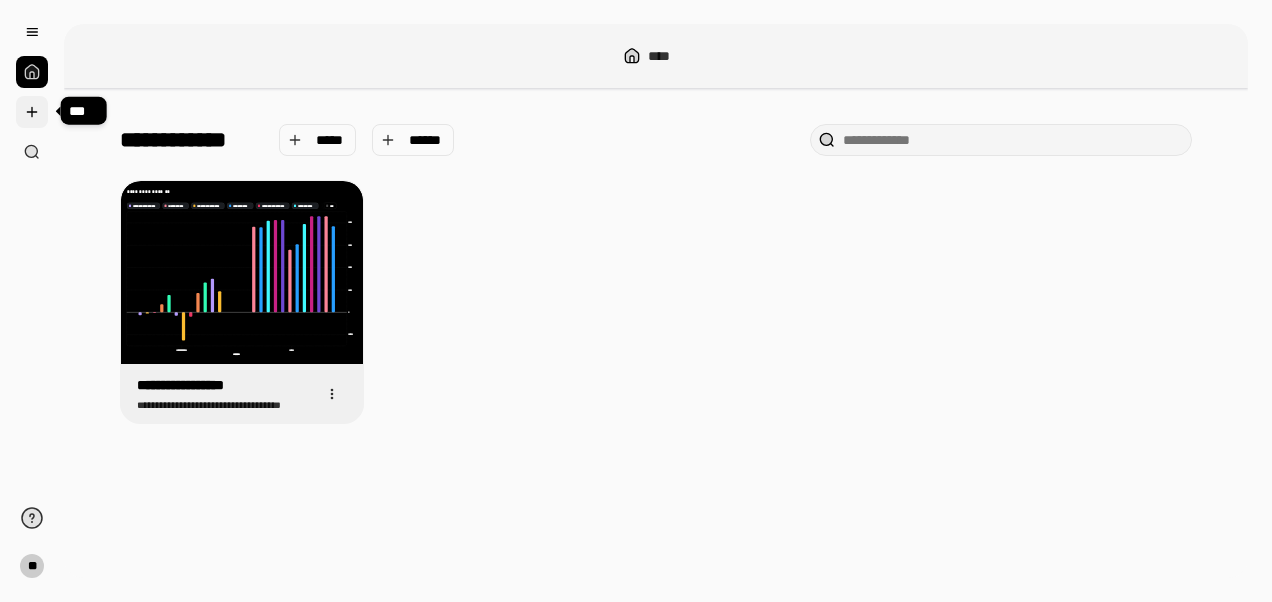click at bounding box center [32, 112] 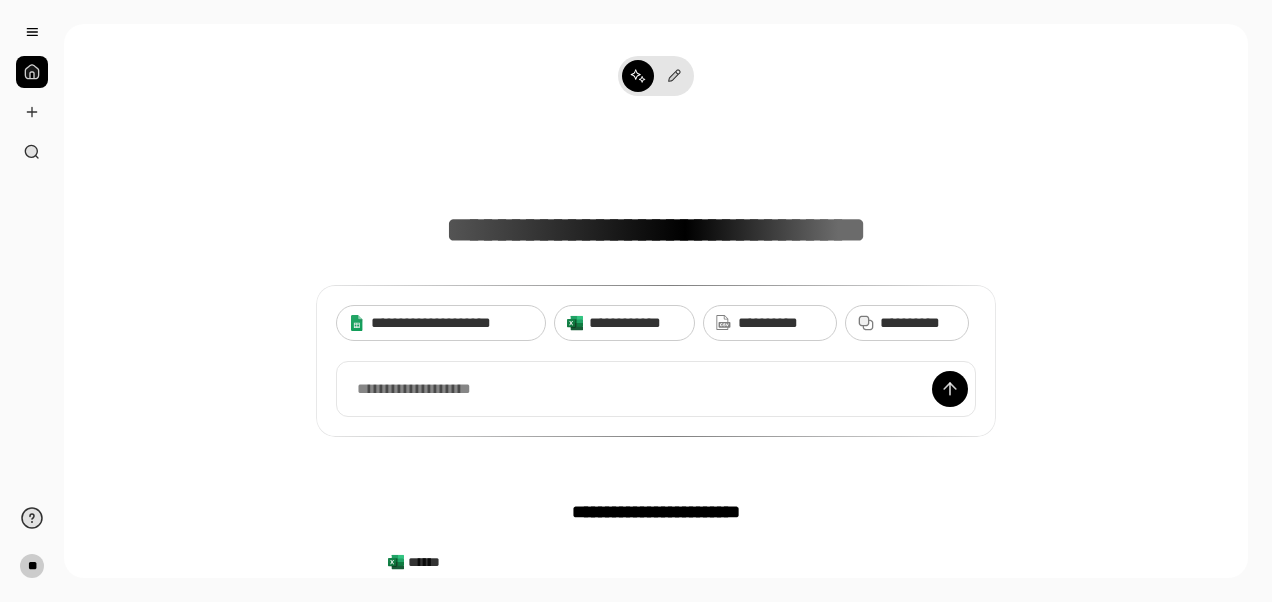 drag, startPoint x: 1261, startPoint y: 200, endPoint x: 1258, endPoint y: 227, distance: 27.166155 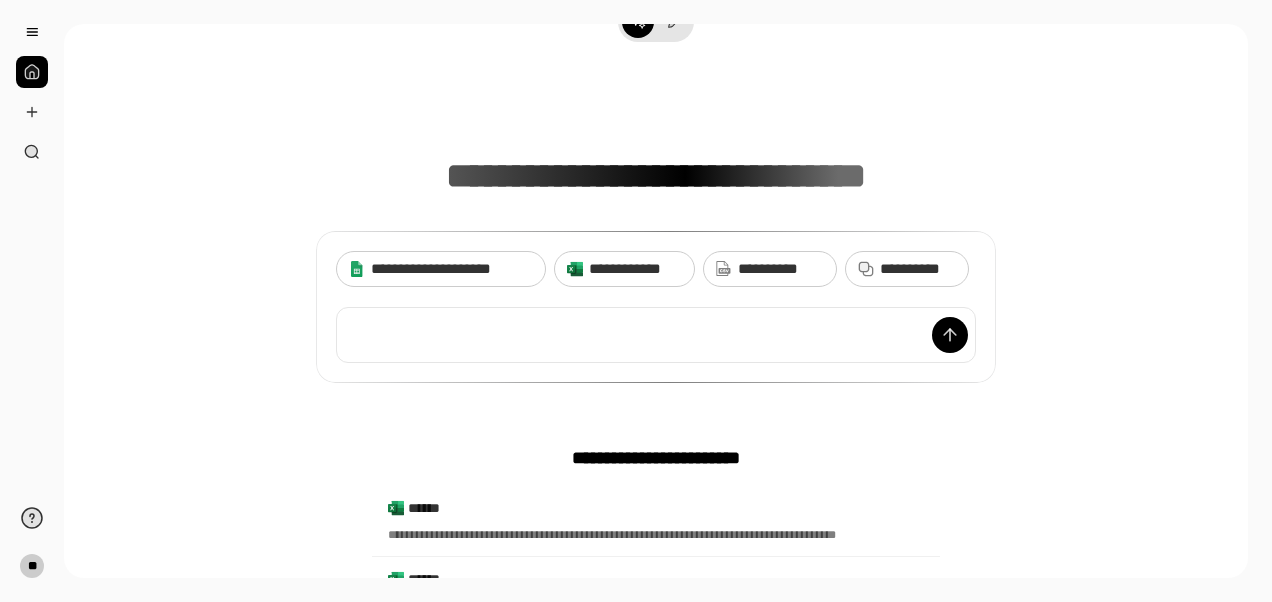 scroll, scrollTop: 0, scrollLeft: 0, axis: both 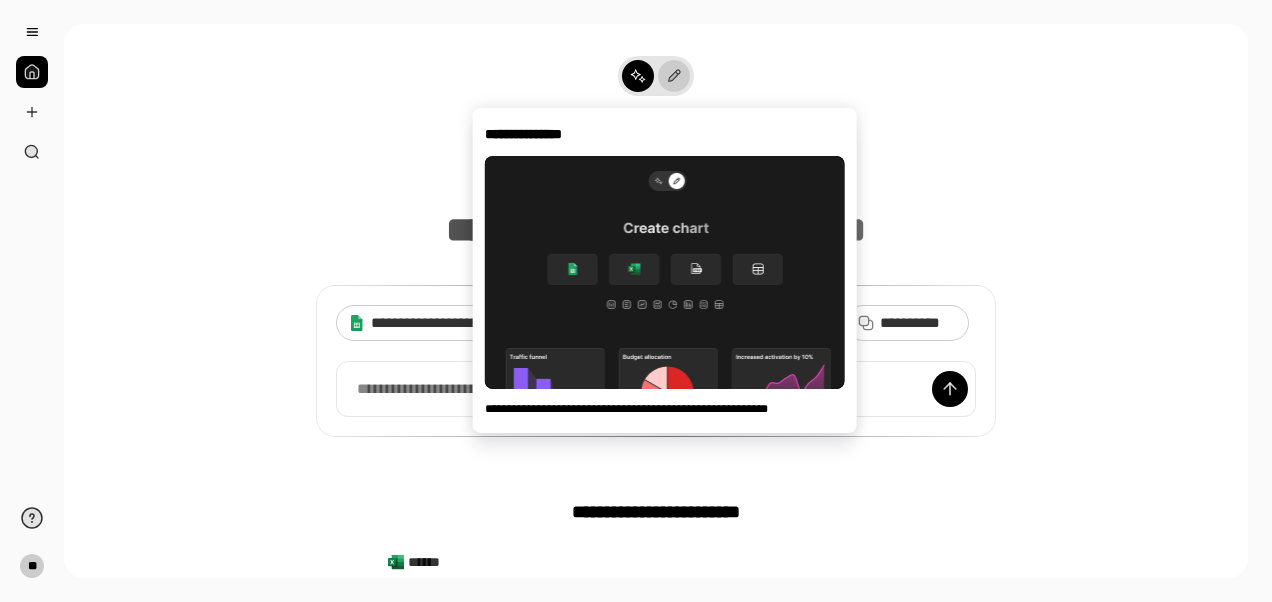 click 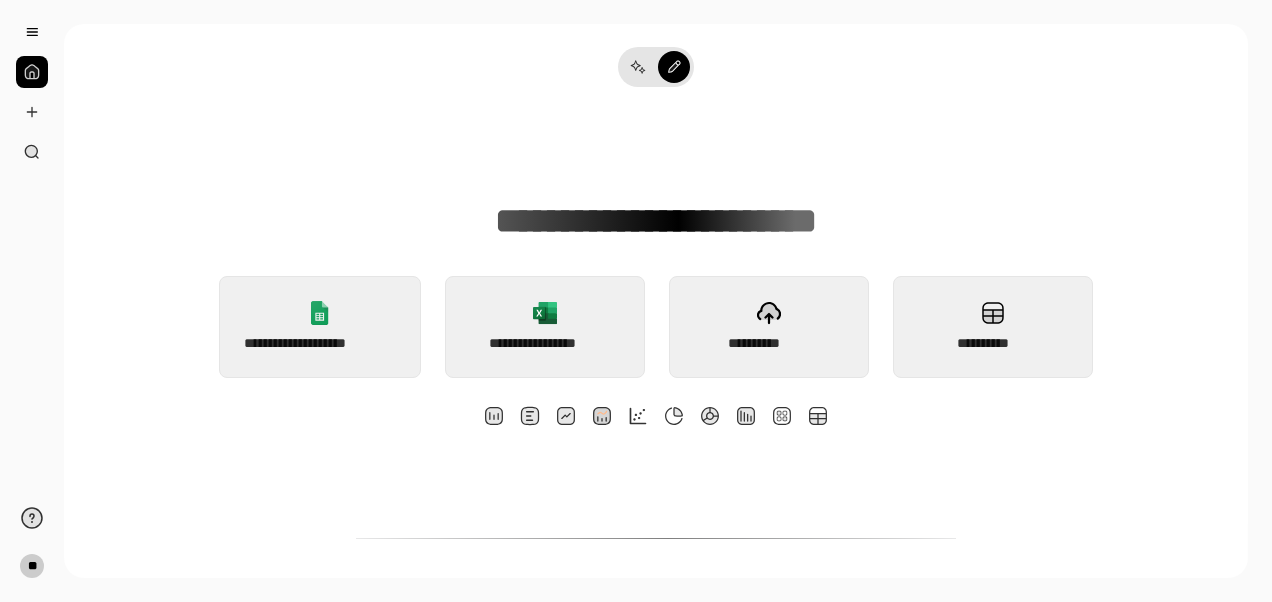 scroll, scrollTop: 0, scrollLeft: 0, axis: both 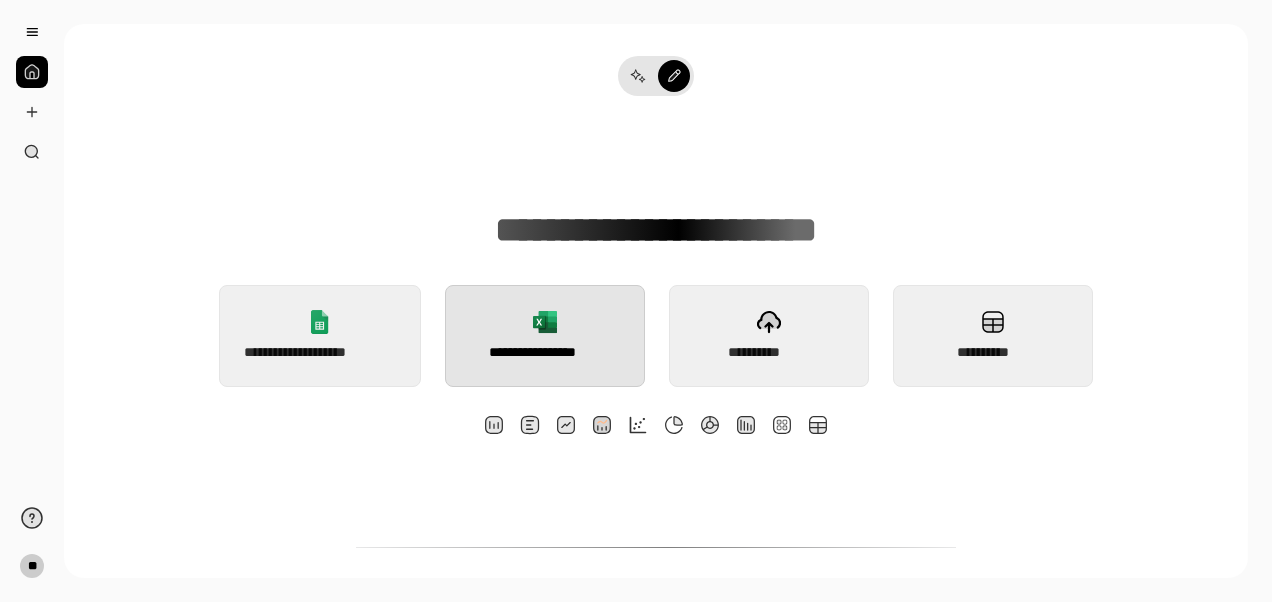 click on "**********" at bounding box center [545, 336] 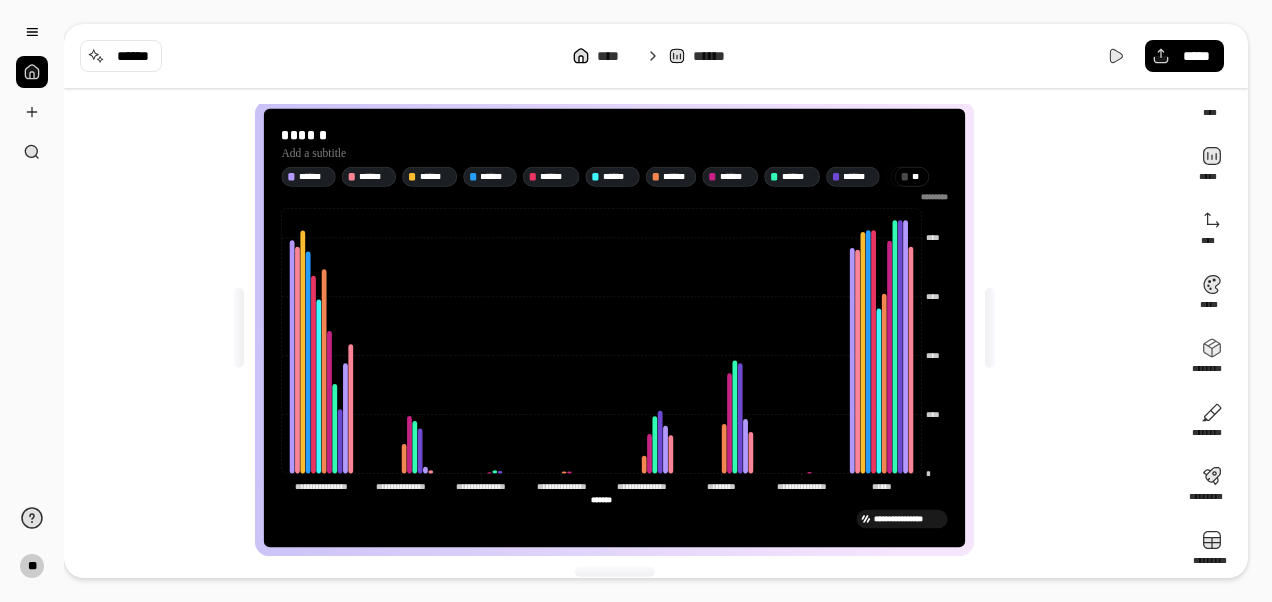 scroll, scrollTop: 0, scrollLeft: 0, axis: both 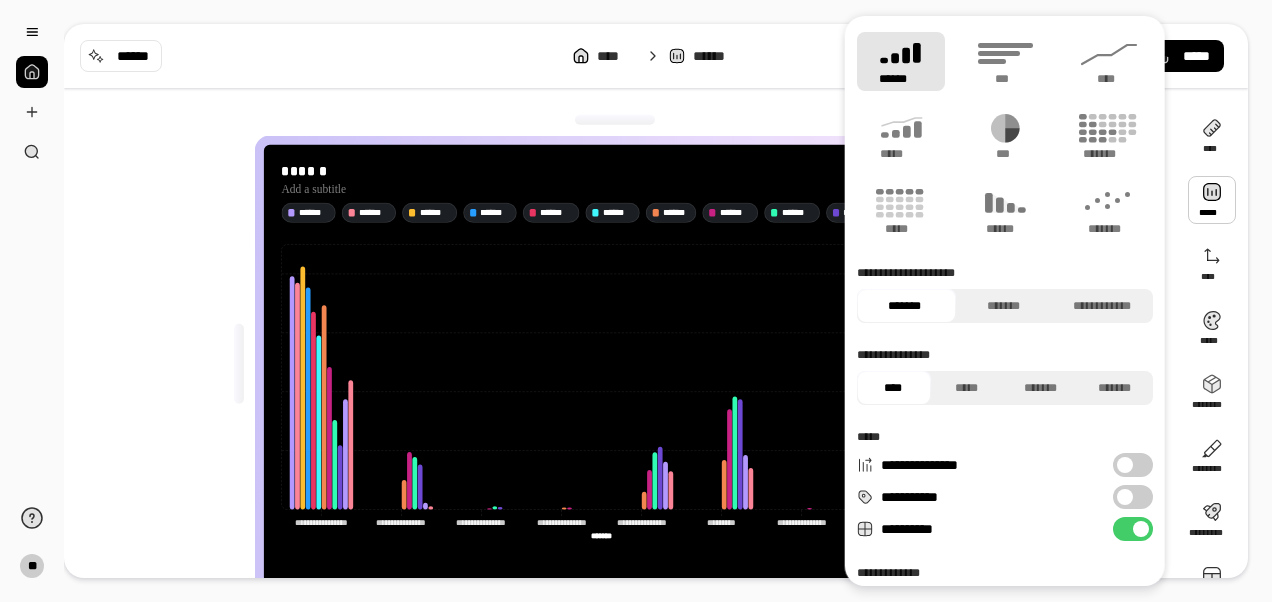 click at bounding box center (1212, 200) 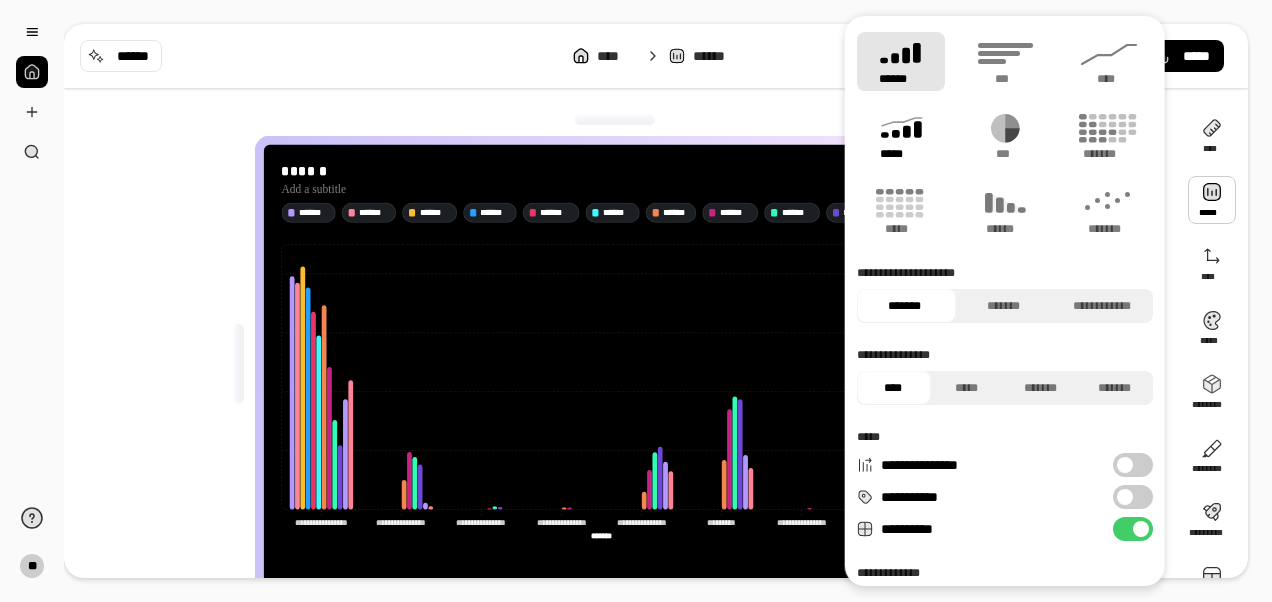click 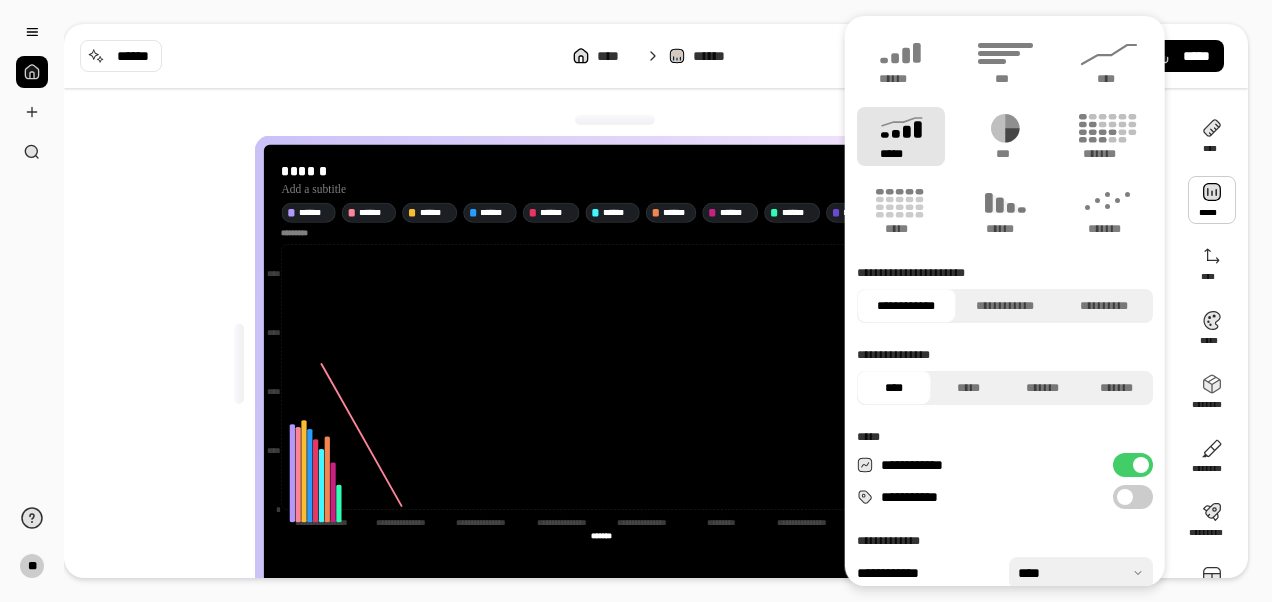 type on "******" 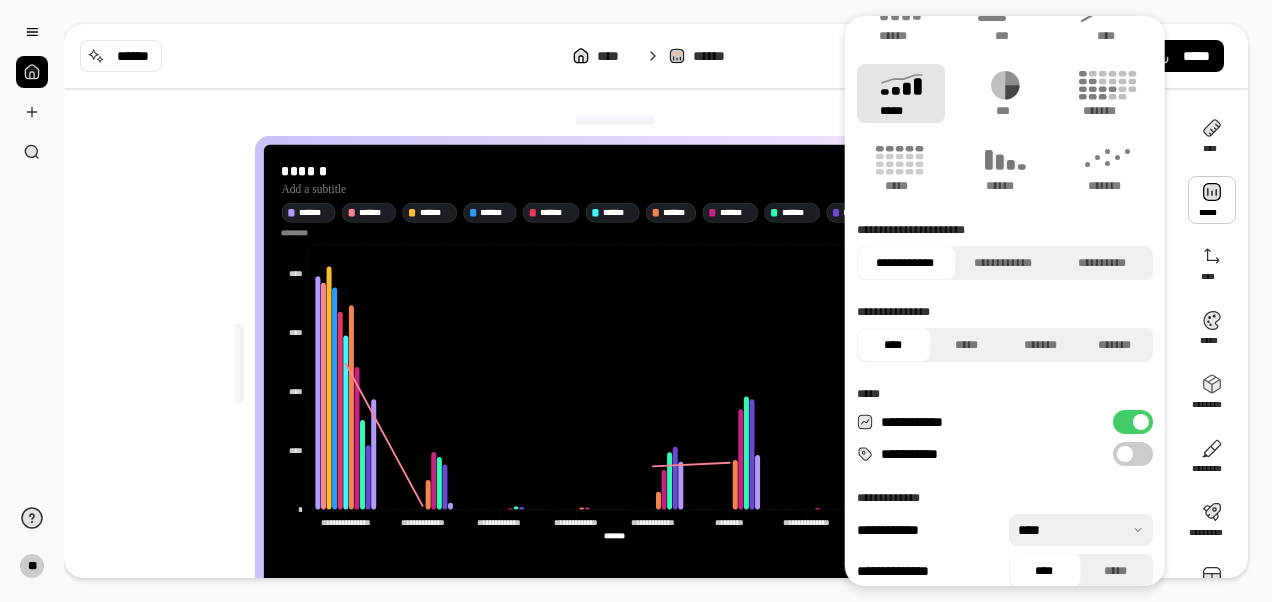scroll, scrollTop: 61, scrollLeft: 0, axis: vertical 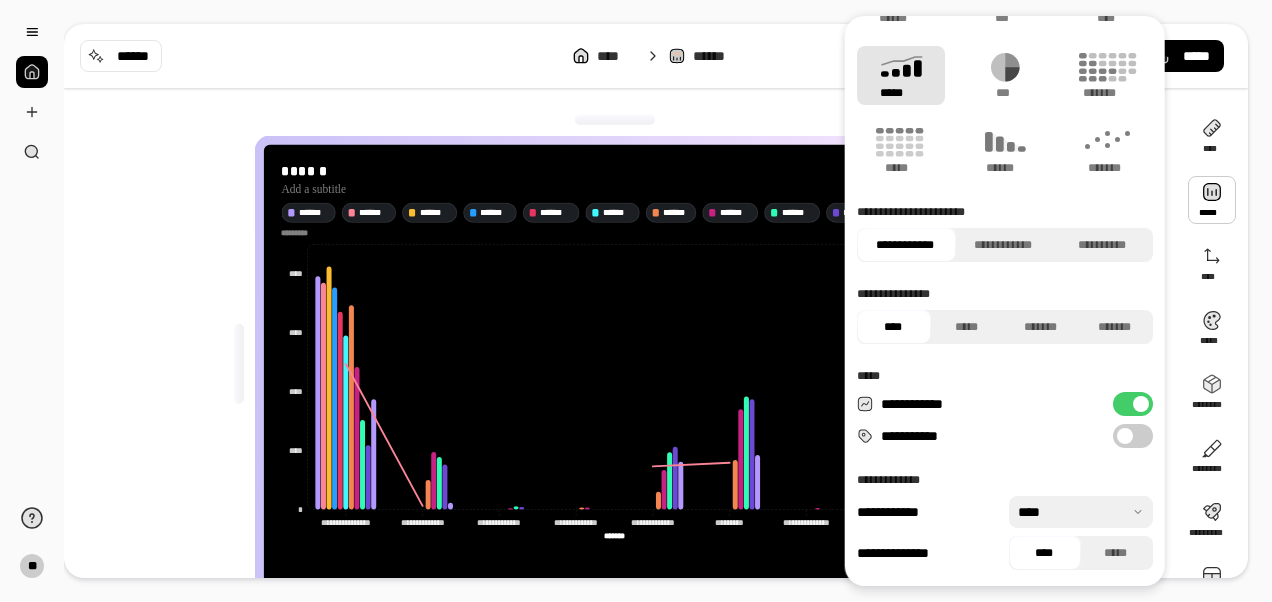 click on "**********" at bounding box center [668, 301] 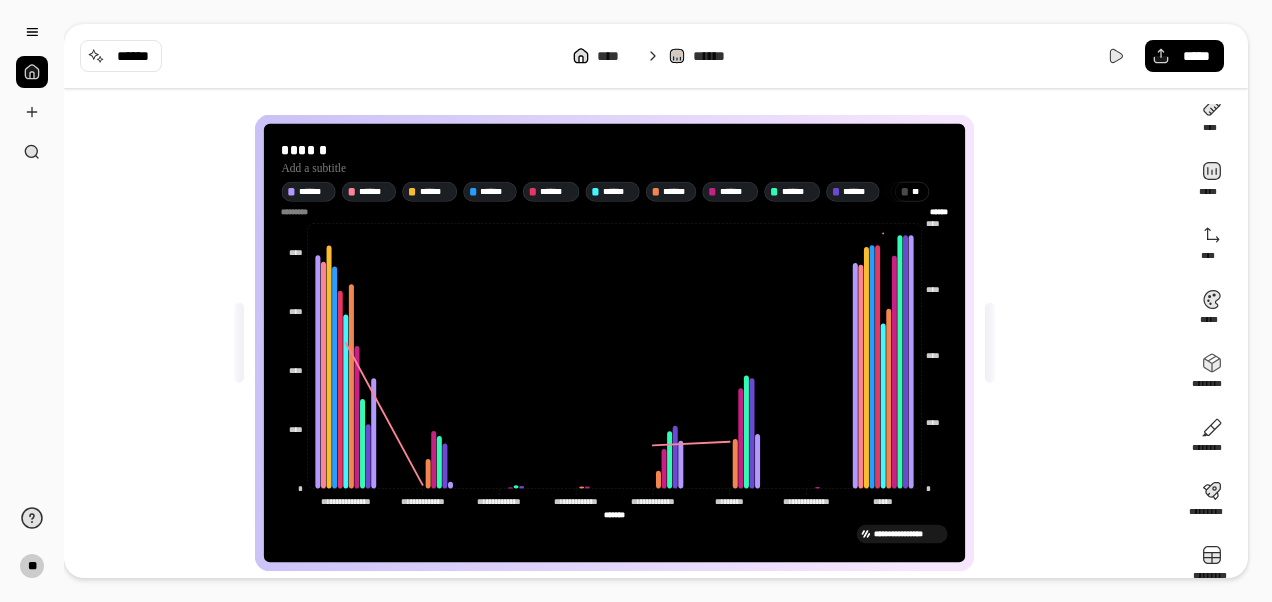 scroll, scrollTop: 50, scrollLeft: 0, axis: vertical 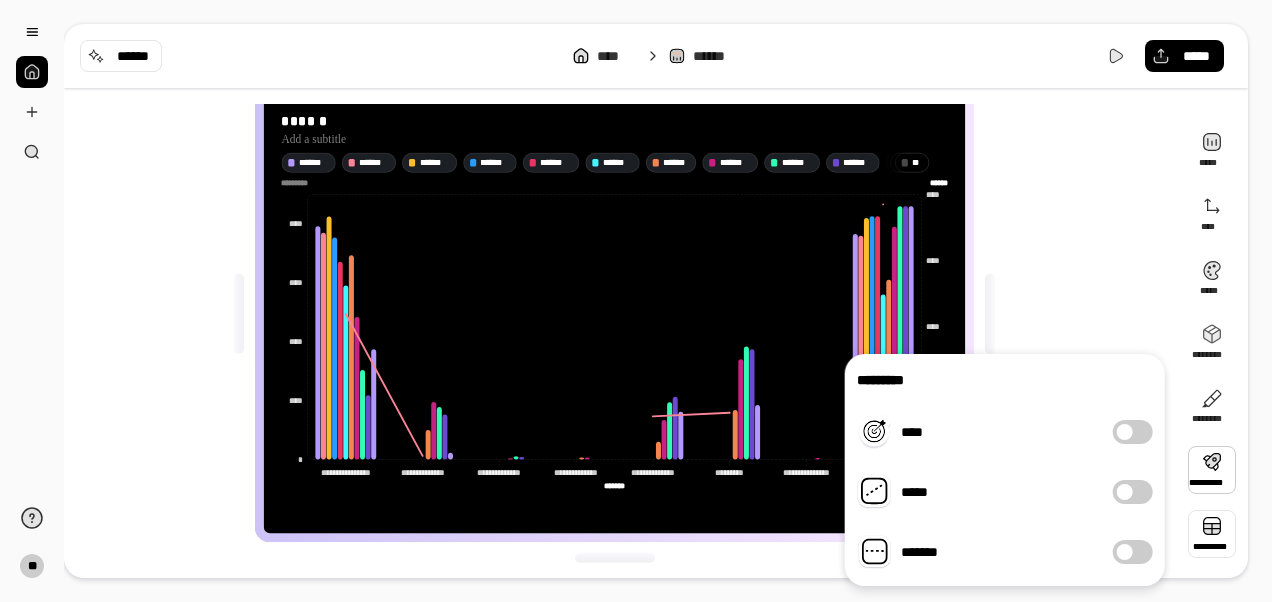click at bounding box center (1212, 534) 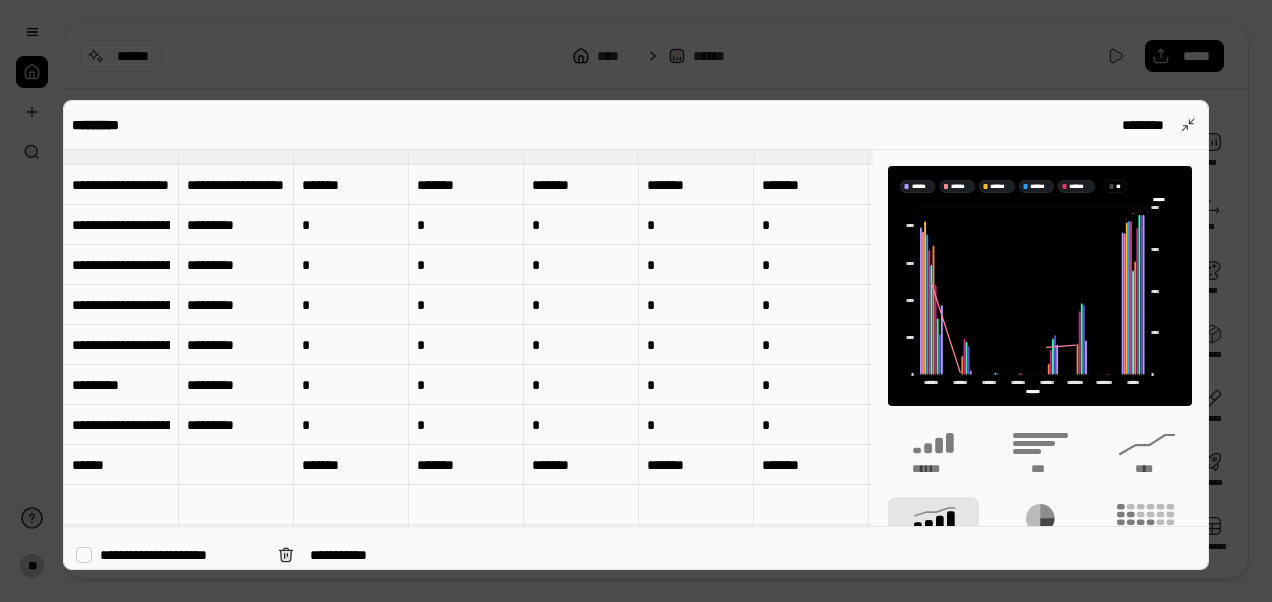 scroll, scrollTop: 0, scrollLeft: 0, axis: both 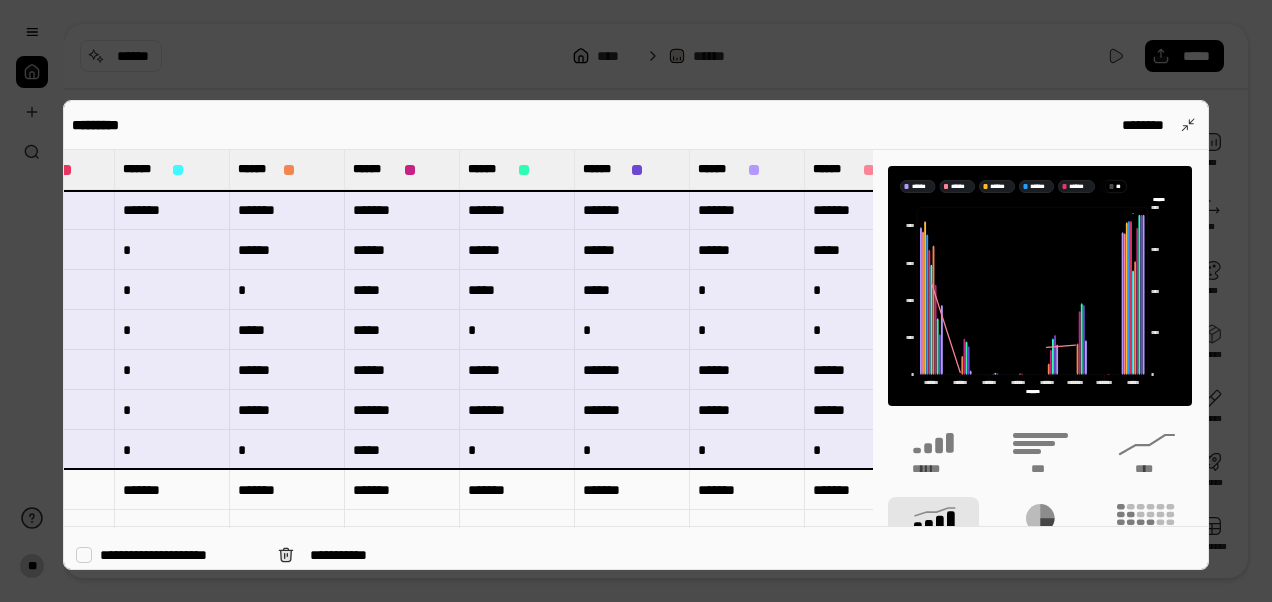 drag, startPoint x: 124, startPoint y: 210, endPoint x: 808, endPoint y: 440, distance: 721.6343 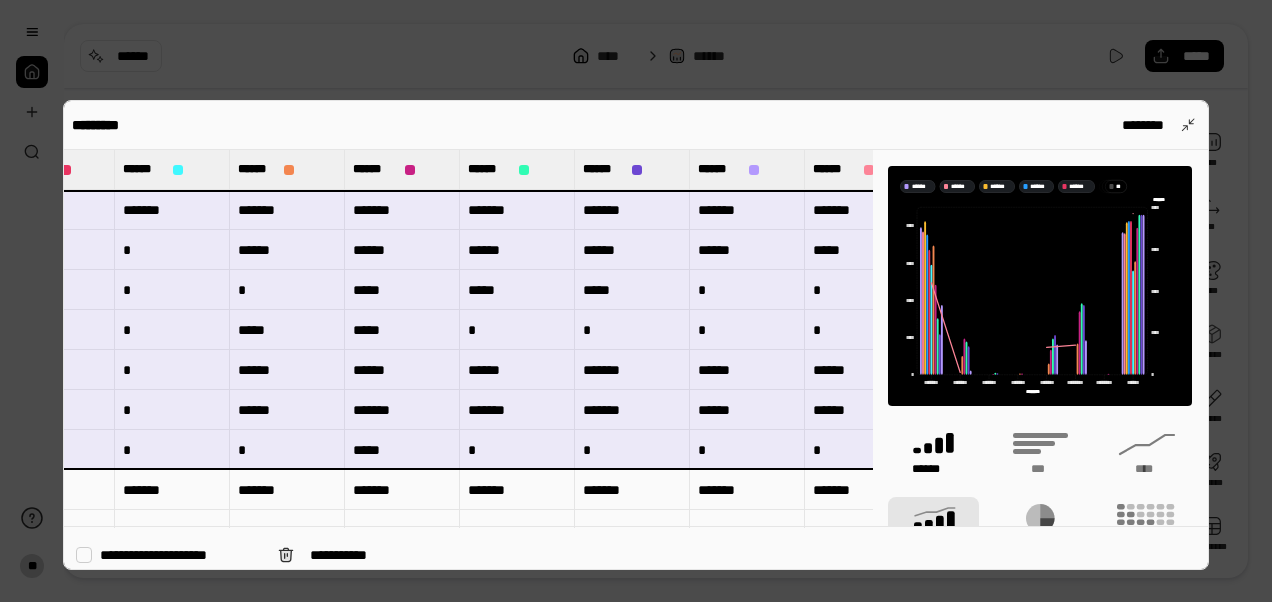 drag, startPoint x: 808, startPoint y: 440, endPoint x: 936, endPoint y: 446, distance: 128.14055 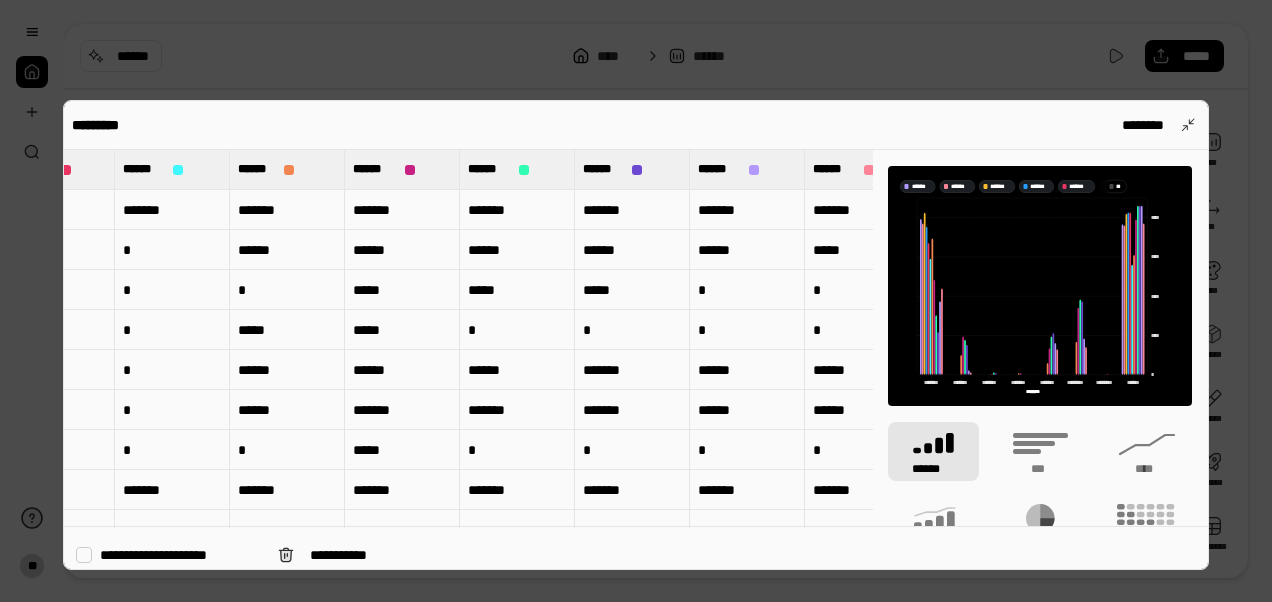 type 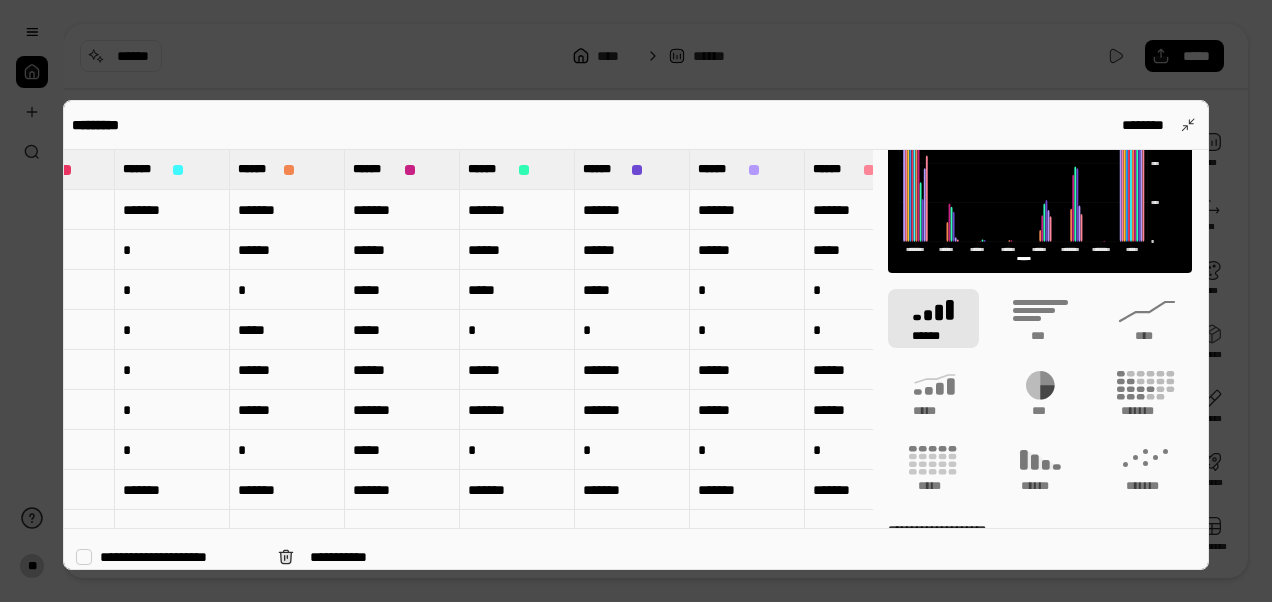 scroll, scrollTop: 132, scrollLeft: 0, axis: vertical 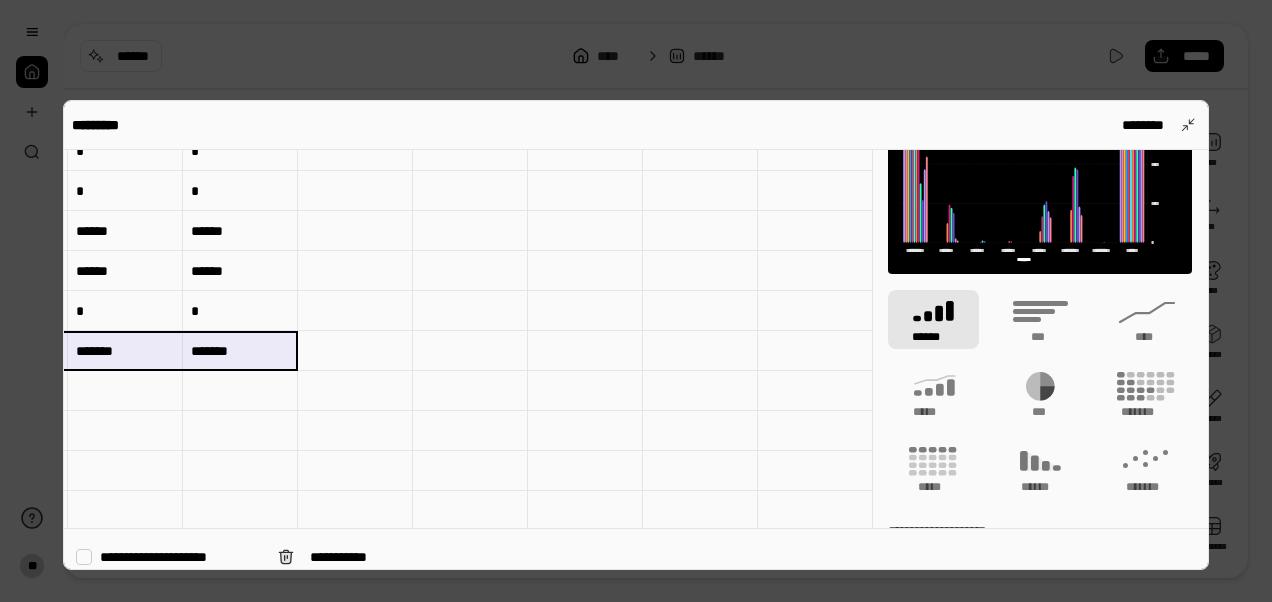 drag, startPoint x: 110, startPoint y: 350, endPoint x: 194, endPoint y: 339, distance: 84.71718 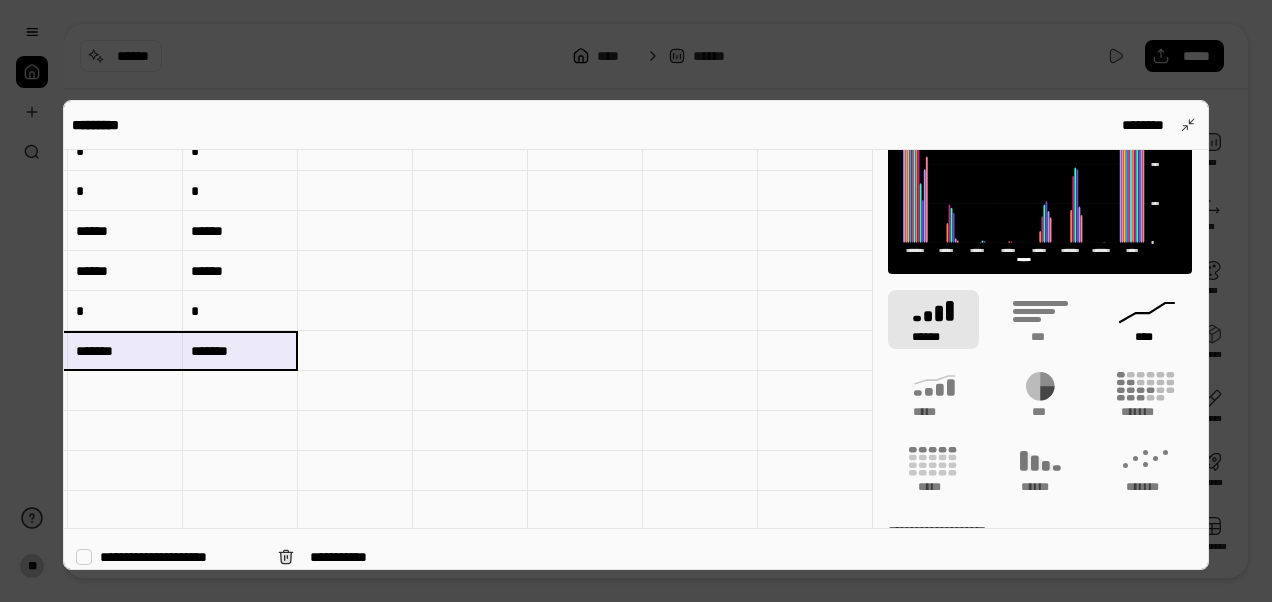 click 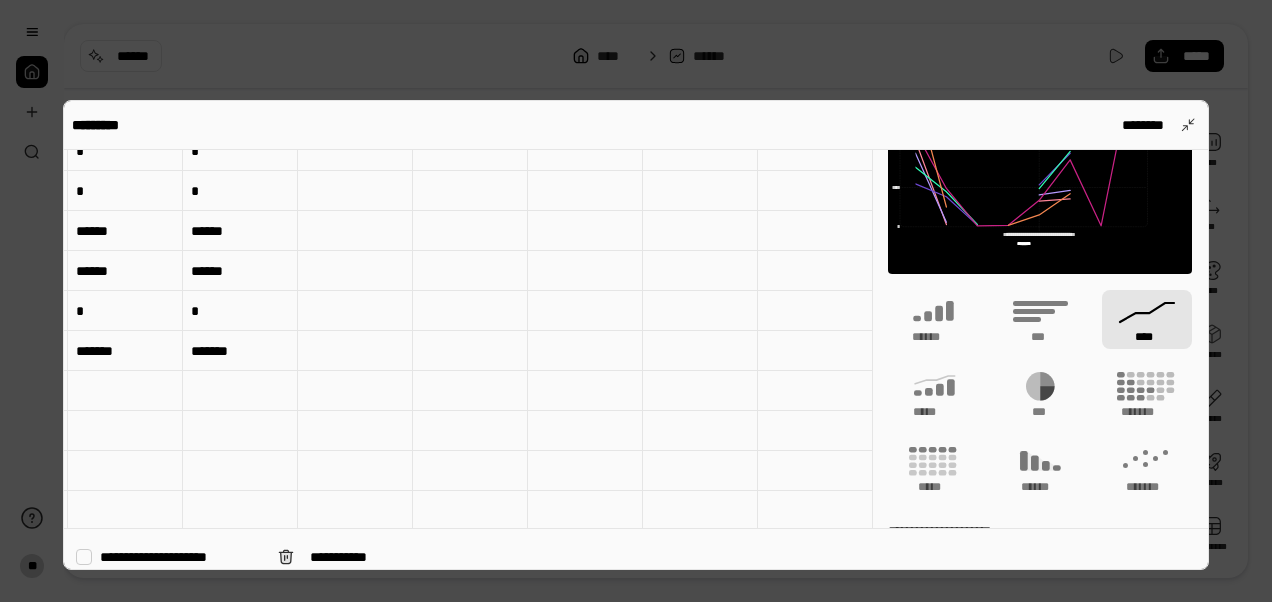 scroll, scrollTop: 116, scrollLeft: 0, axis: vertical 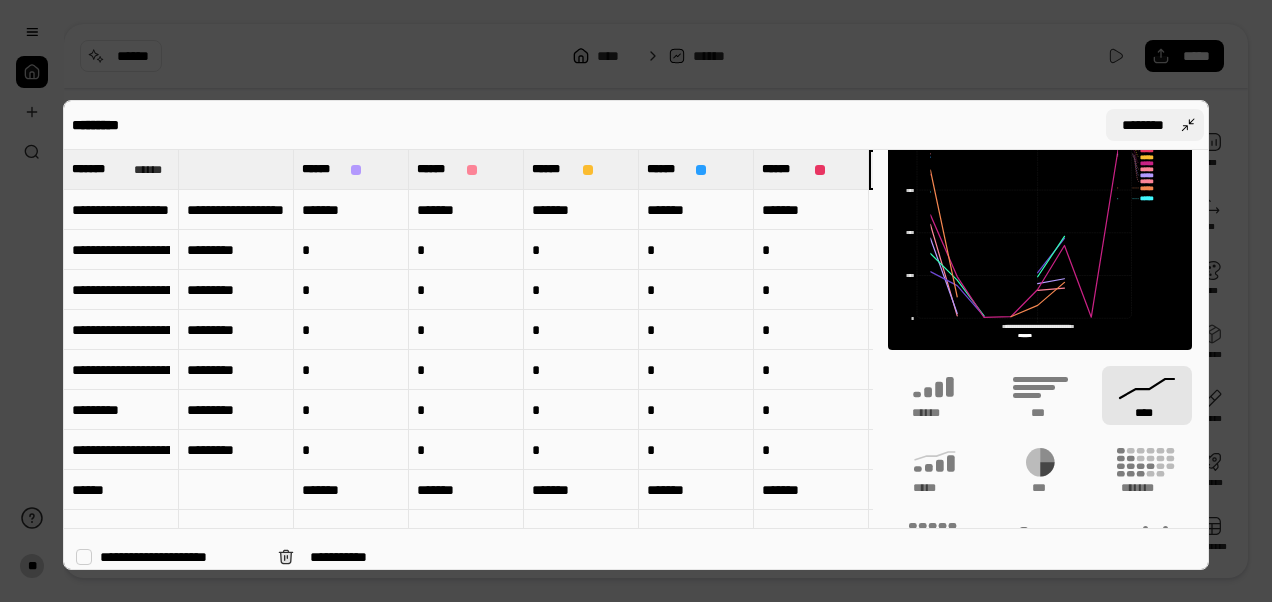 click on "********" at bounding box center [1155, 125] 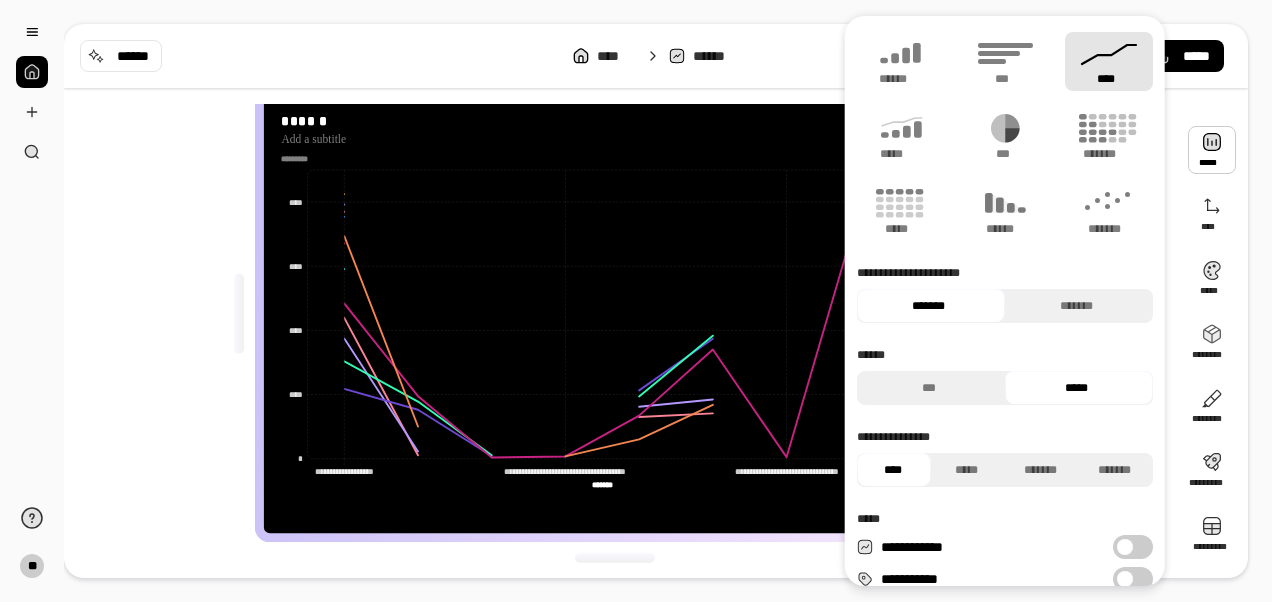 click on "**********" at bounding box center (622, 314) 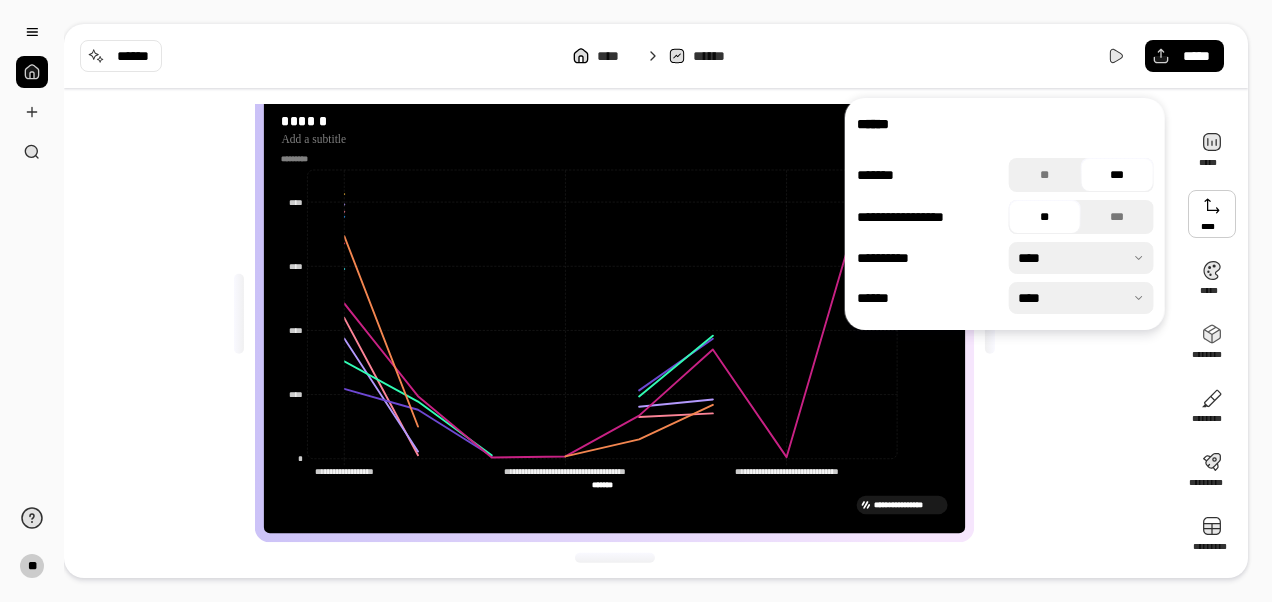 click at bounding box center (1212, 214) 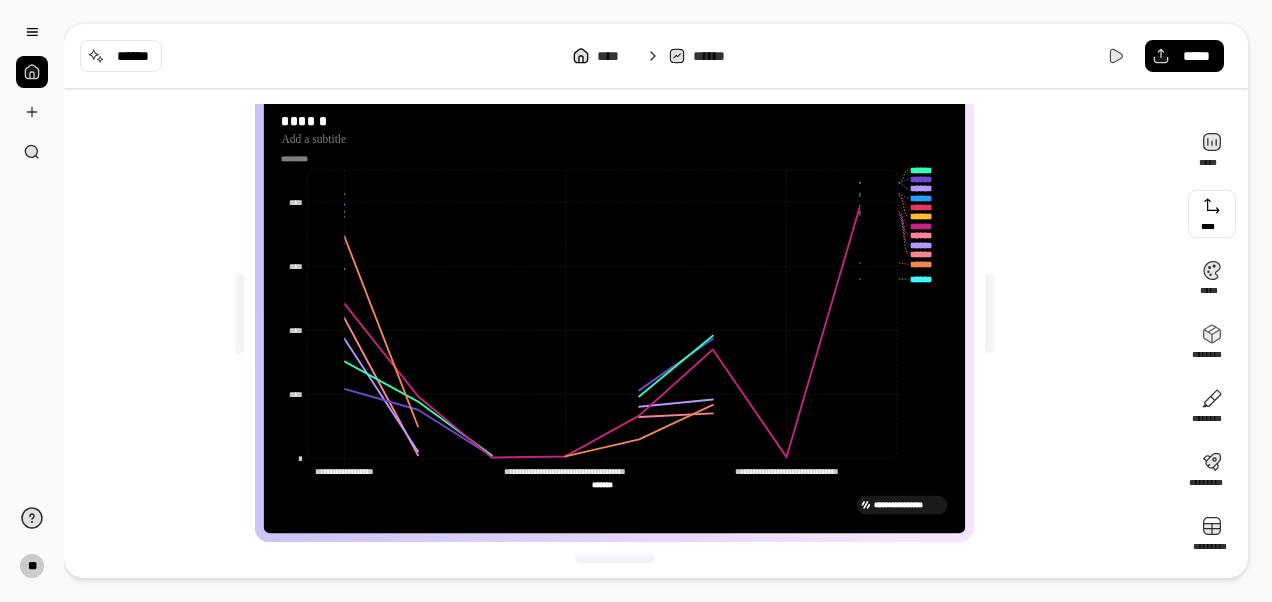 click at bounding box center (1212, 214) 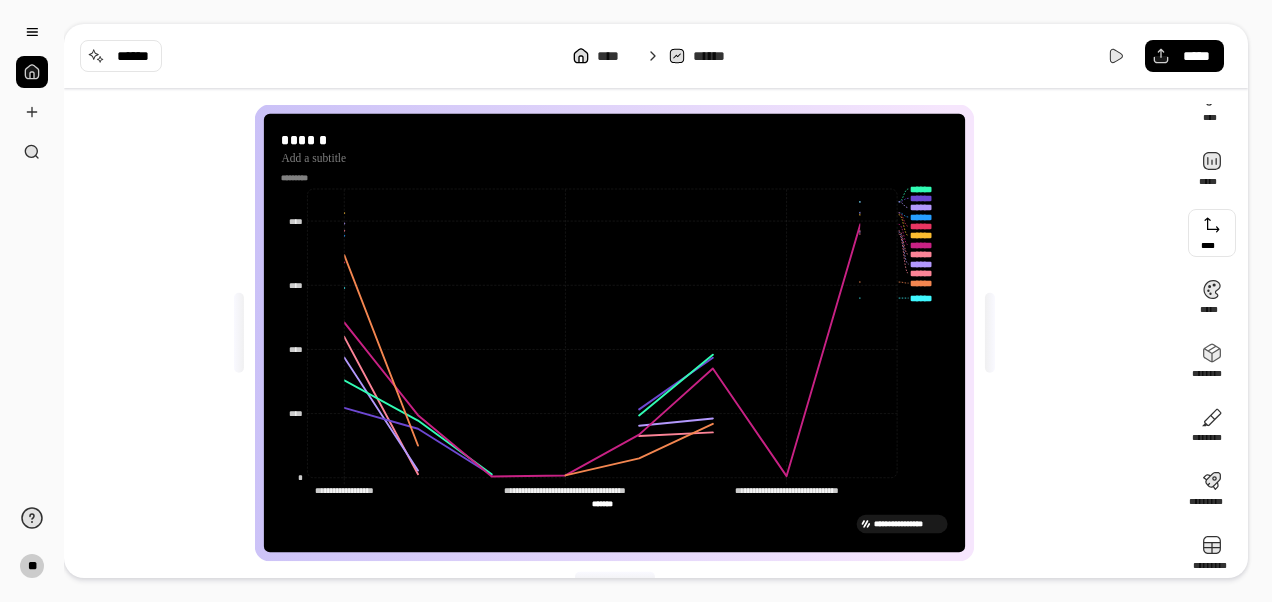 scroll, scrollTop: 50, scrollLeft: 0, axis: vertical 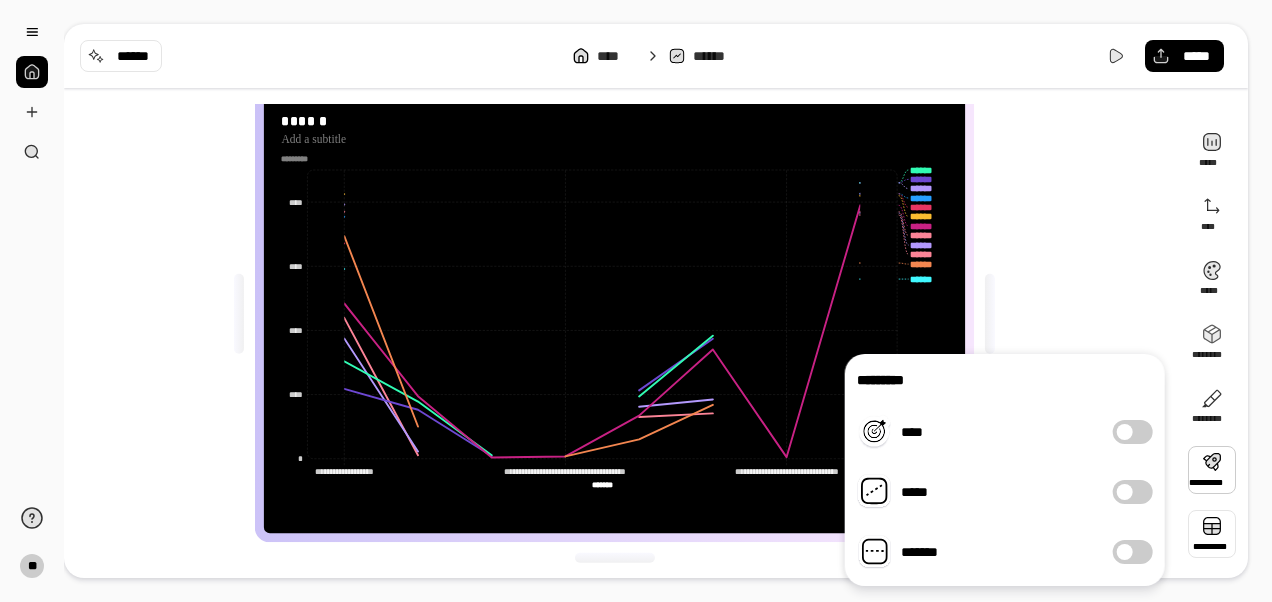 click at bounding box center [1212, 534] 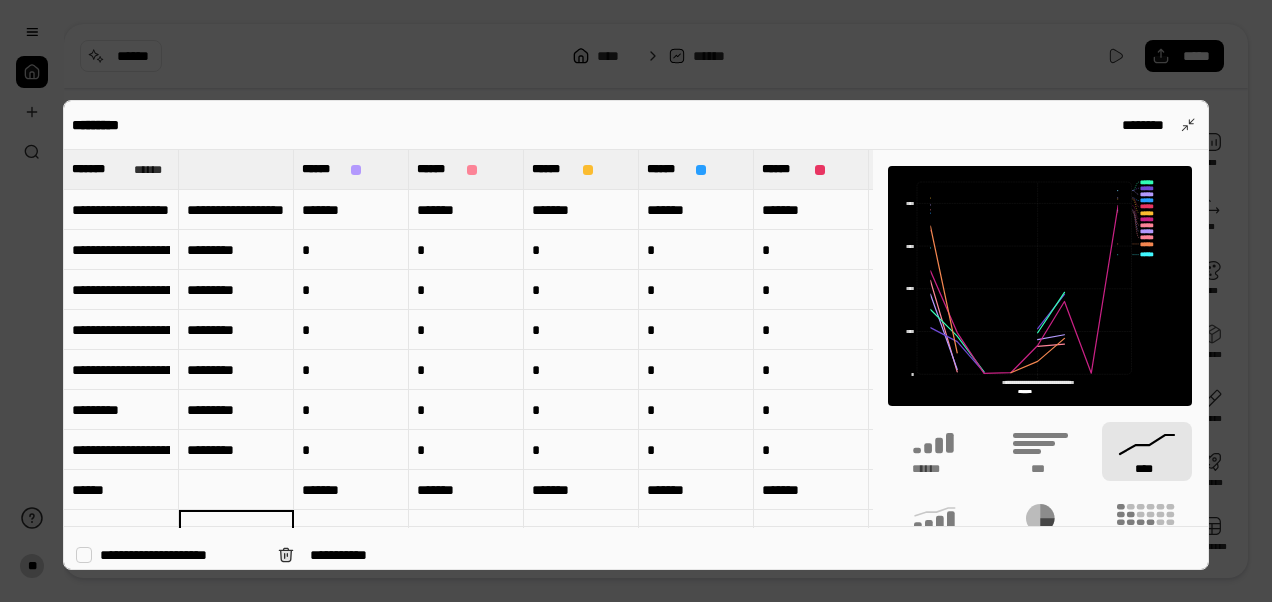 click on "**********" at bounding box center (181, 555) 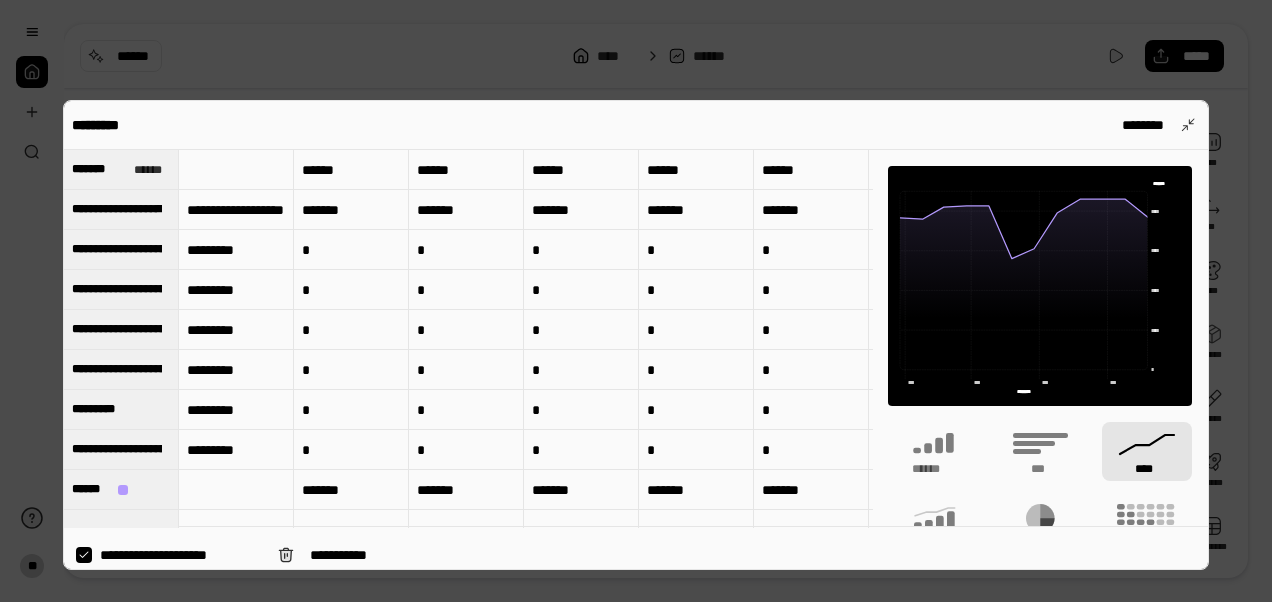 click on "**********" at bounding box center [181, 555] 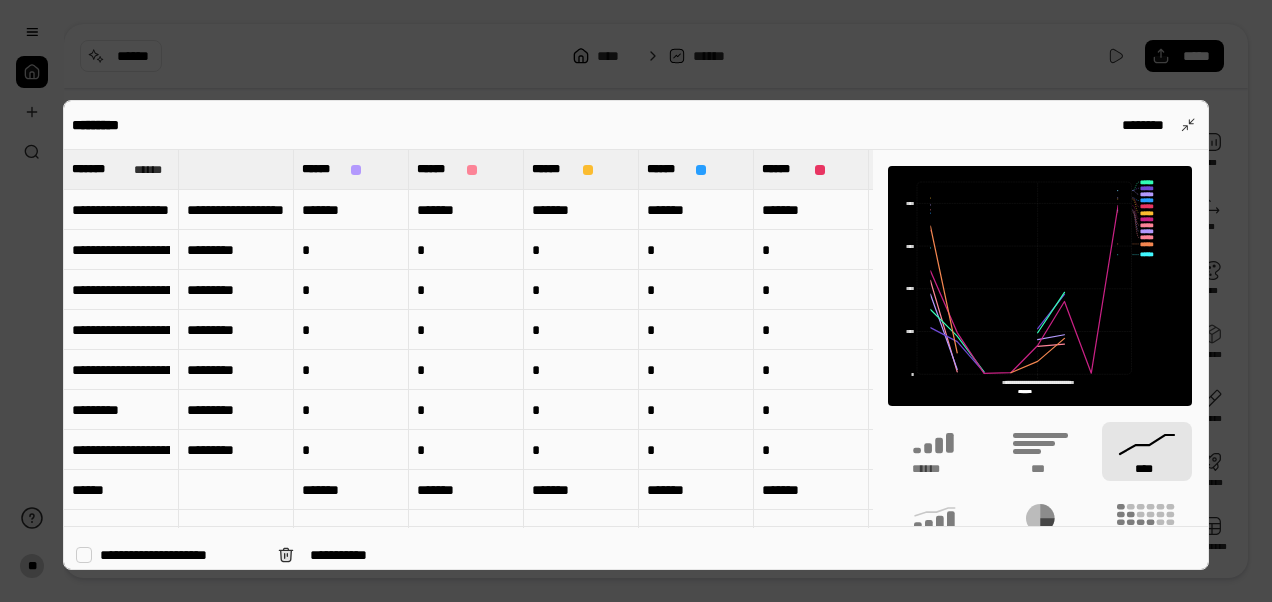click on "**********" at bounding box center [181, 555] 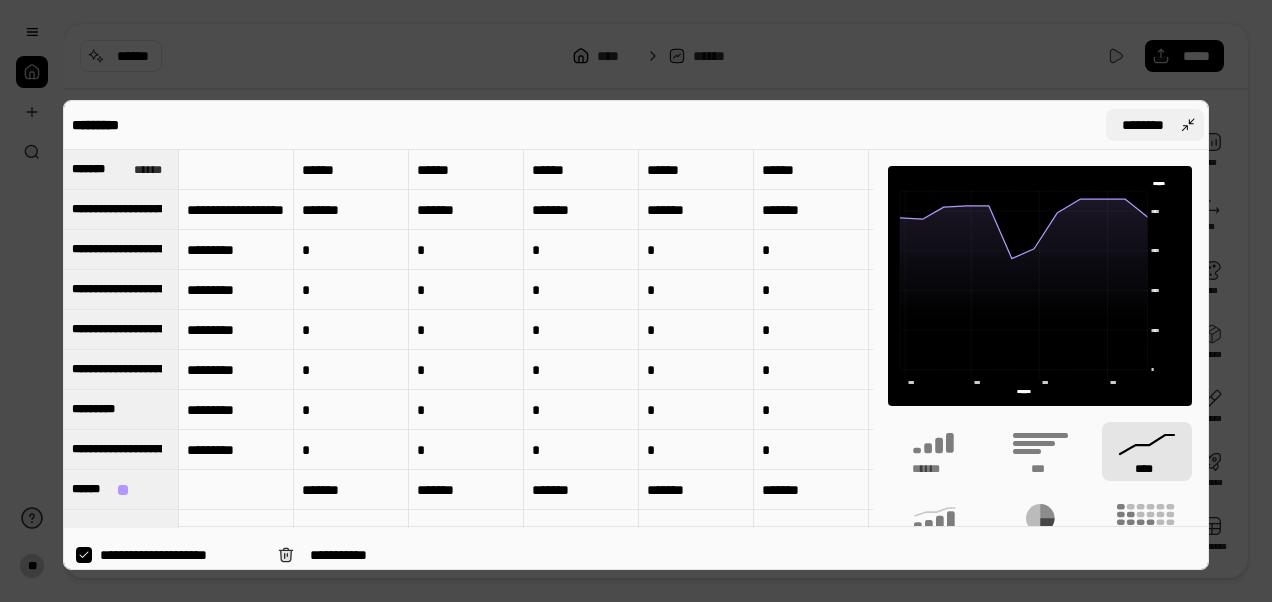 click on "********" at bounding box center [1155, 125] 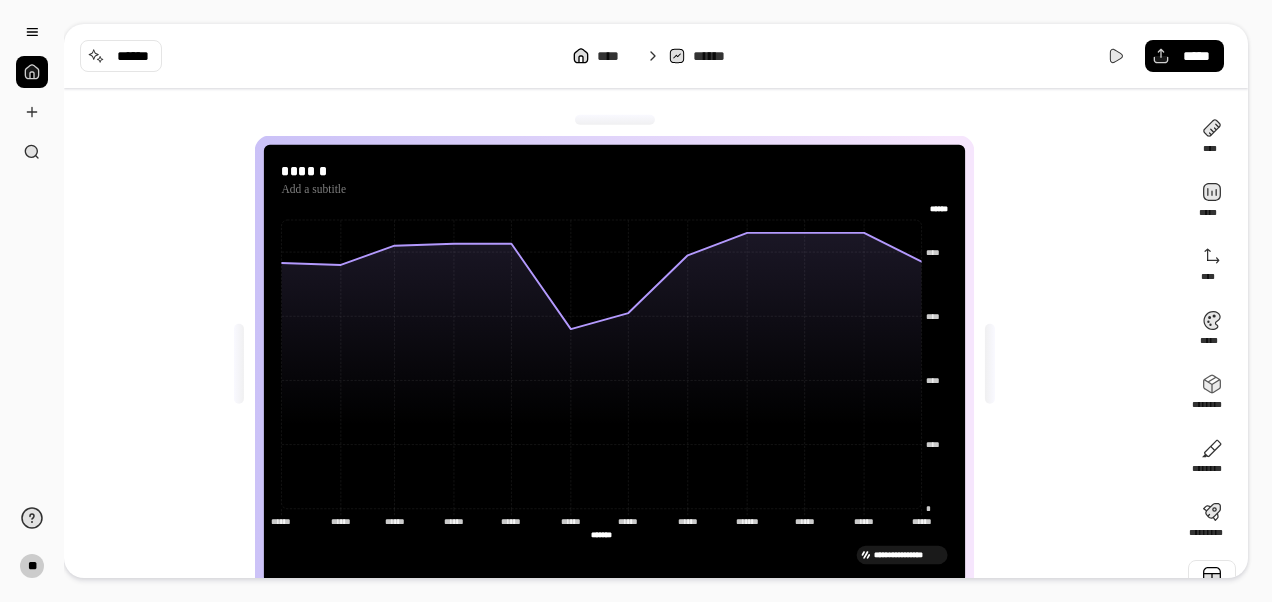 scroll, scrollTop: 50, scrollLeft: 0, axis: vertical 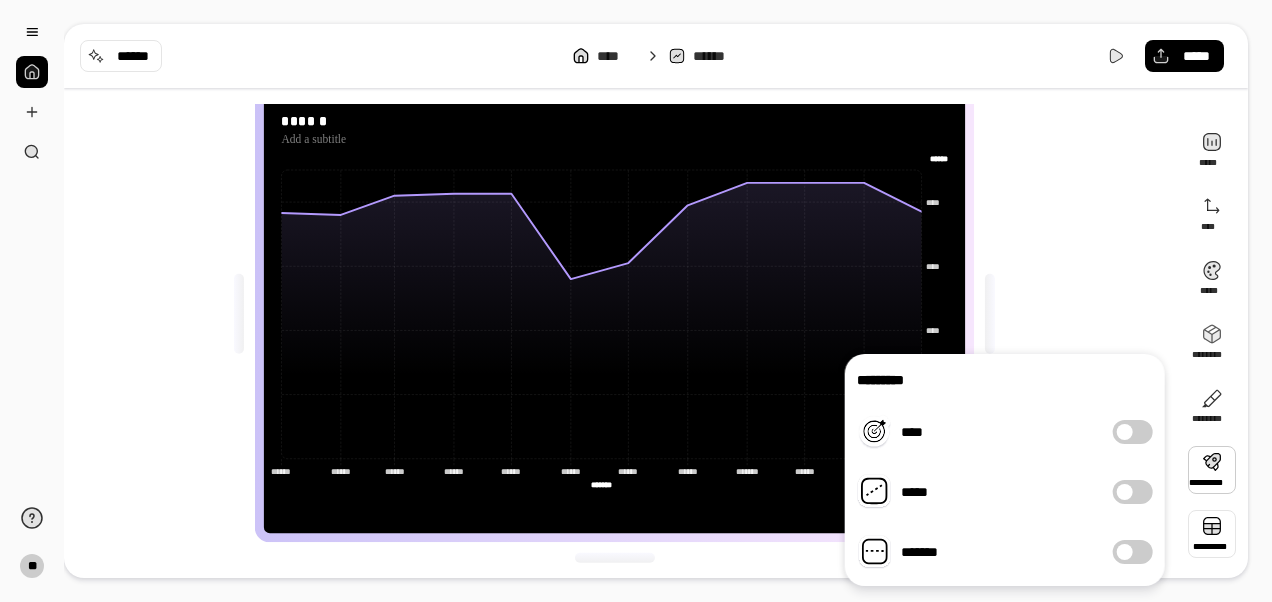 click at bounding box center [1212, 534] 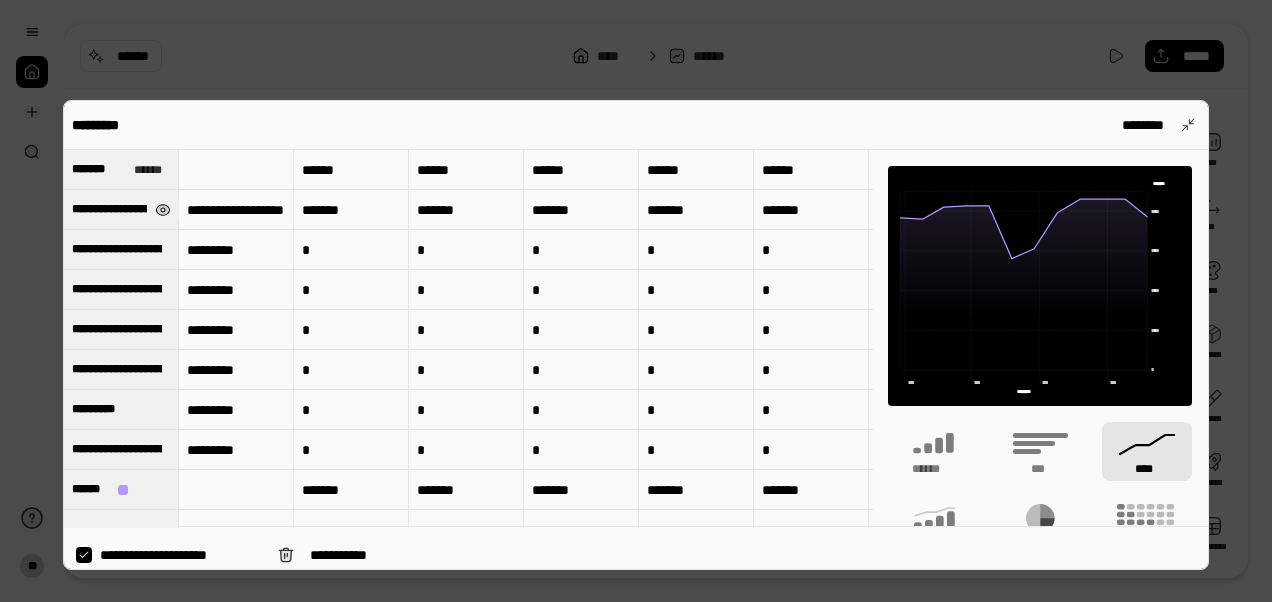 click at bounding box center (163, 210) 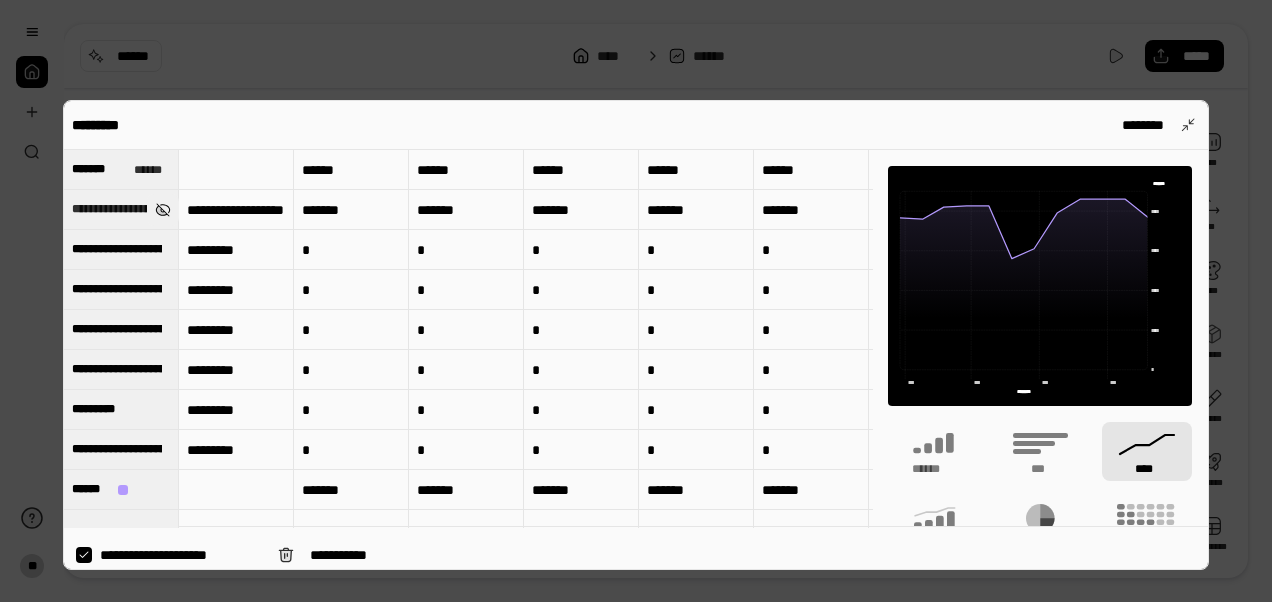 click at bounding box center [163, 210] 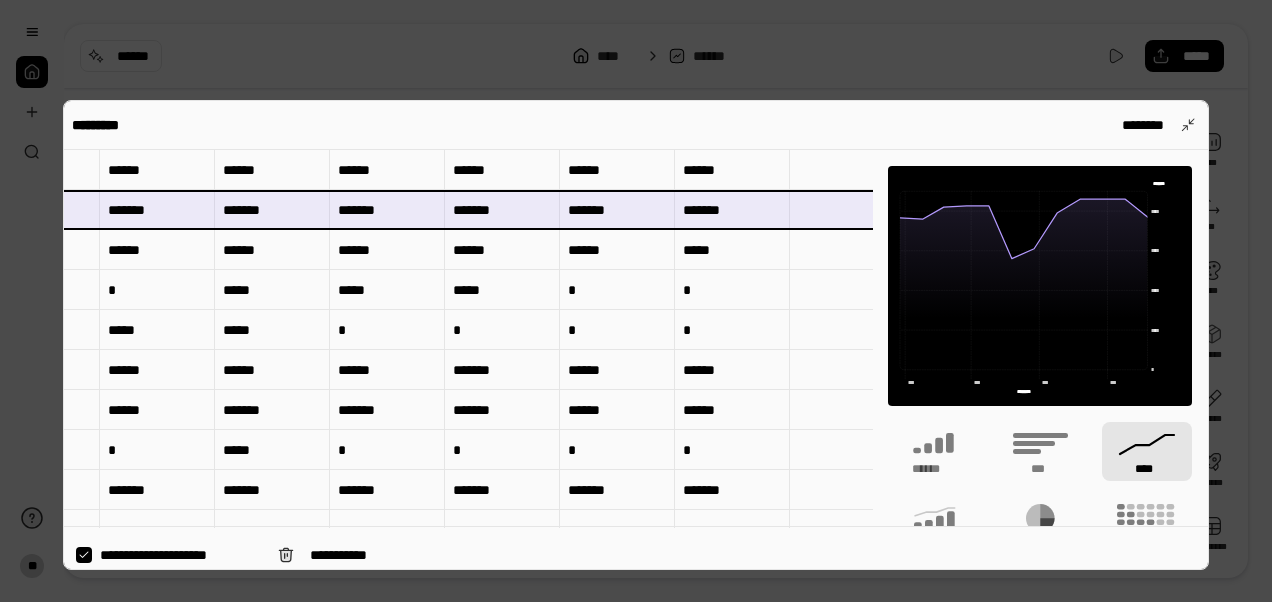 scroll, scrollTop: 0, scrollLeft: 903, axis: horizontal 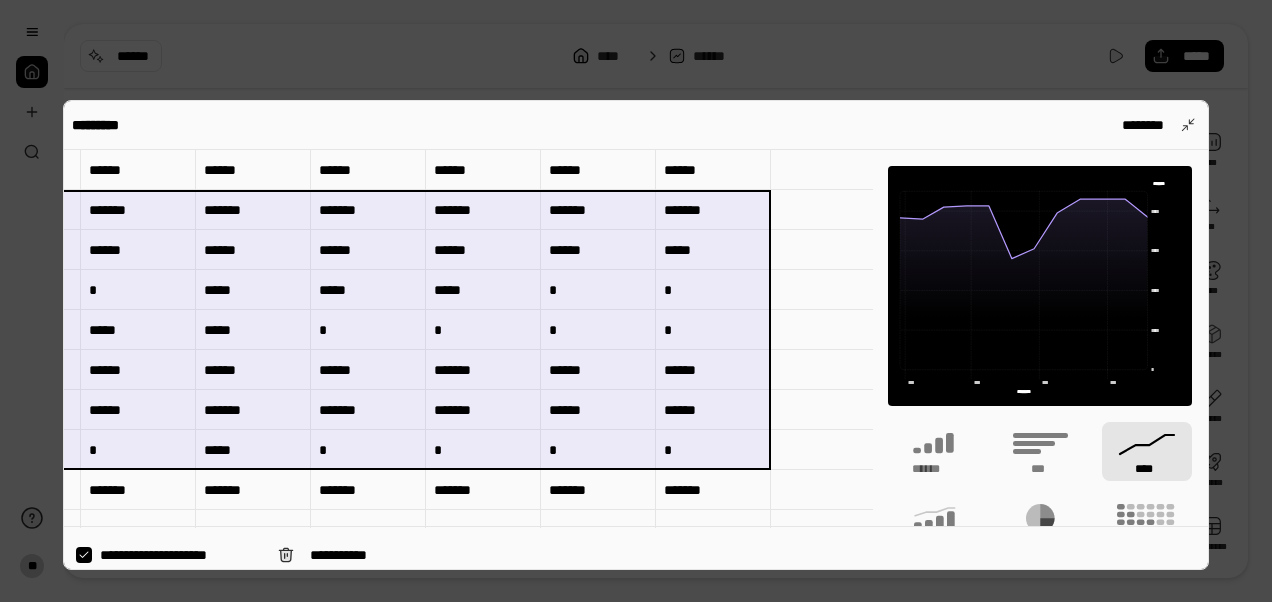 drag, startPoint x: 105, startPoint y: 206, endPoint x: 701, endPoint y: 433, distance: 637.7656 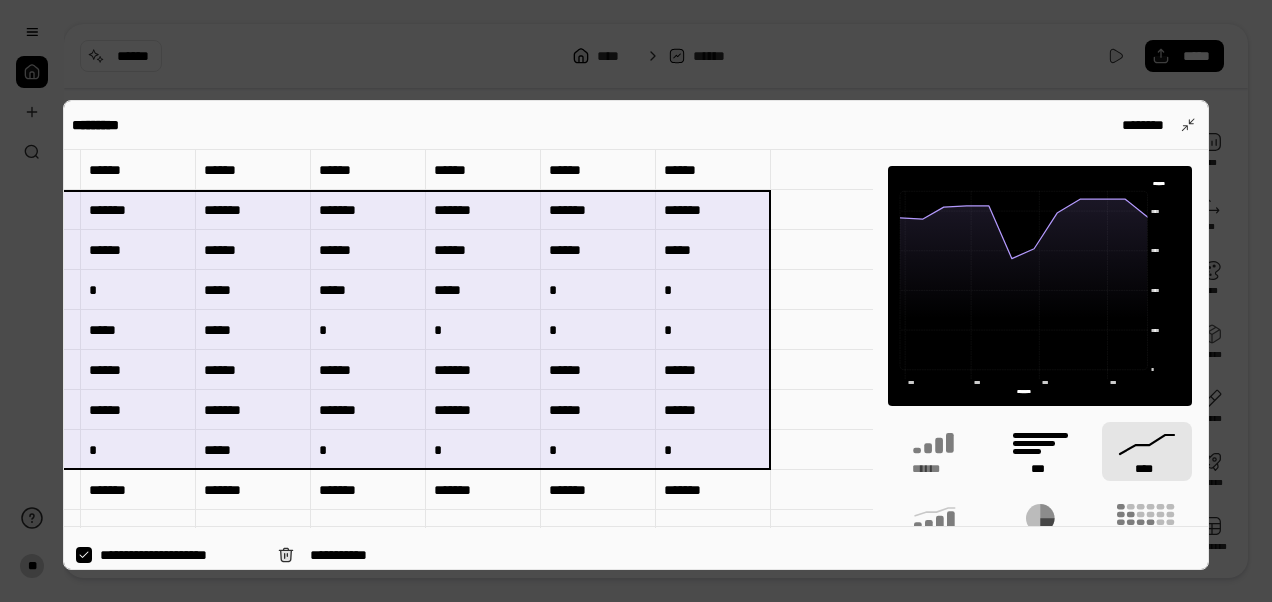 click 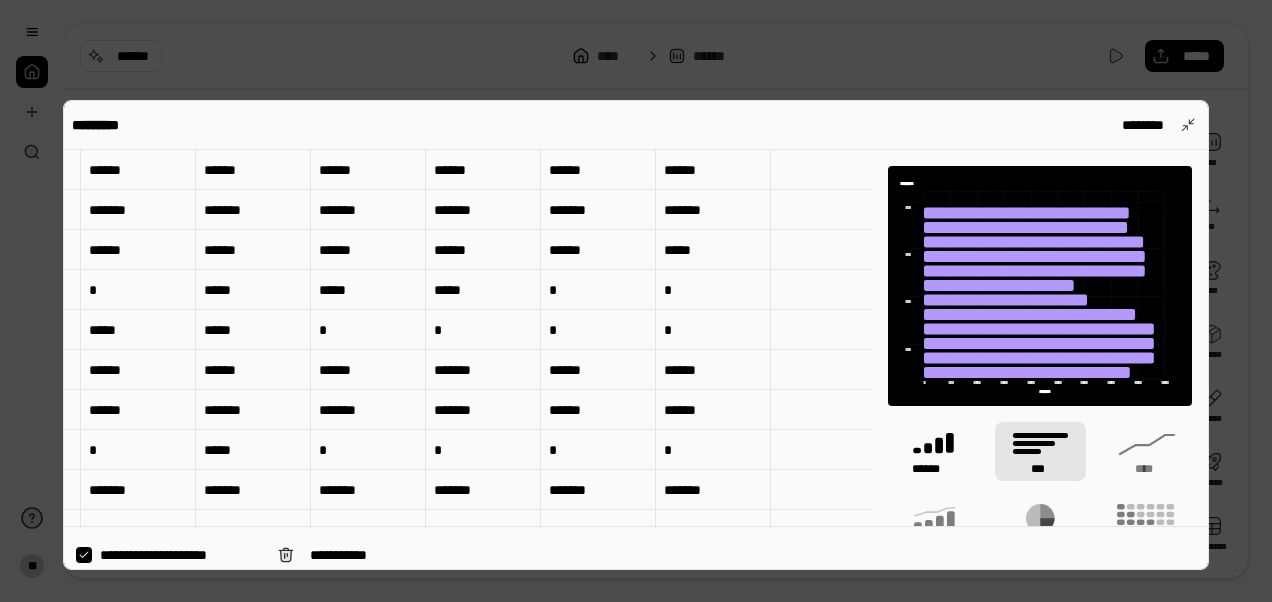 click 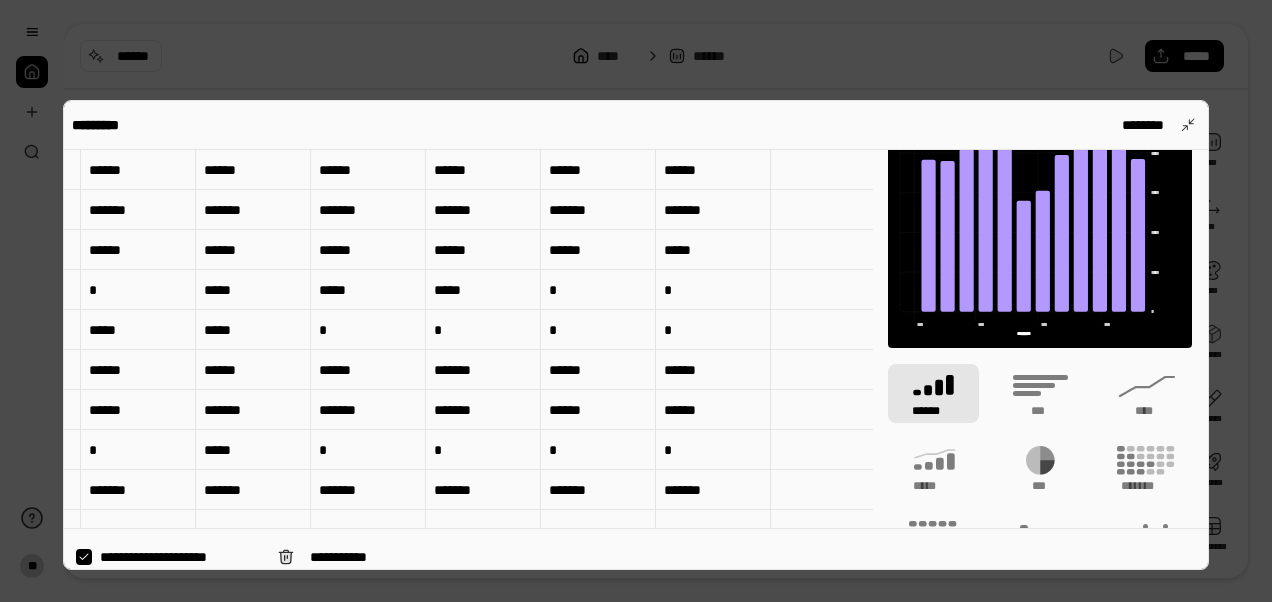 scroll, scrollTop: 0, scrollLeft: 0, axis: both 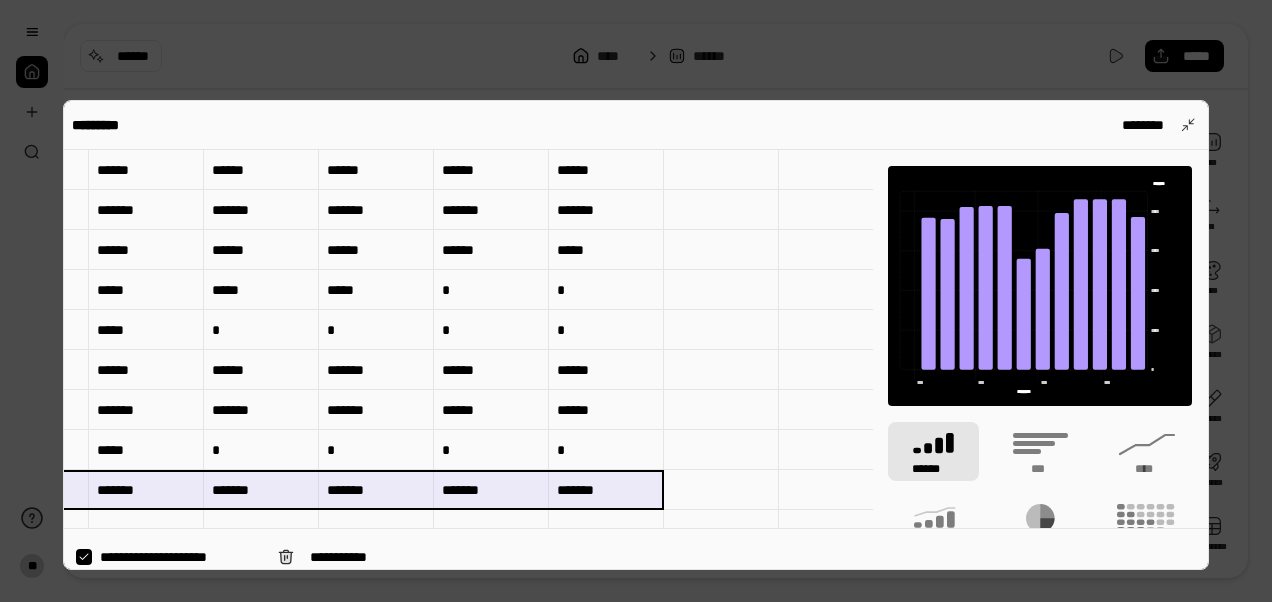 drag, startPoint x: 150, startPoint y: 485, endPoint x: 634, endPoint y: 482, distance: 484.0093 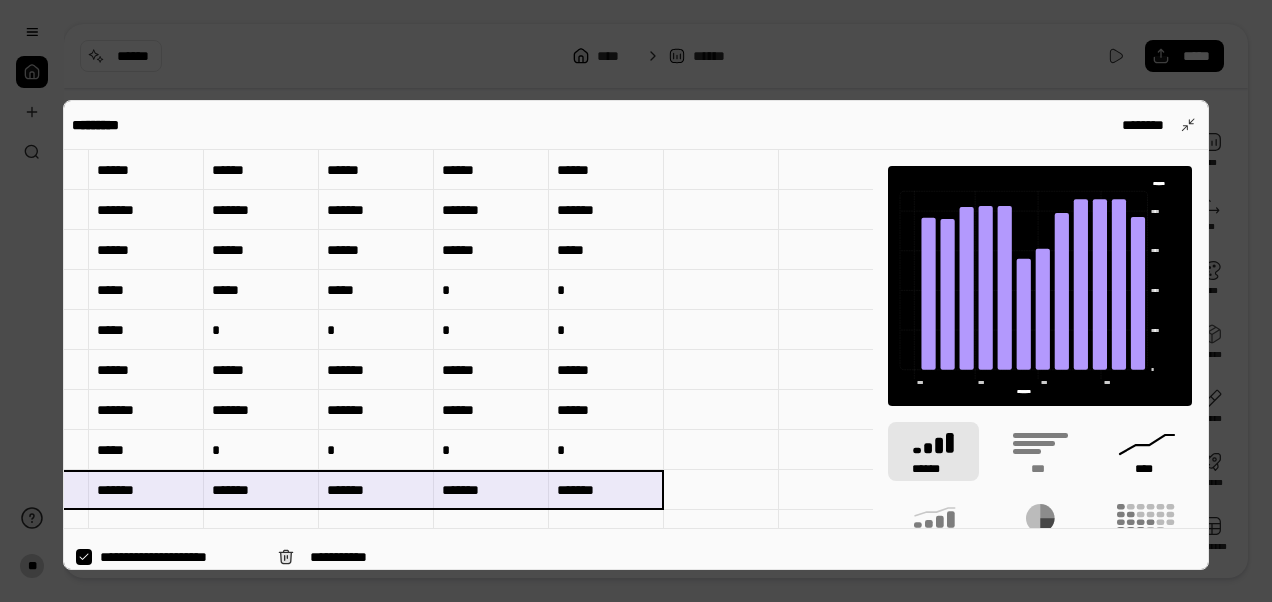 click 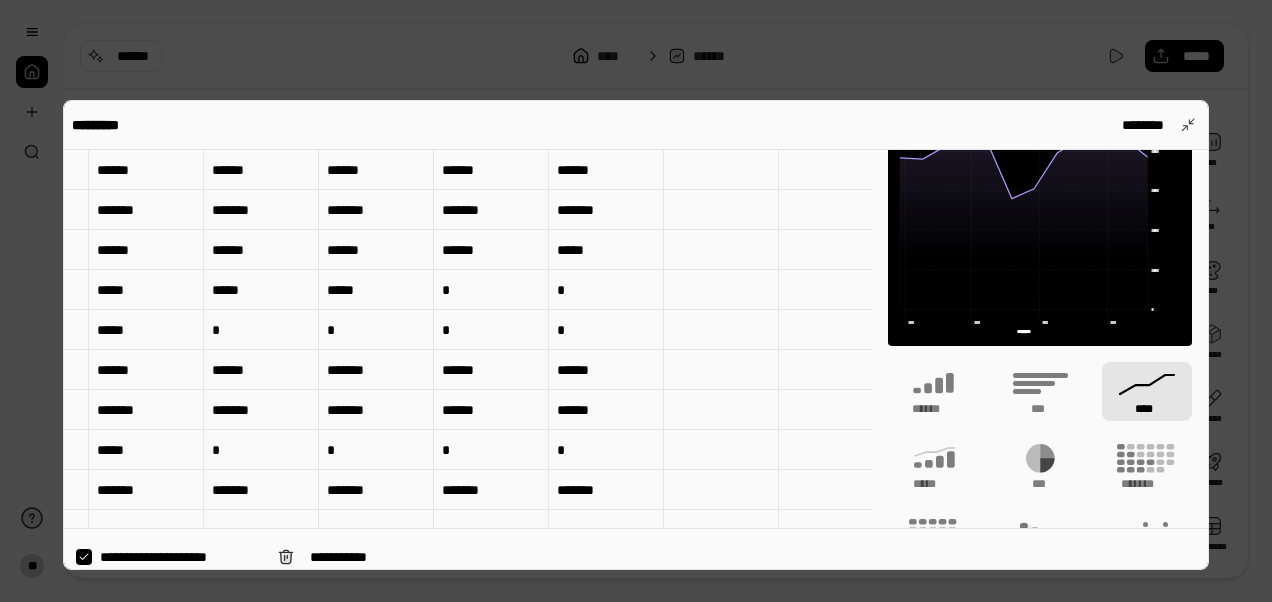 scroll, scrollTop: 66, scrollLeft: 0, axis: vertical 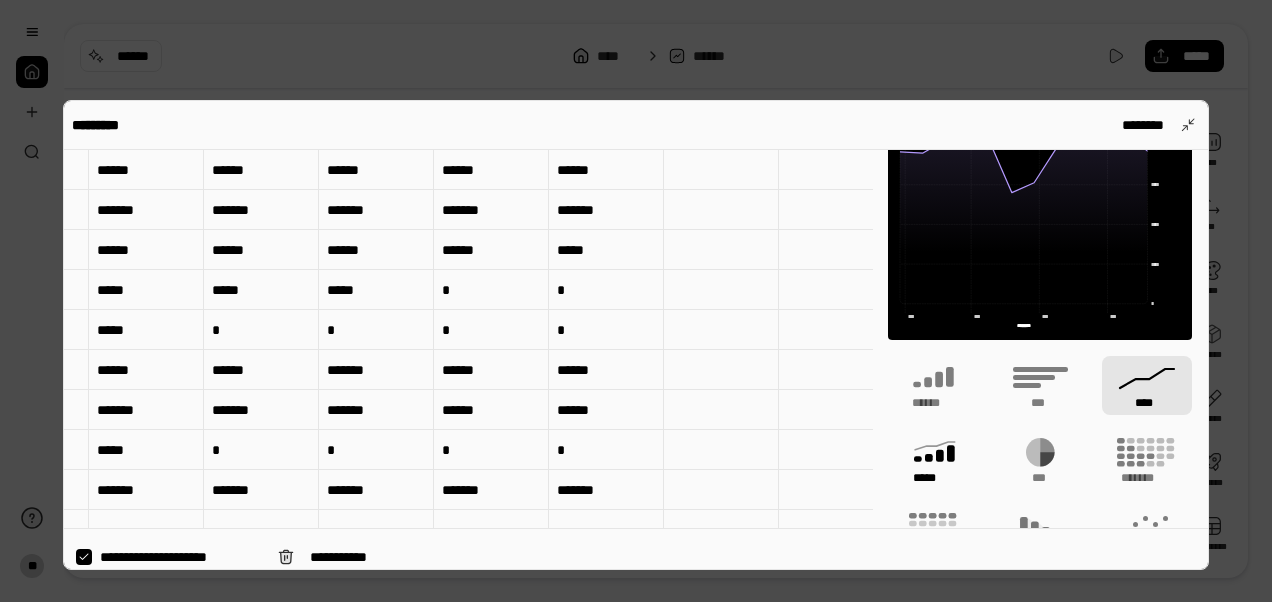 click 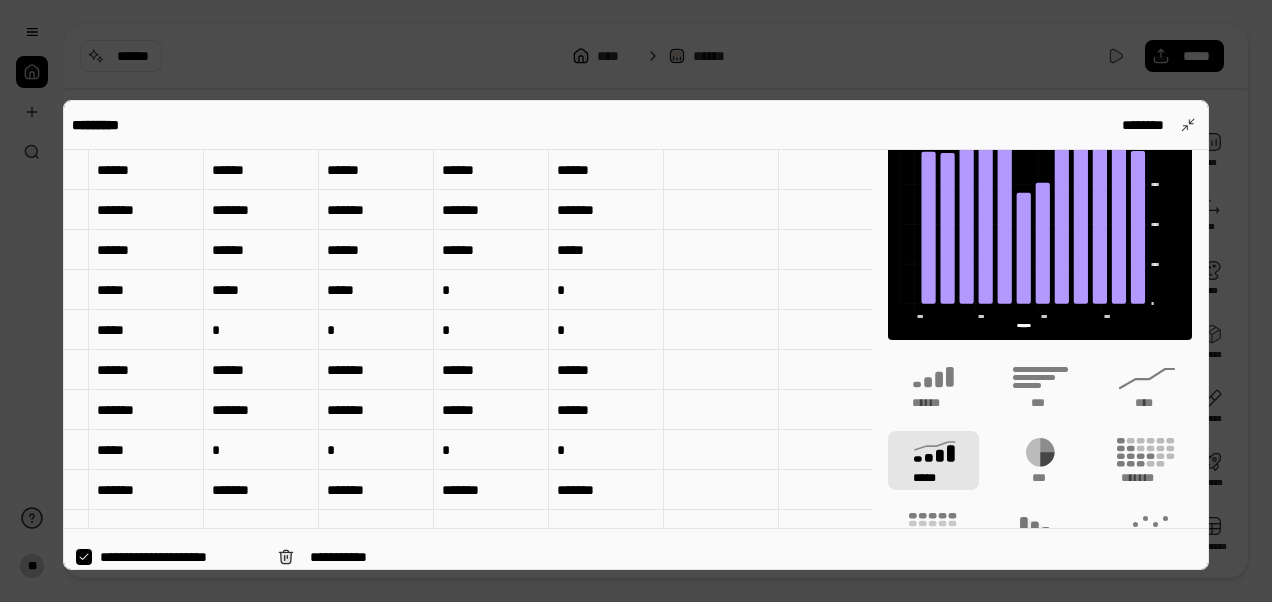 scroll, scrollTop: 0, scrollLeft: 0, axis: both 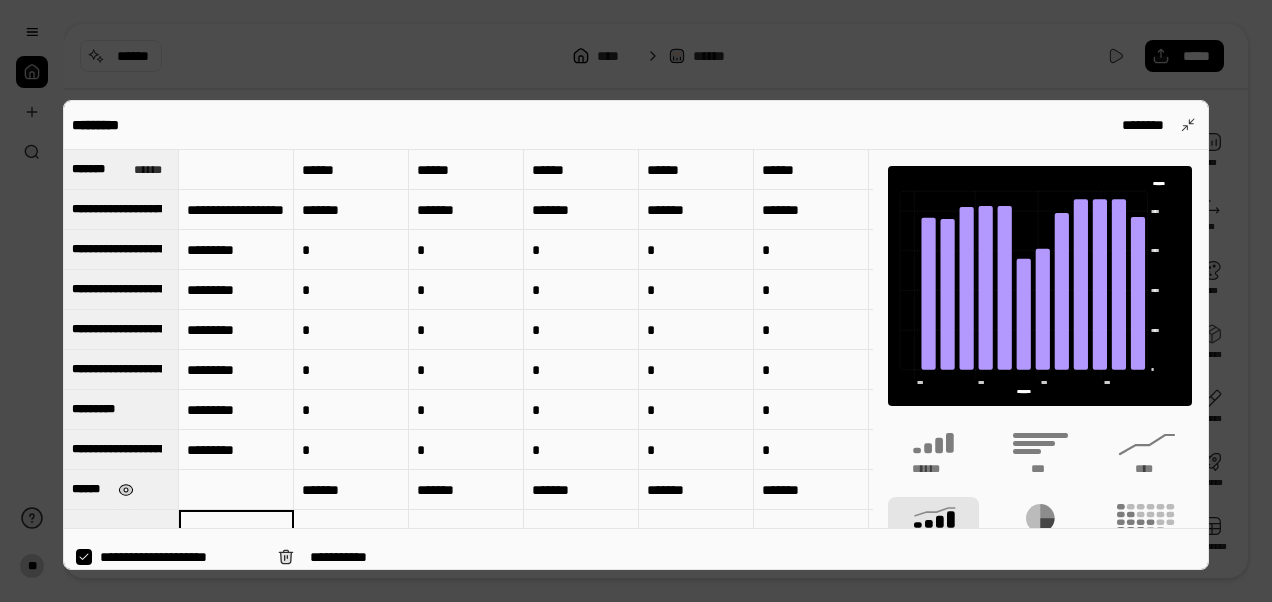 click at bounding box center [125, 490] 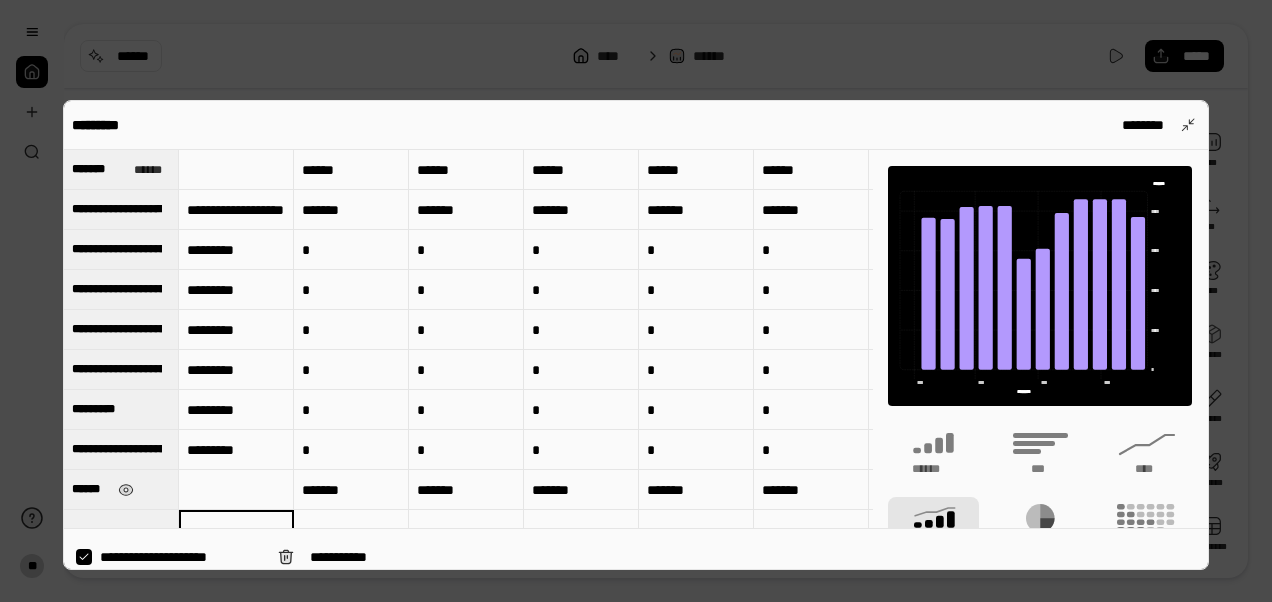 click on "******" at bounding box center (91, 489) 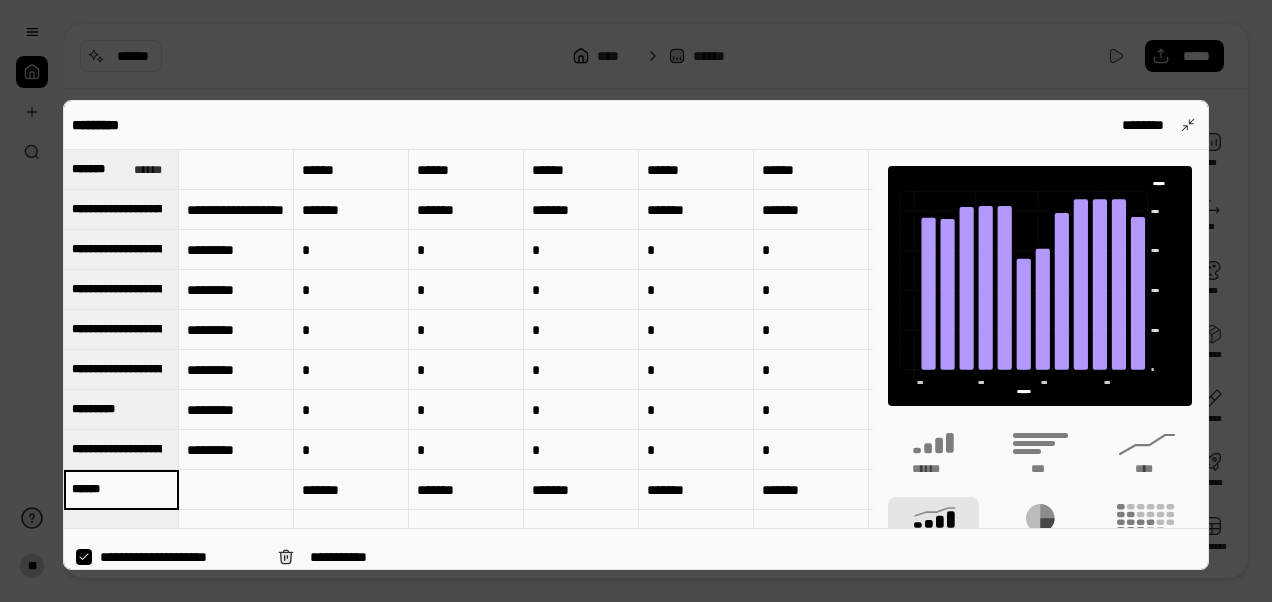 click at bounding box center [236, 490] 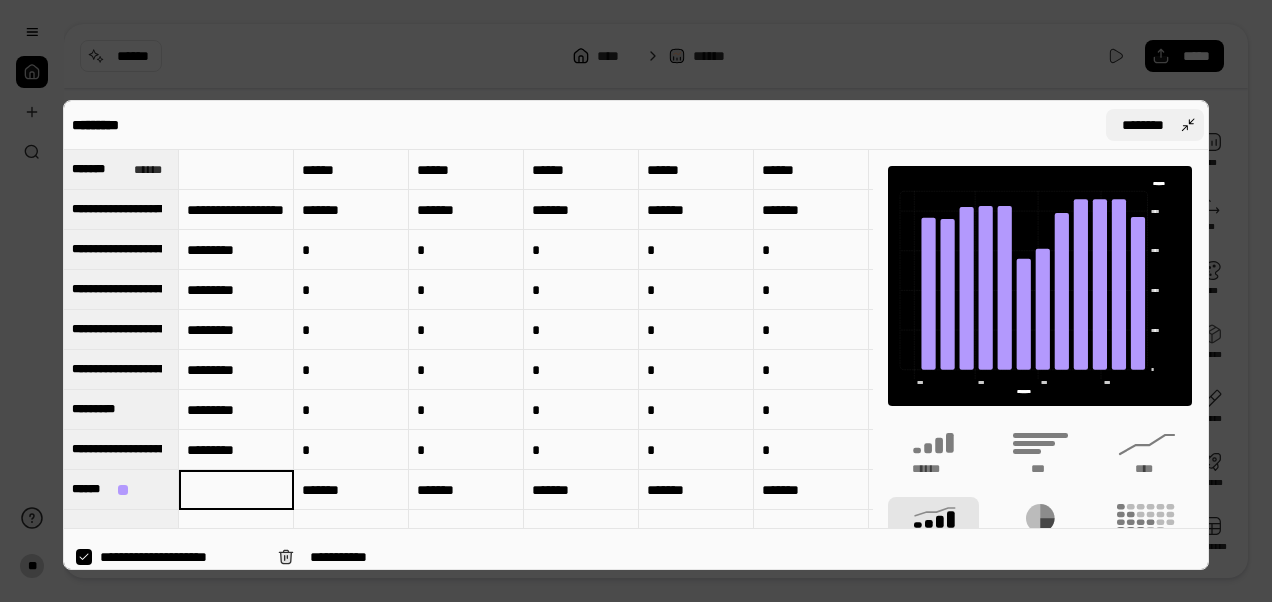 click on "********" at bounding box center (1155, 125) 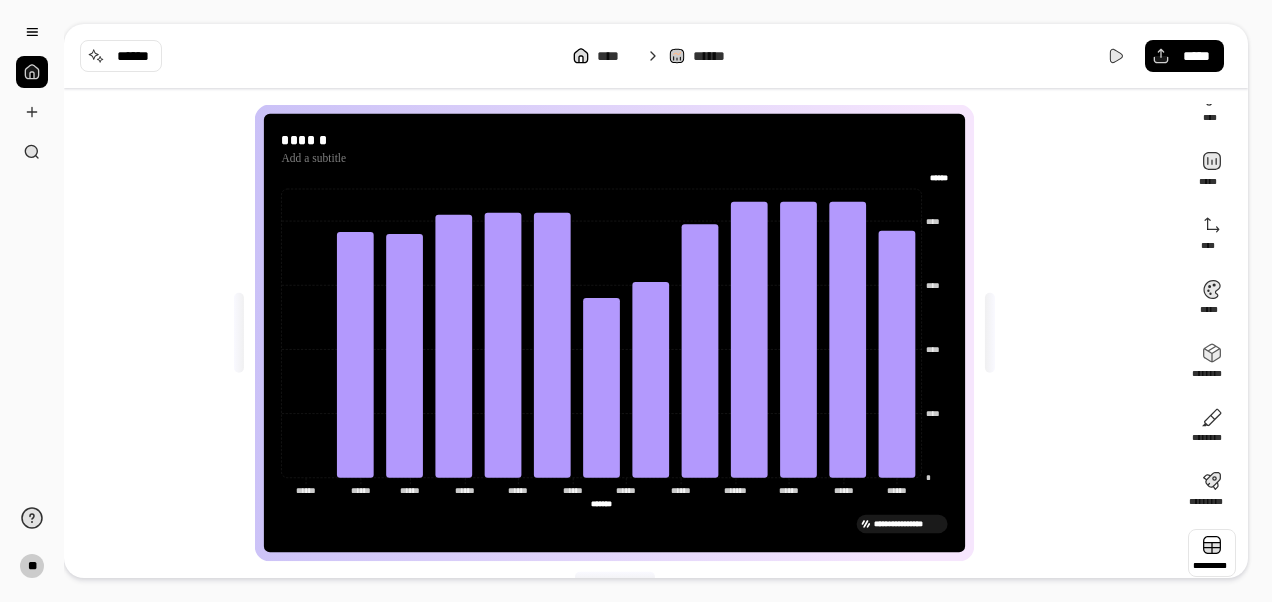 scroll, scrollTop: 50, scrollLeft: 0, axis: vertical 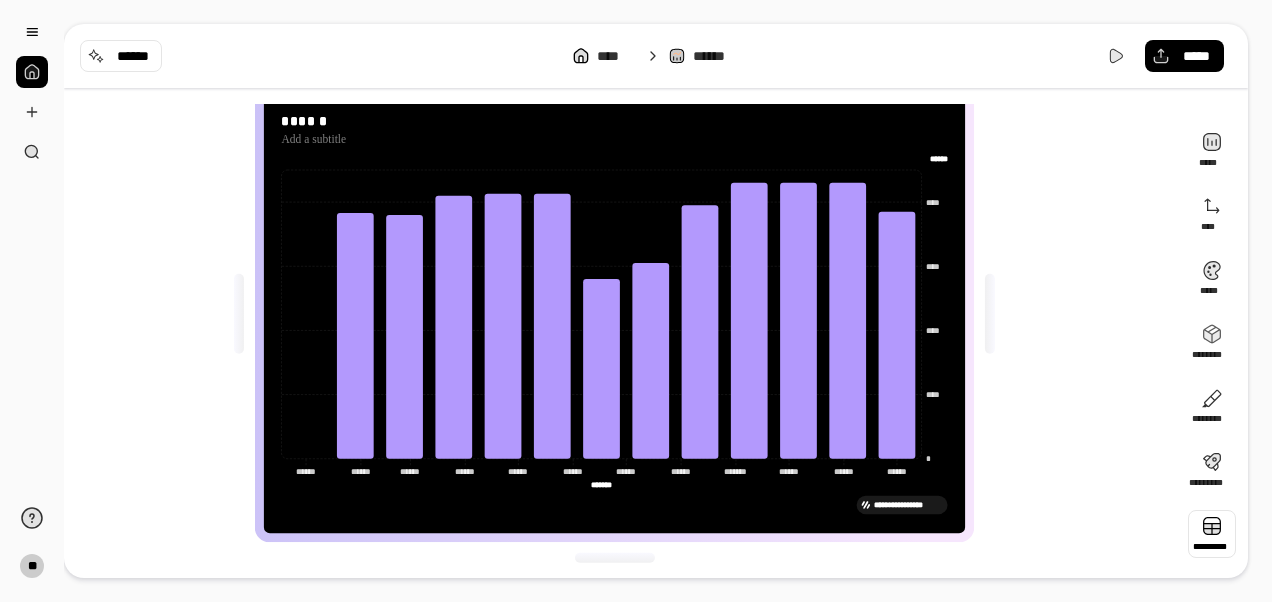 click at bounding box center (1212, 534) 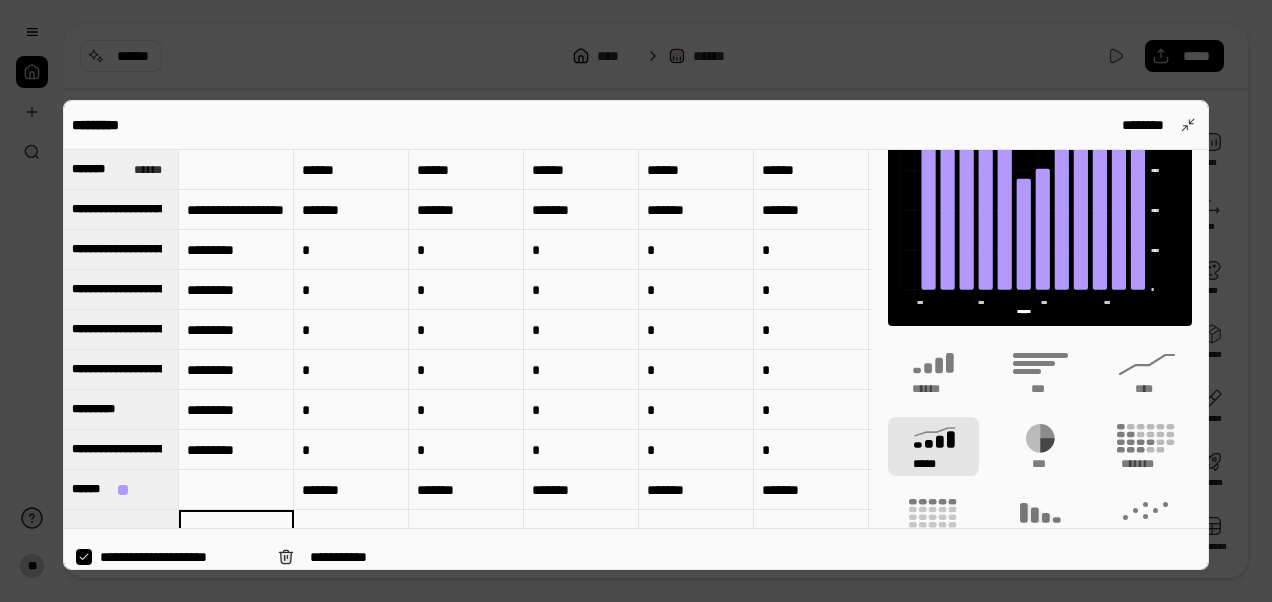 scroll, scrollTop: 90, scrollLeft: 0, axis: vertical 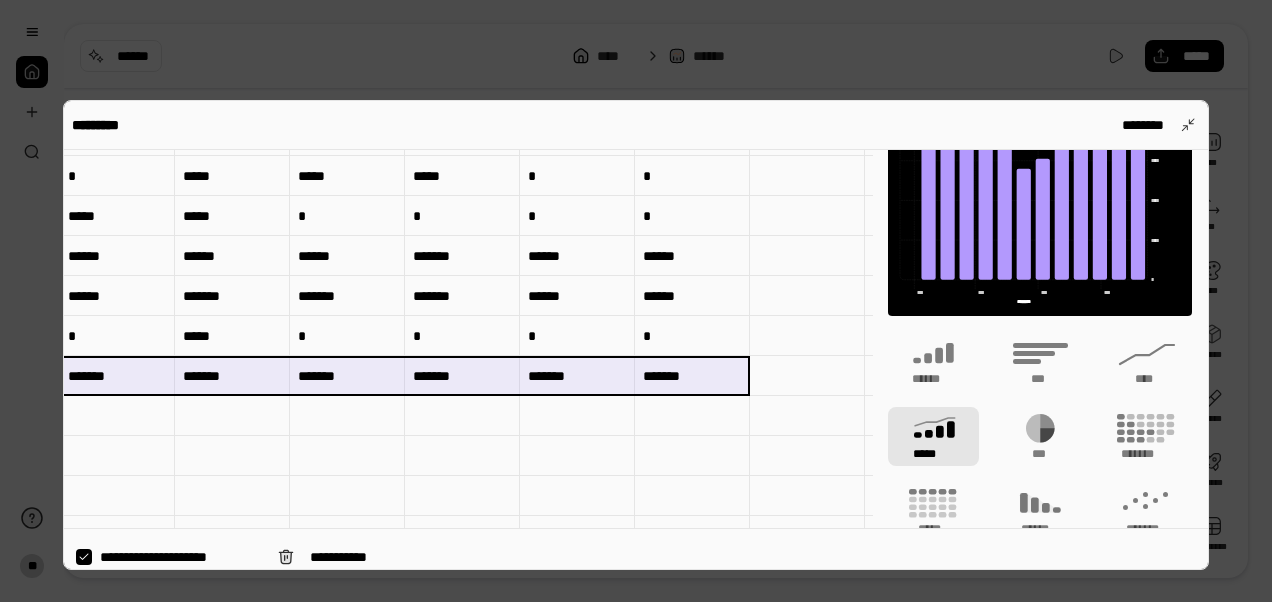 drag, startPoint x: 154, startPoint y: 482, endPoint x: 676, endPoint y: 364, distance: 535.171 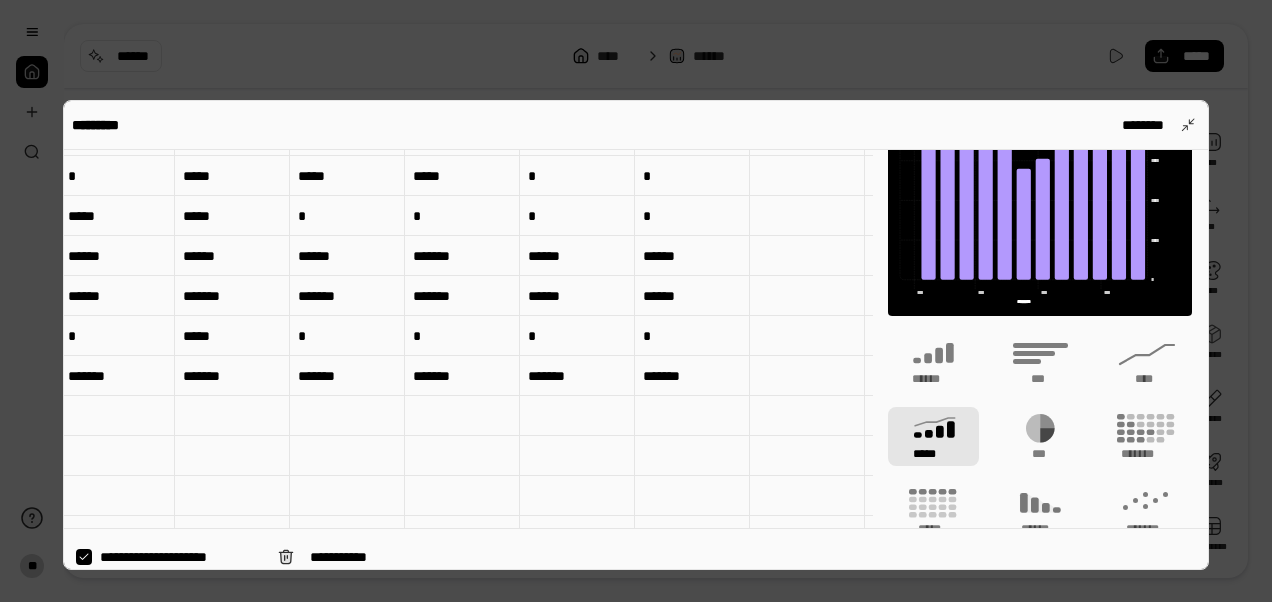 drag, startPoint x: 714, startPoint y: 376, endPoint x: 697, endPoint y: 376, distance: 17 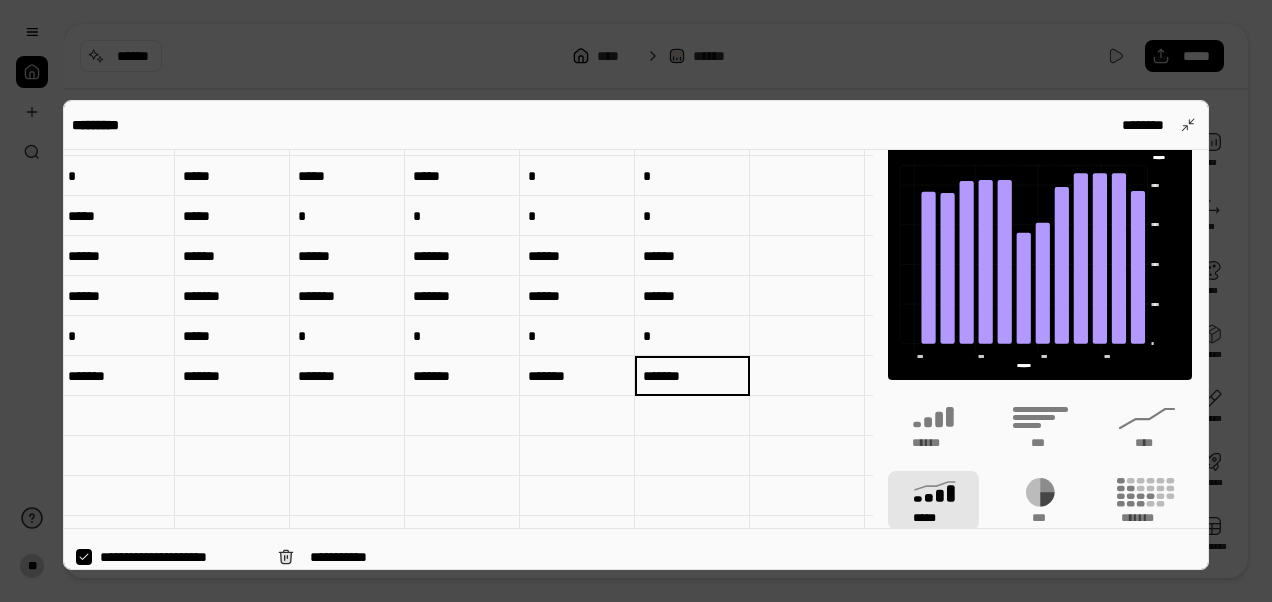 scroll, scrollTop: 0, scrollLeft: 0, axis: both 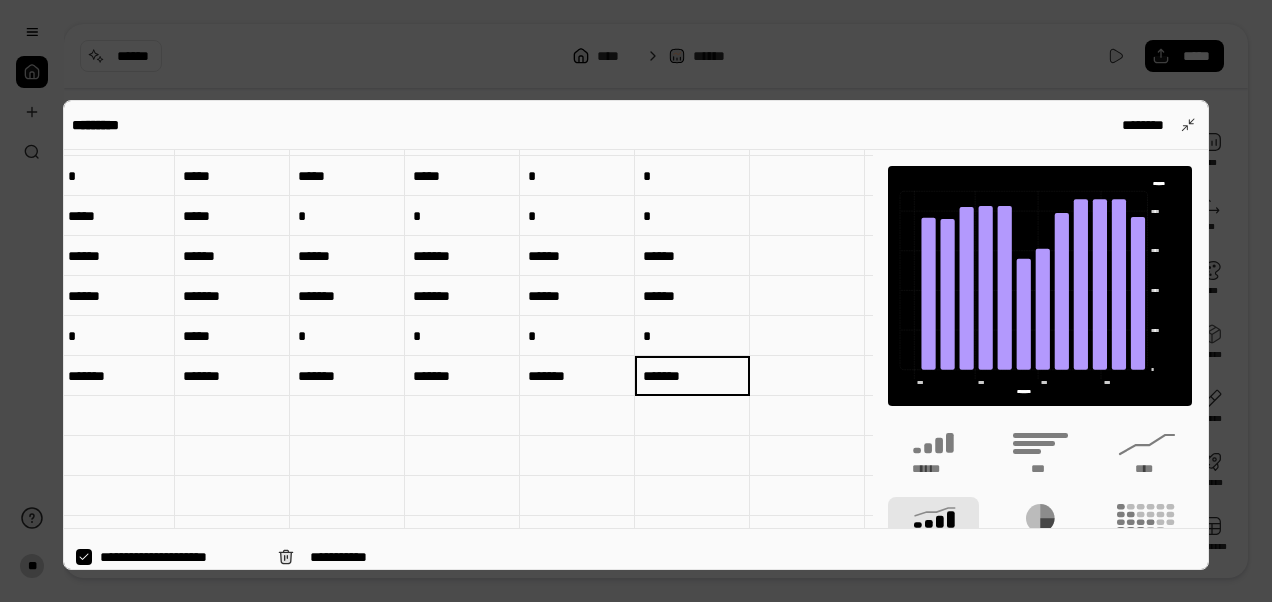 click on "**********" at bounding box center (181, 557) 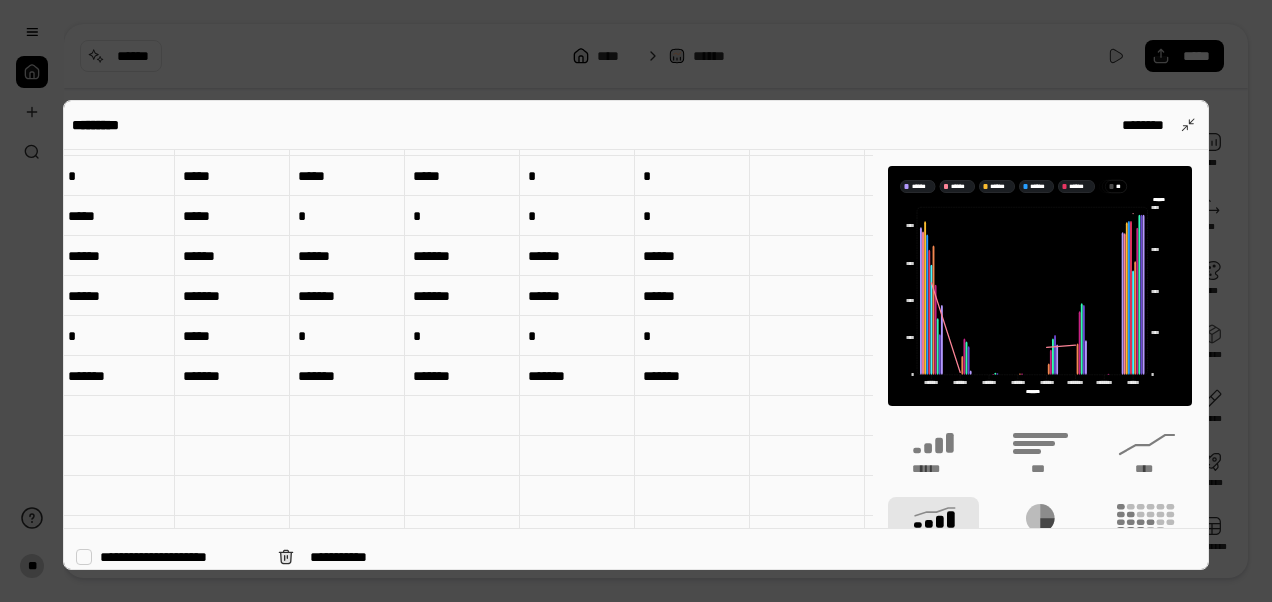 click on "**********" at bounding box center [181, 557] 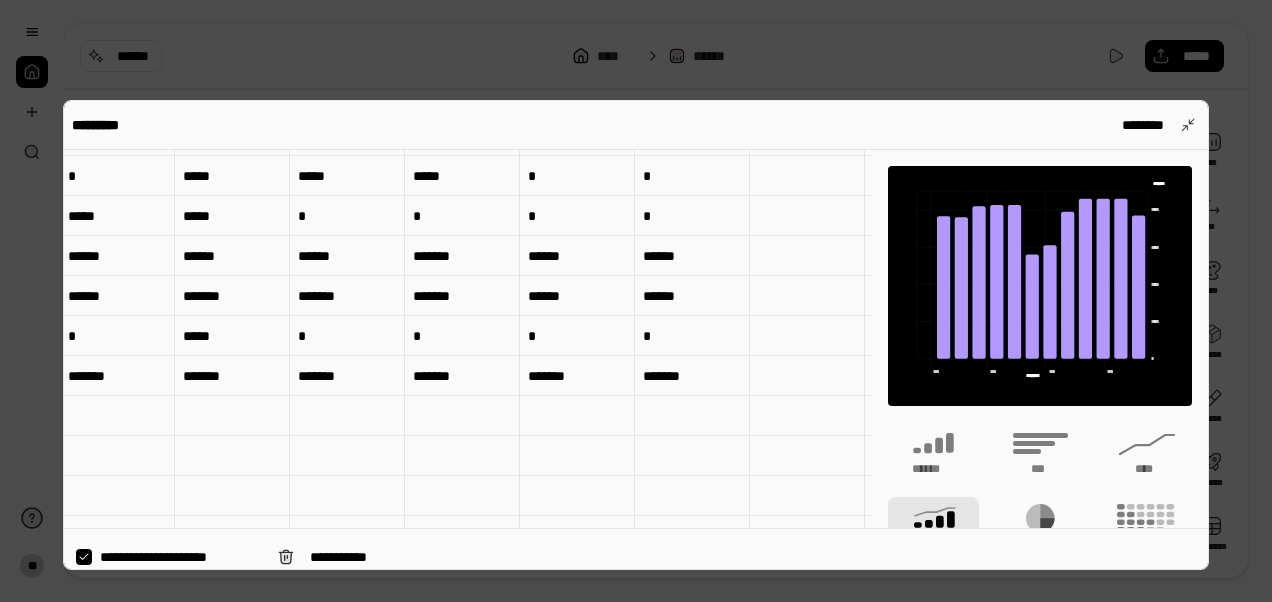 type on "******" 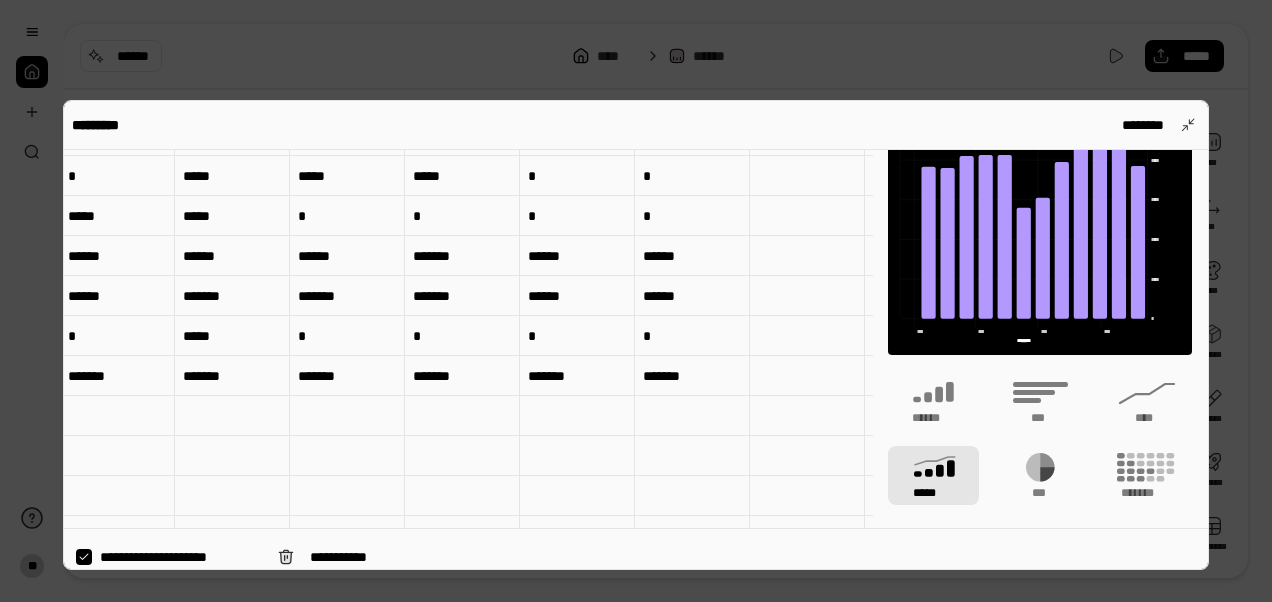 scroll, scrollTop: 0, scrollLeft: 0, axis: both 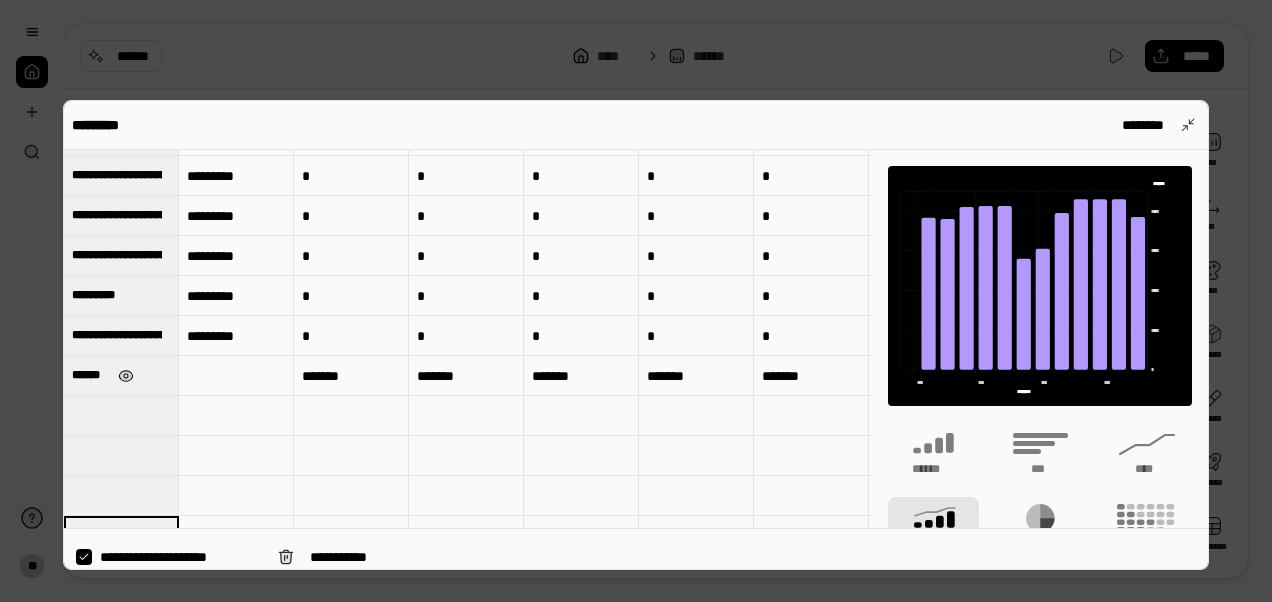 click at bounding box center (125, 376) 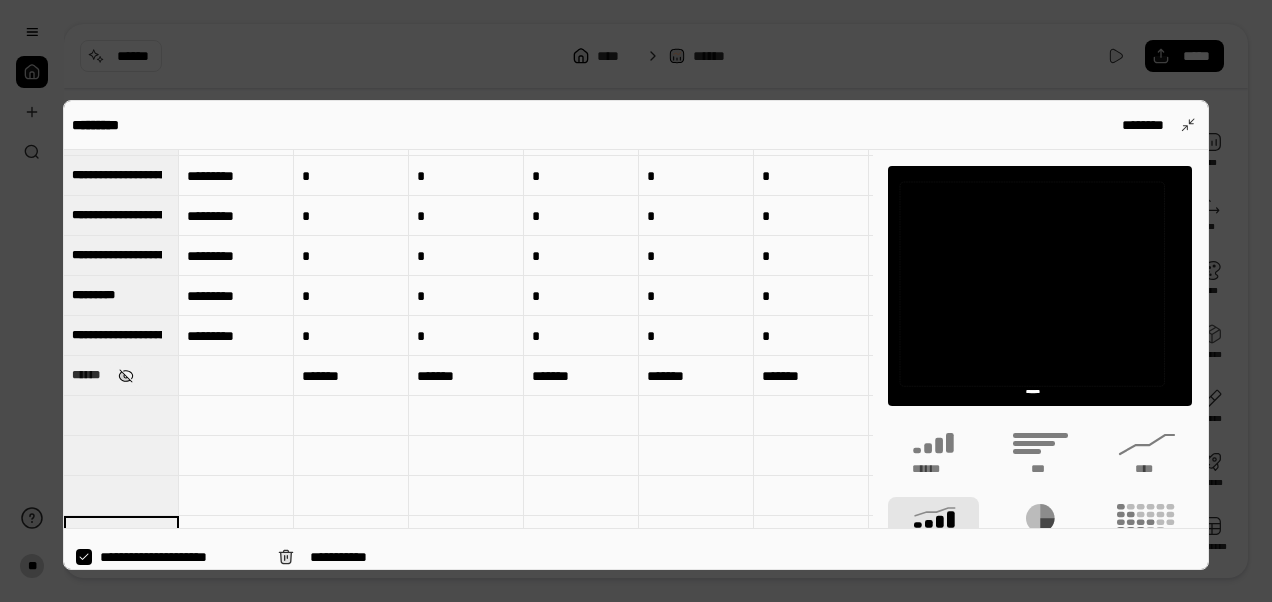 click at bounding box center (125, 376) 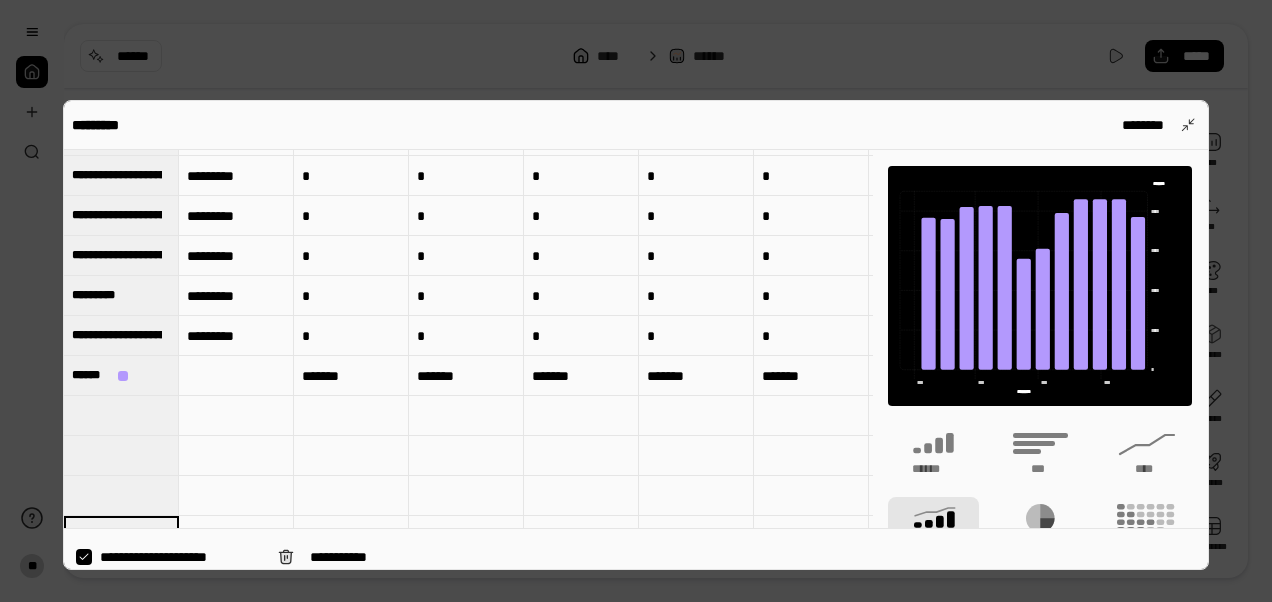 drag, startPoint x: 872, startPoint y: 235, endPoint x: 872, endPoint y: 208, distance: 27 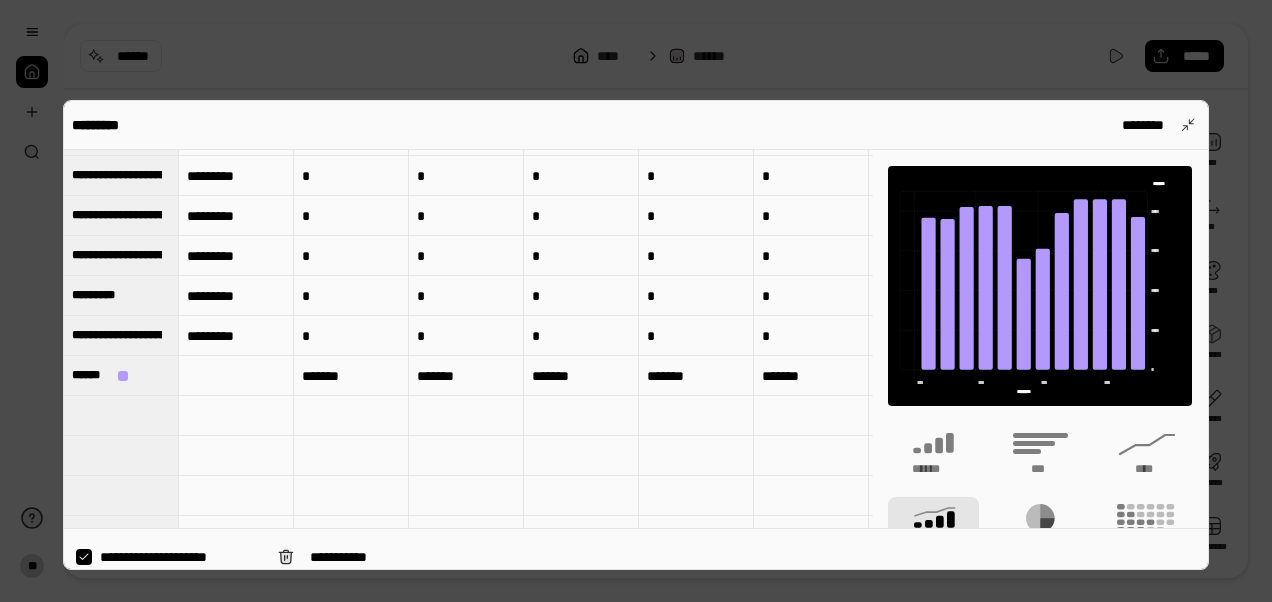 click on "**********" at bounding box center (1040, 339) 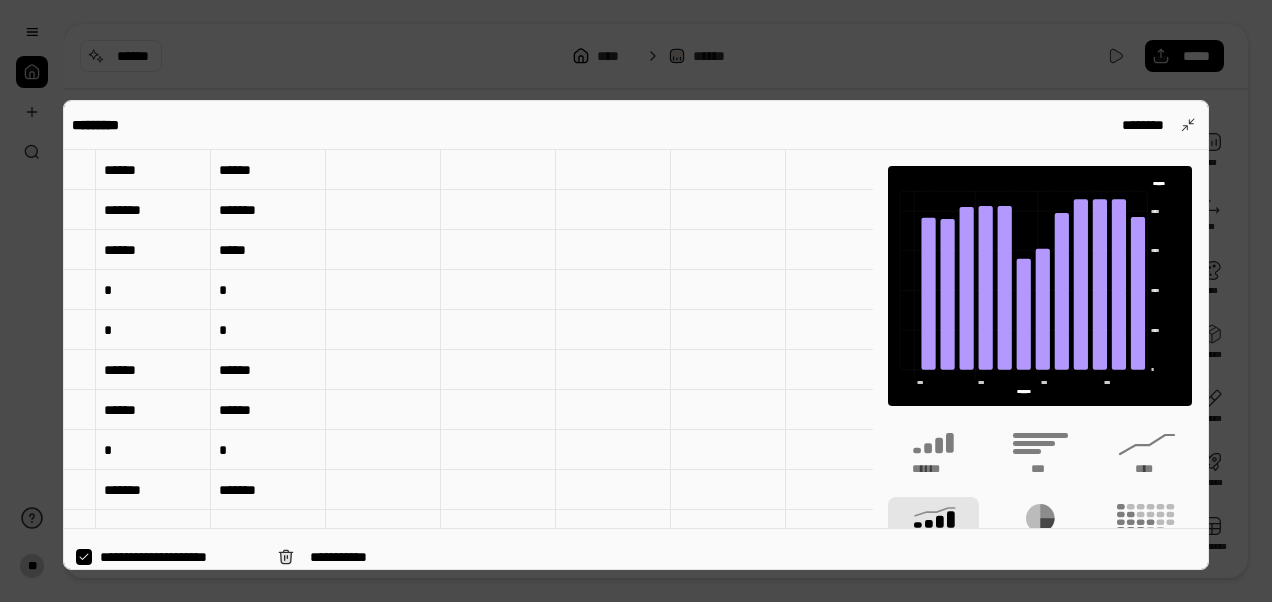 scroll, scrollTop: 0, scrollLeft: 984, axis: horizontal 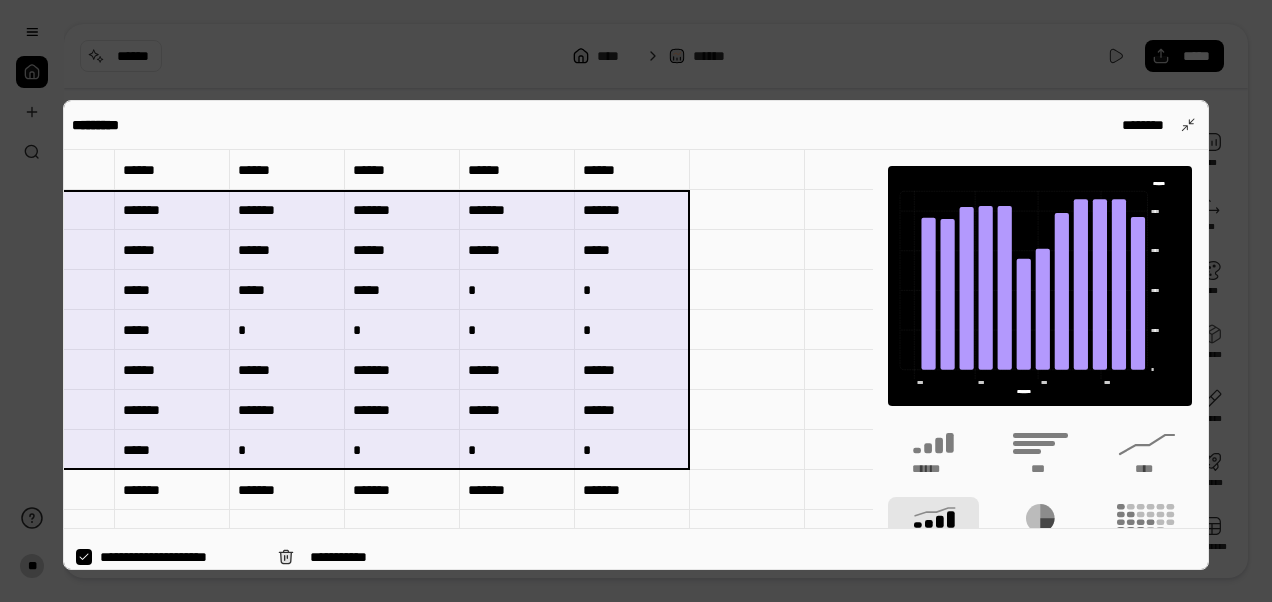drag, startPoint x: 317, startPoint y: 207, endPoint x: 584, endPoint y: 456, distance: 365.08902 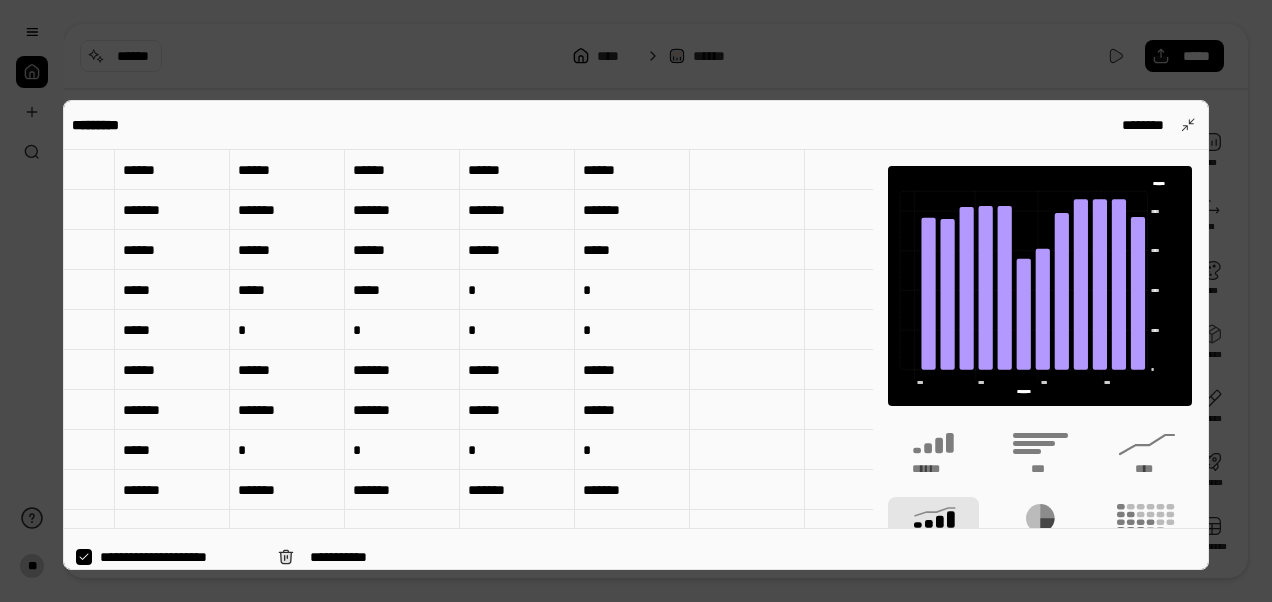 click on "*****" at bounding box center (933, 526) 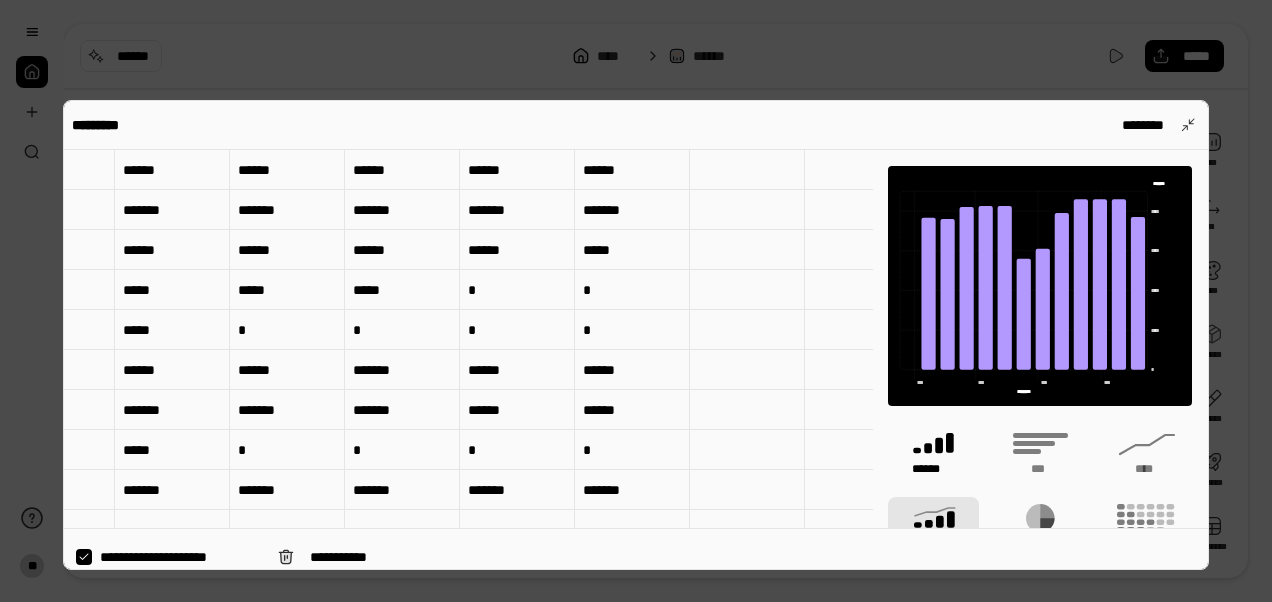 click on "******" at bounding box center [934, 469] 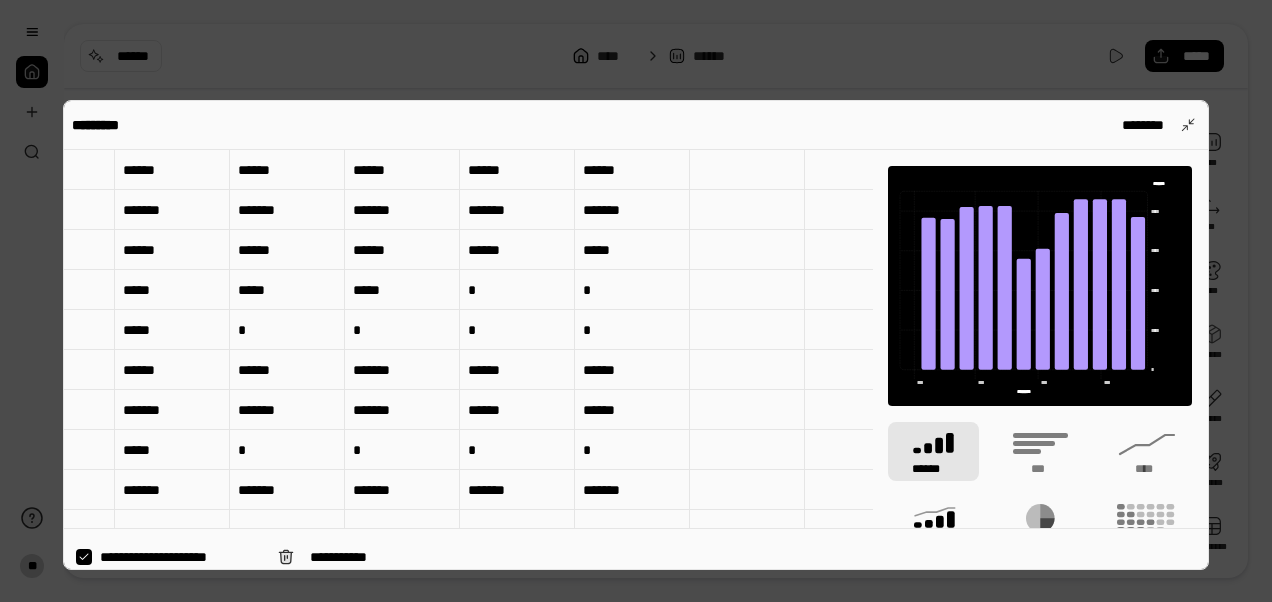 click 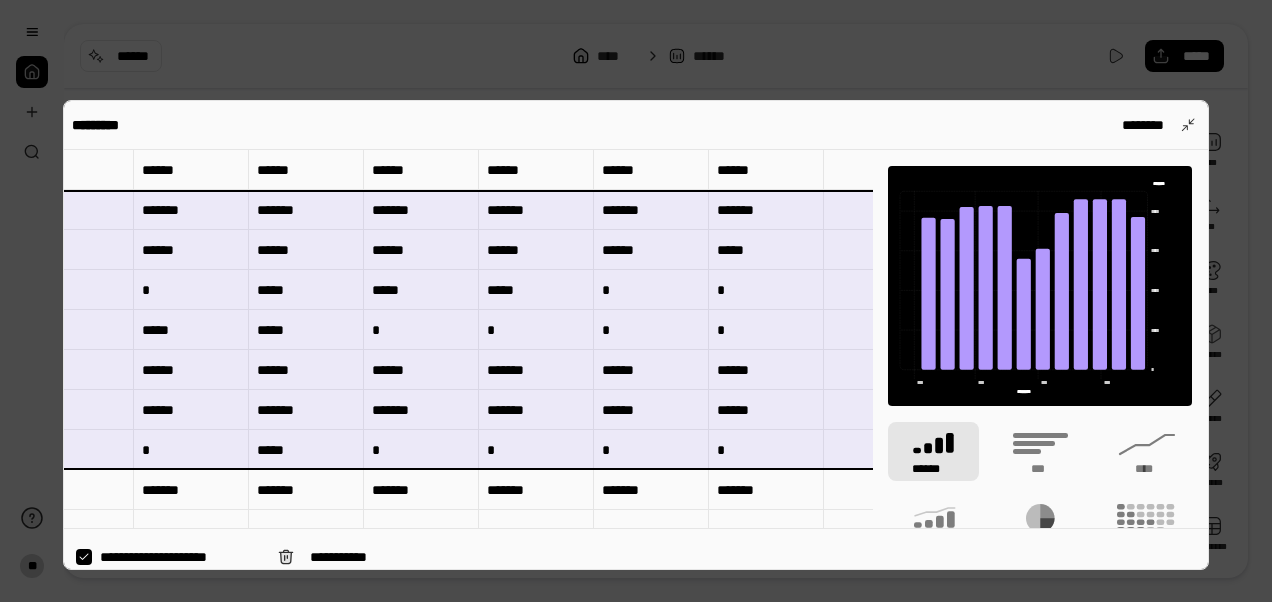 scroll, scrollTop: 0, scrollLeft: 950, axis: horizontal 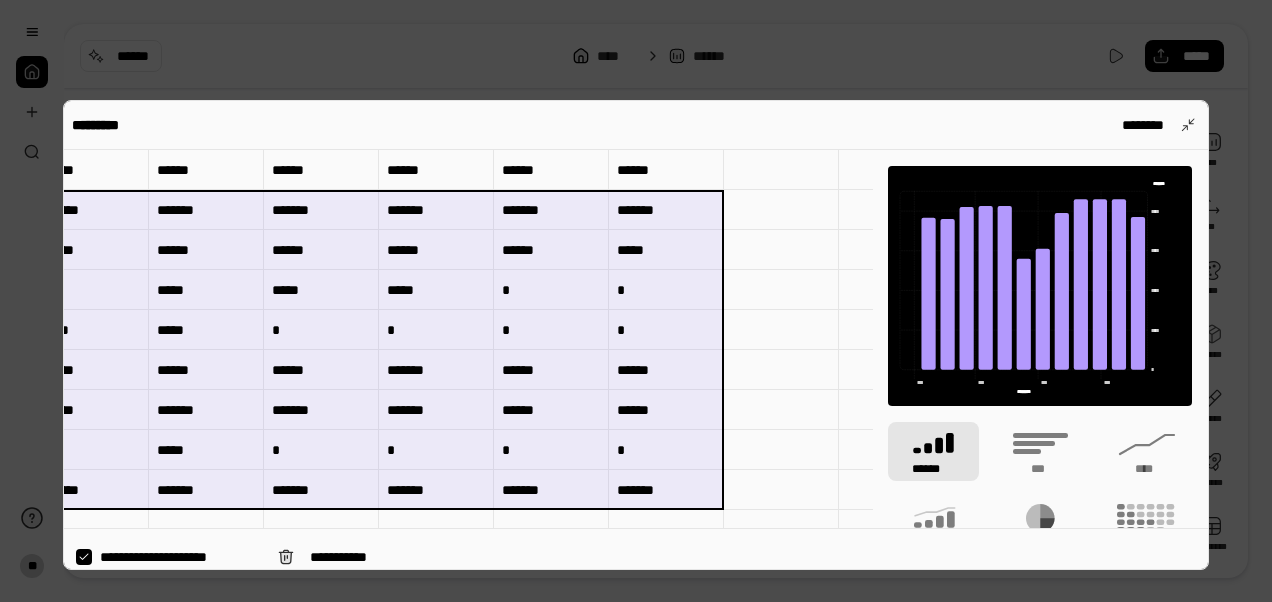 click on "*******" at bounding box center (666, 490) 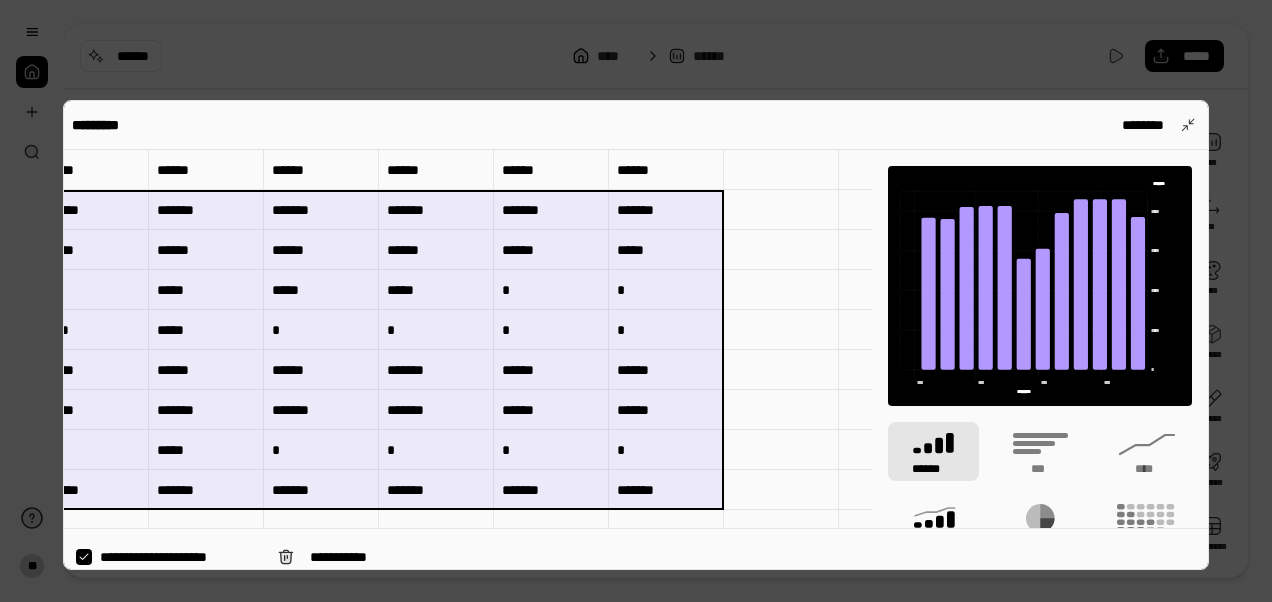 click 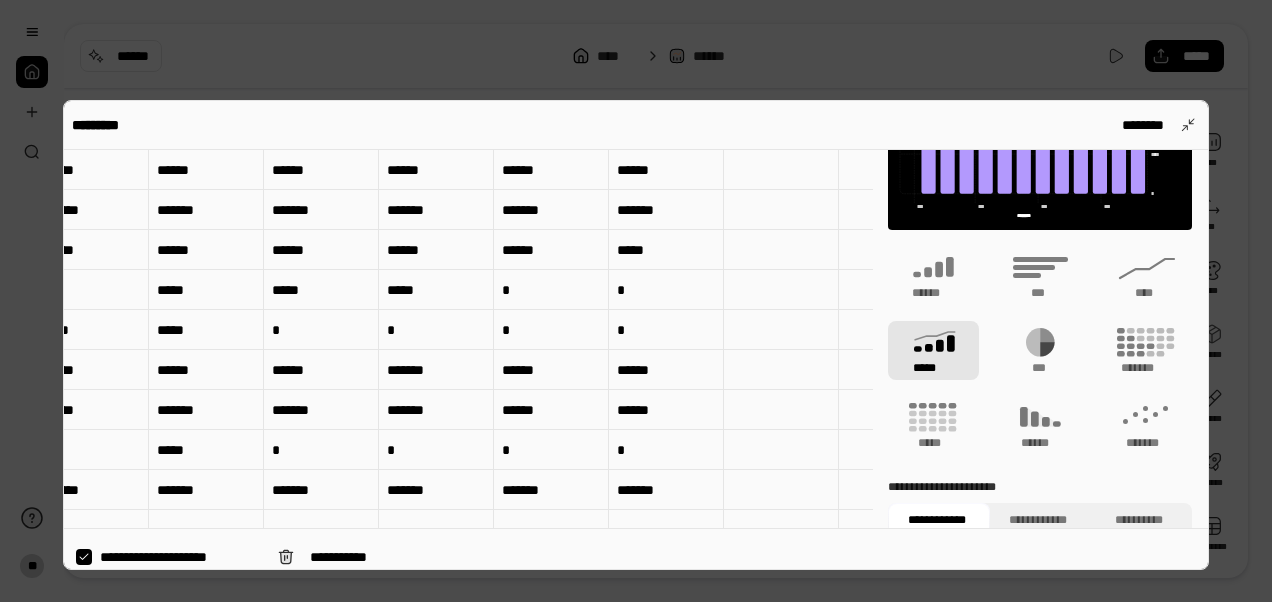 scroll, scrollTop: 212, scrollLeft: 0, axis: vertical 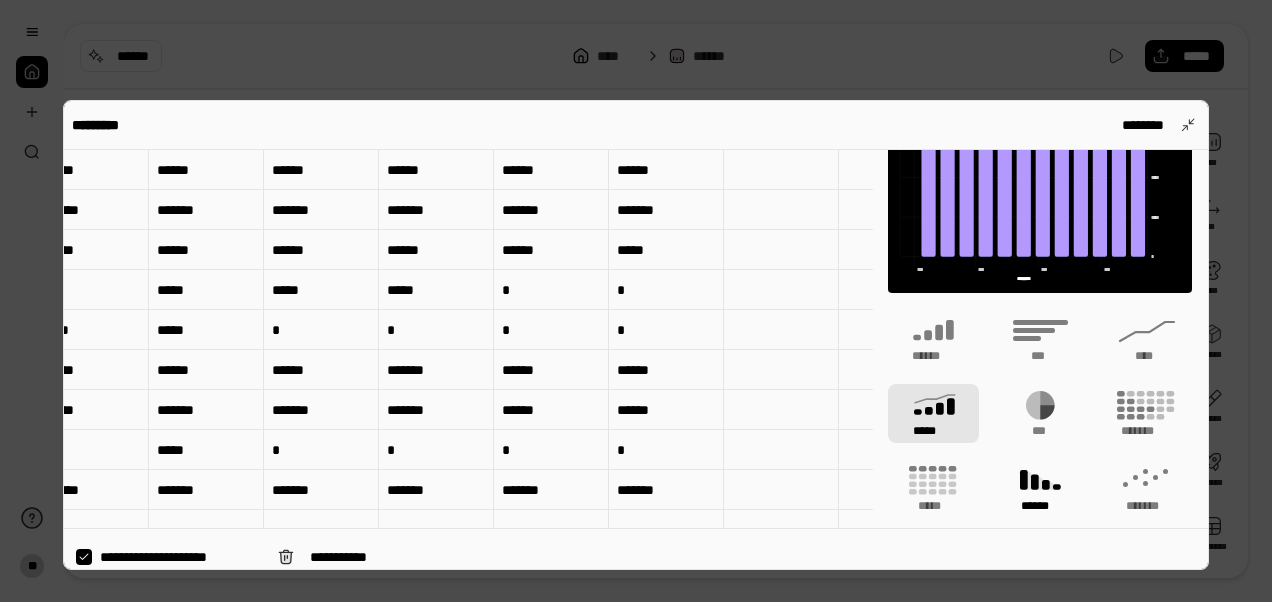 click on "******" at bounding box center [1040, 488] 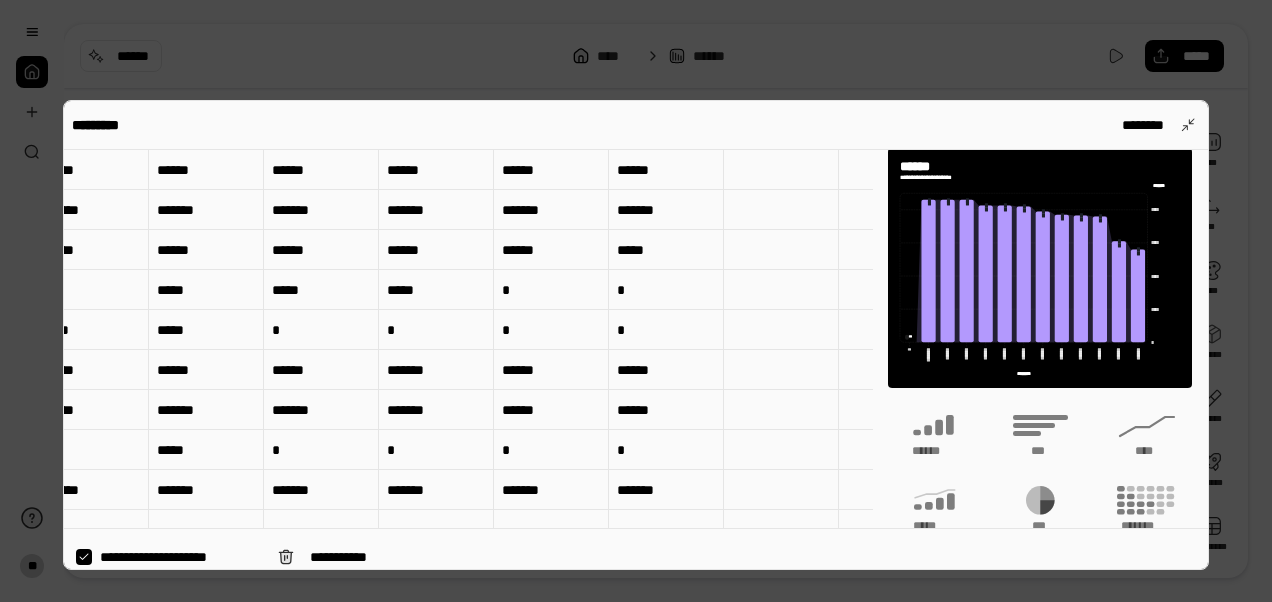 scroll, scrollTop: 119, scrollLeft: 0, axis: vertical 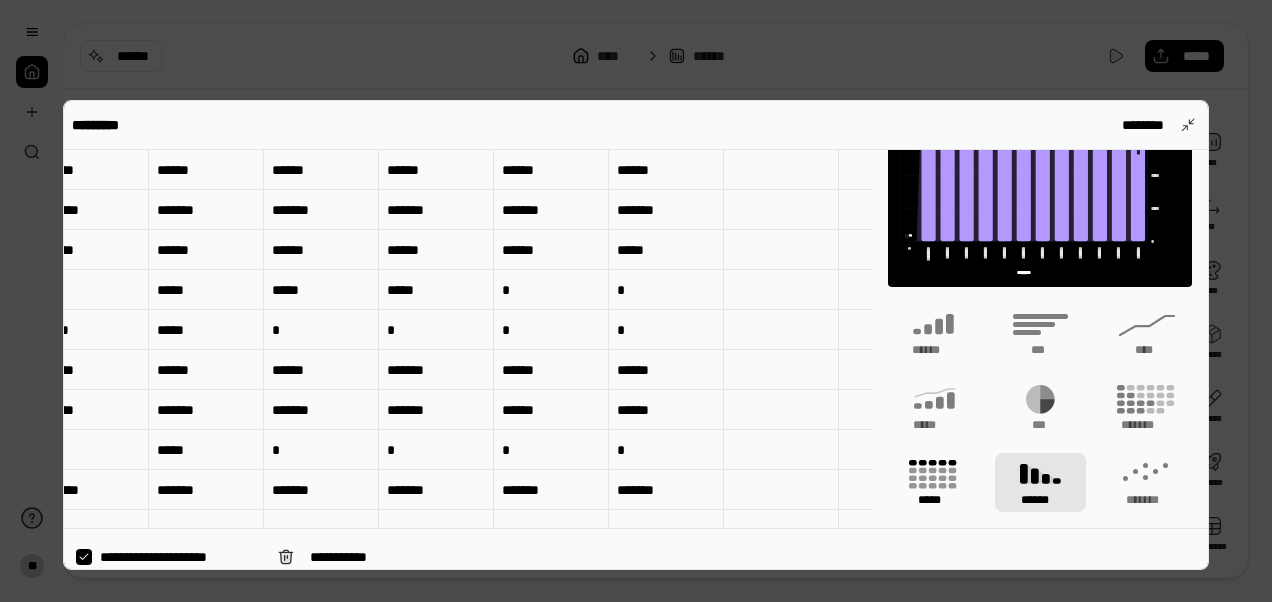 click 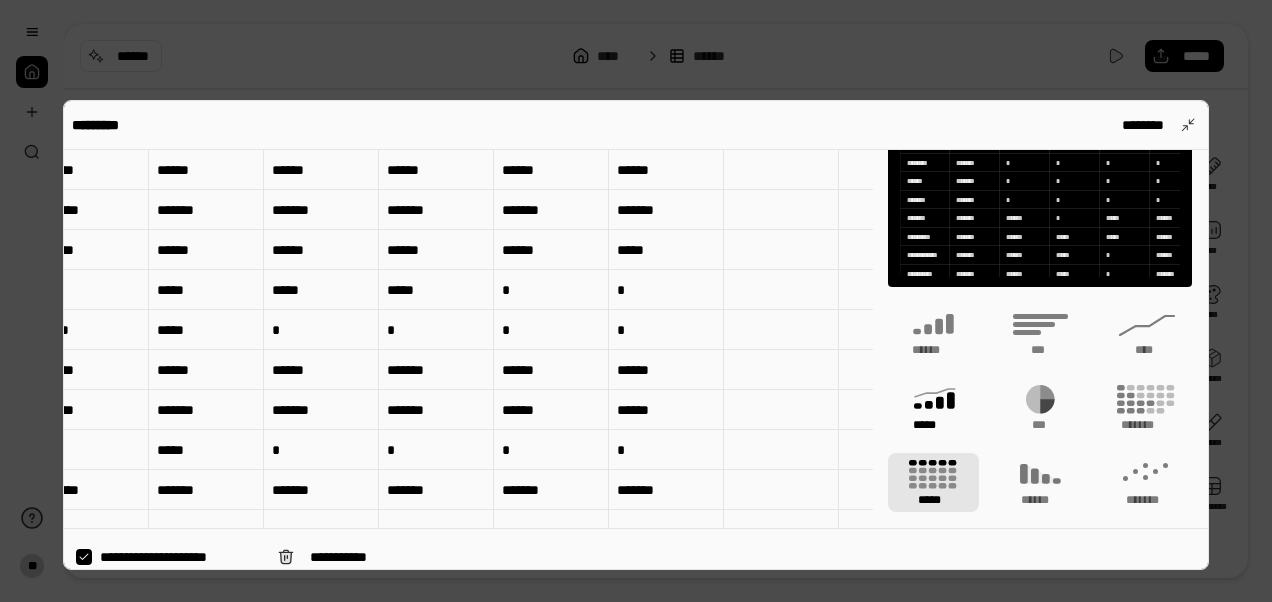 scroll, scrollTop: 3, scrollLeft: 0, axis: vertical 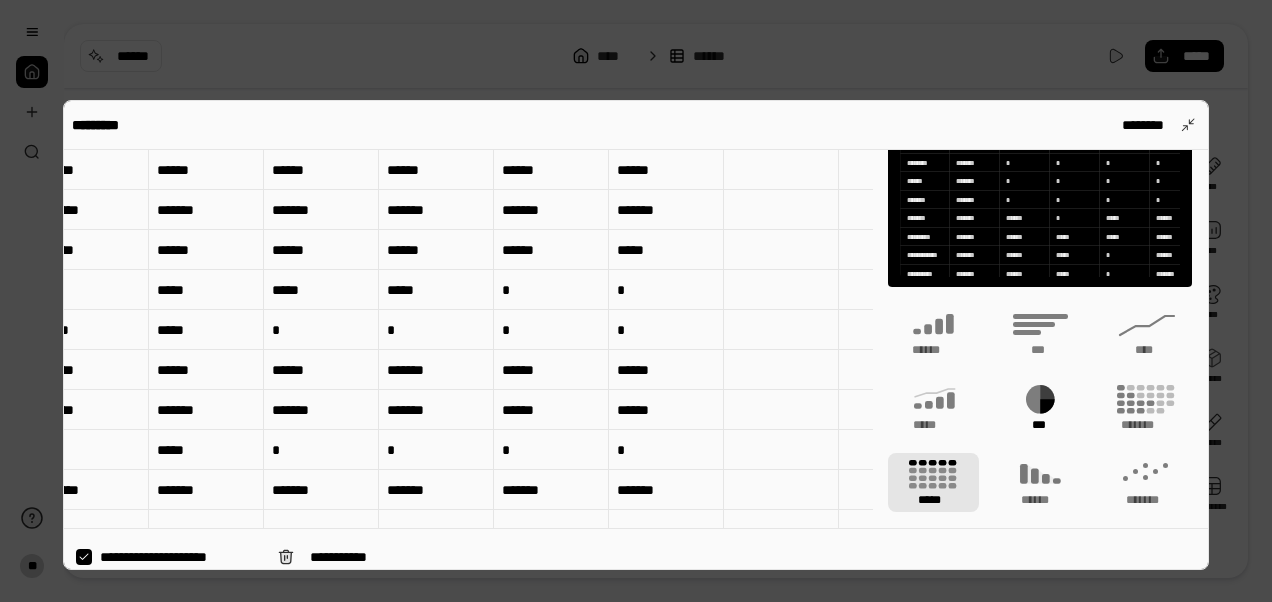 click 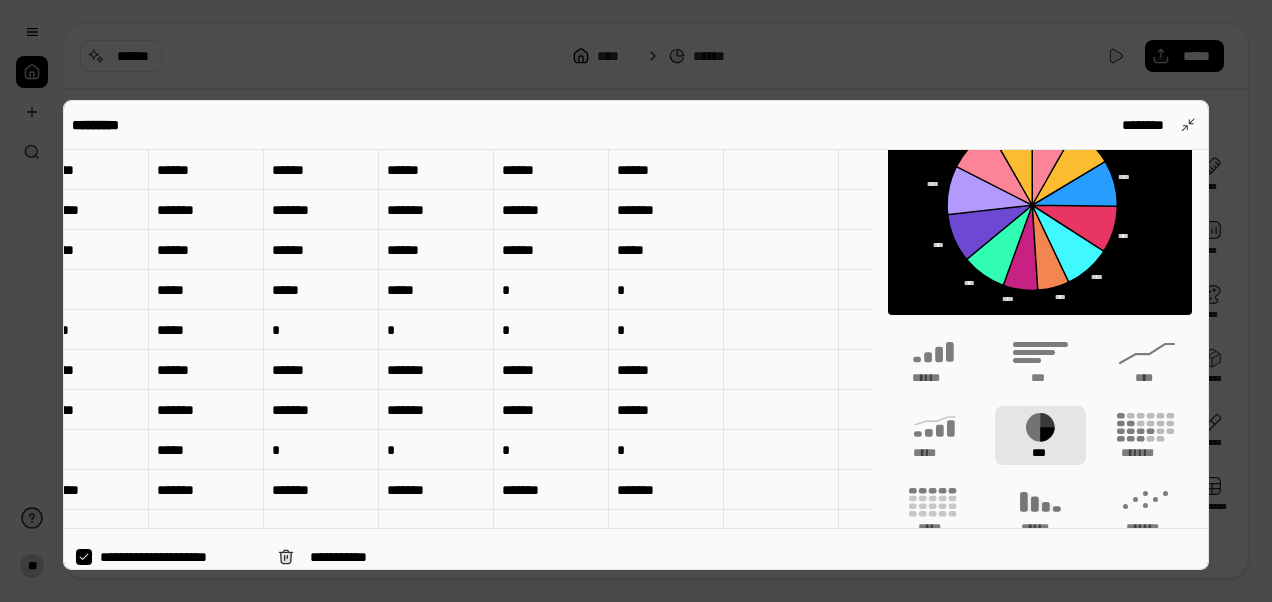 scroll, scrollTop: 83, scrollLeft: 0, axis: vertical 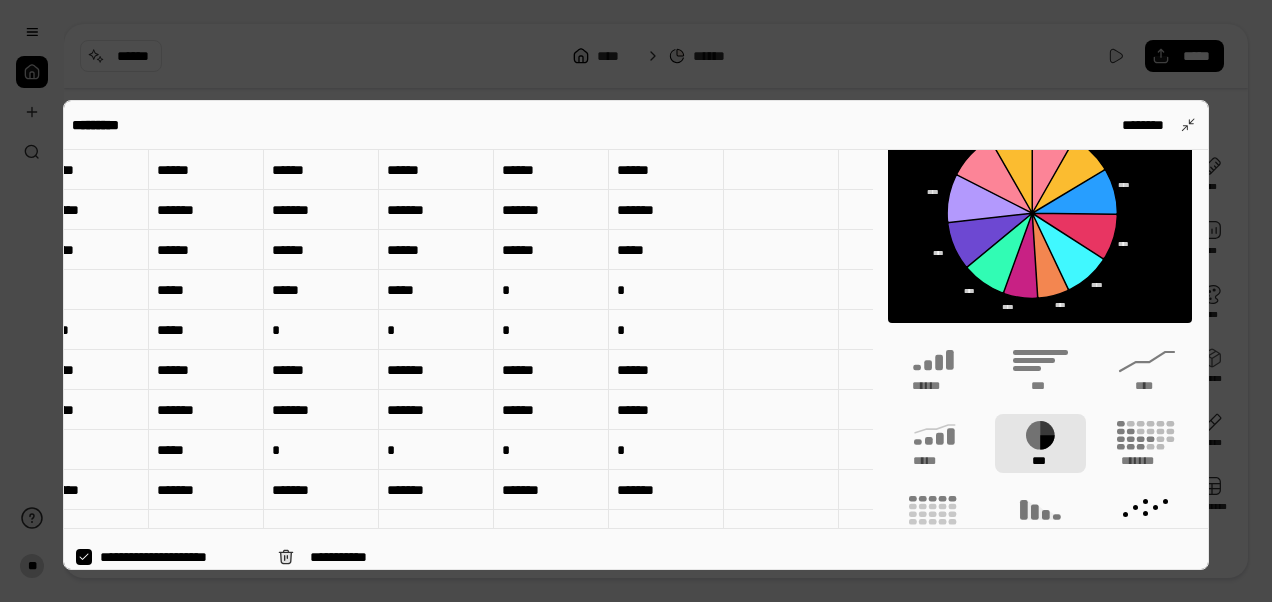 click 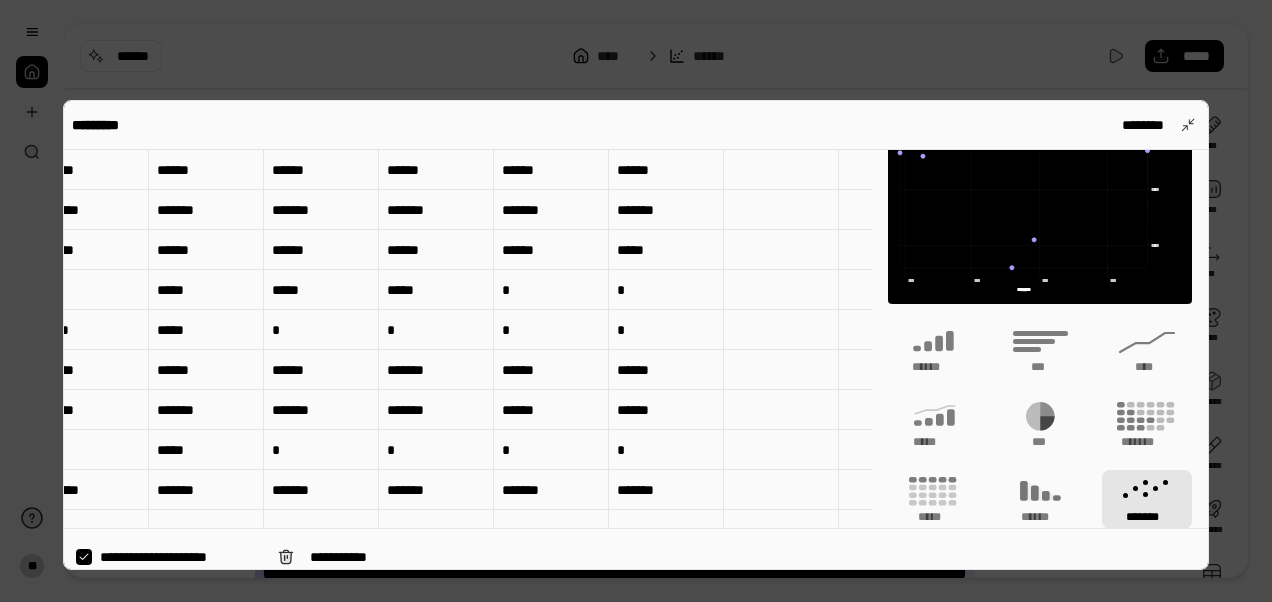 scroll, scrollTop: 114, scrollLeft: 0, axis: vertical 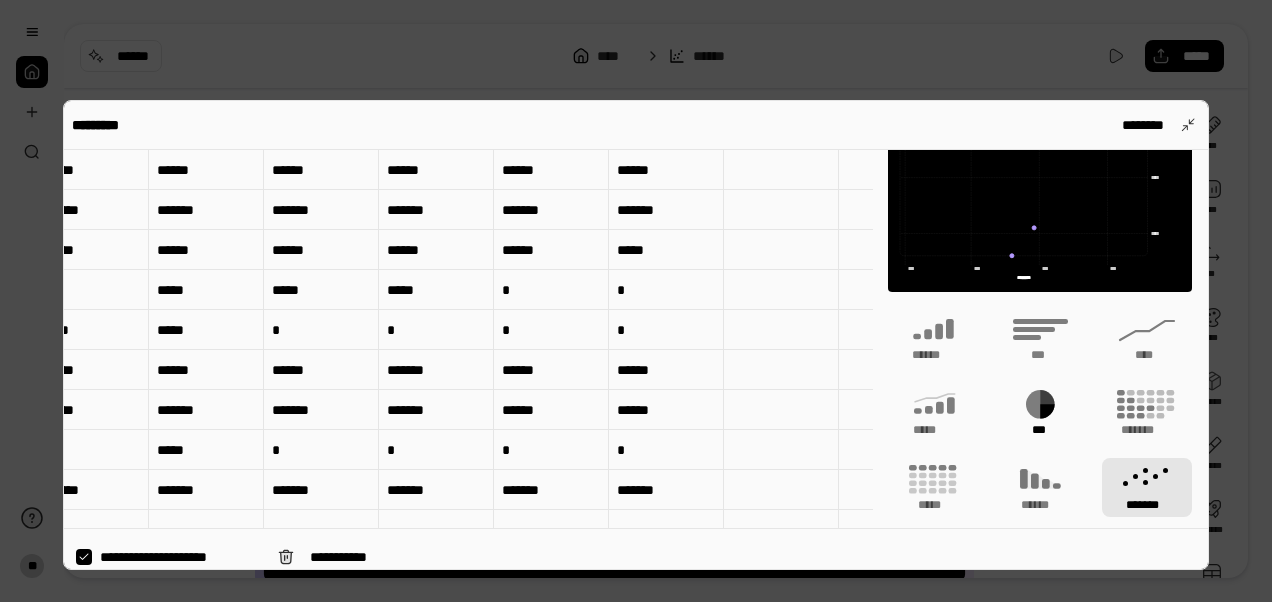 click 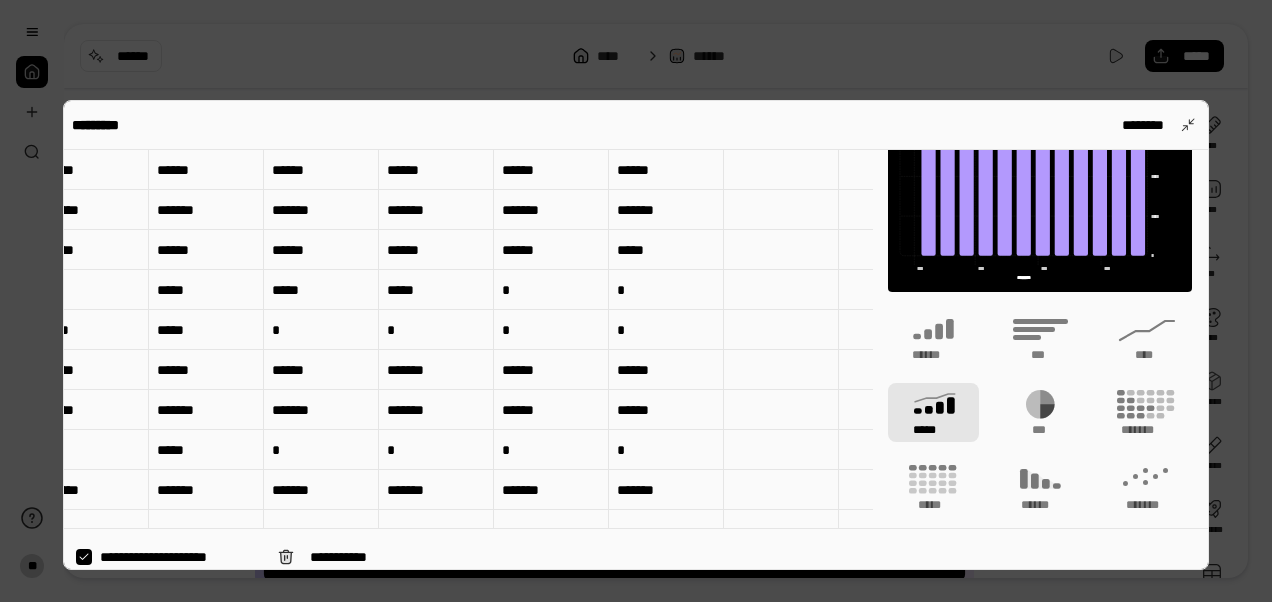 scroll, scrollTop: 0, scrollLeft: 0, axis: both 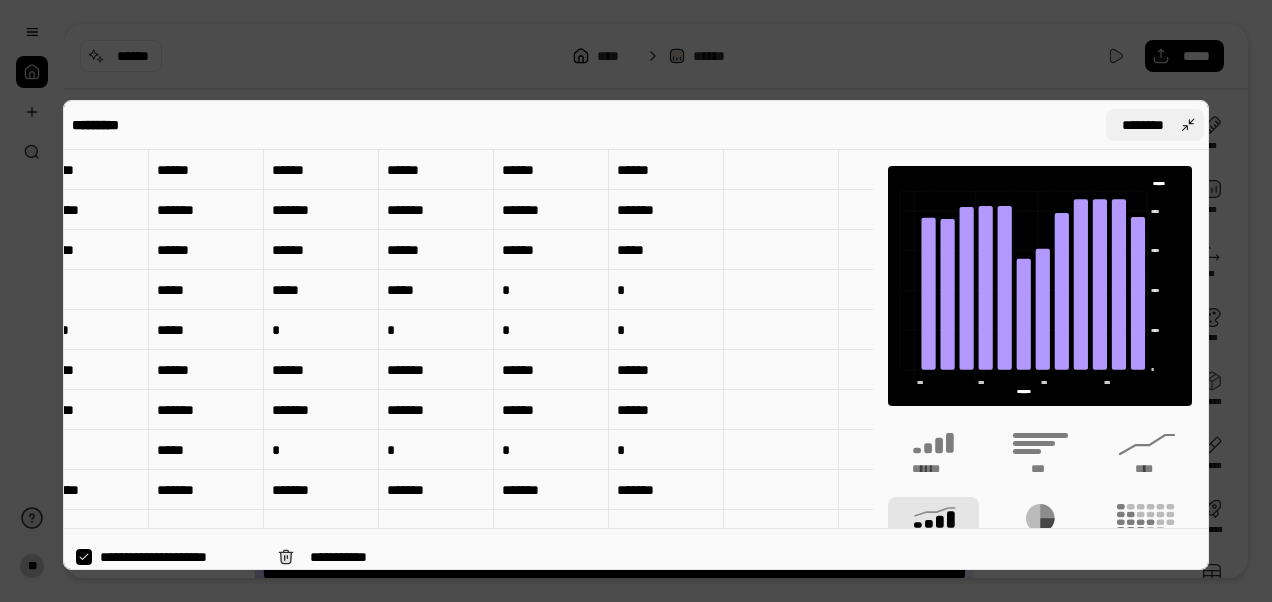 click on "********" at bounding box center [1155, 125] 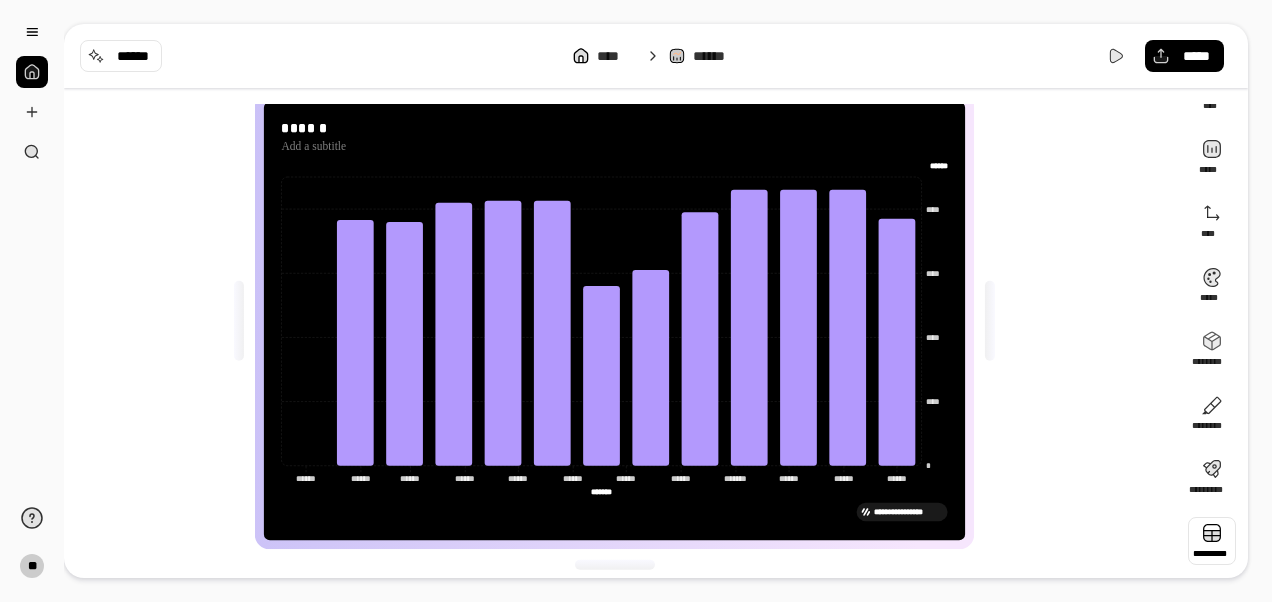 scroll, scrollTop: 50, scrollLeft: 0, axis: vertical 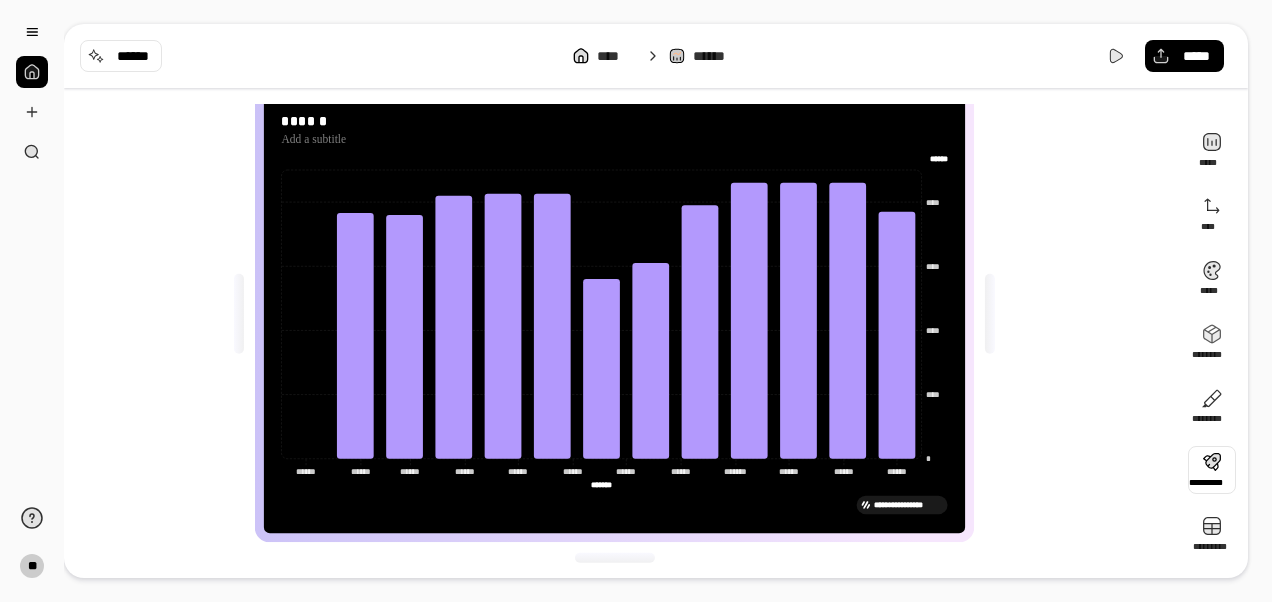 click at bounding box center (1212, 470) 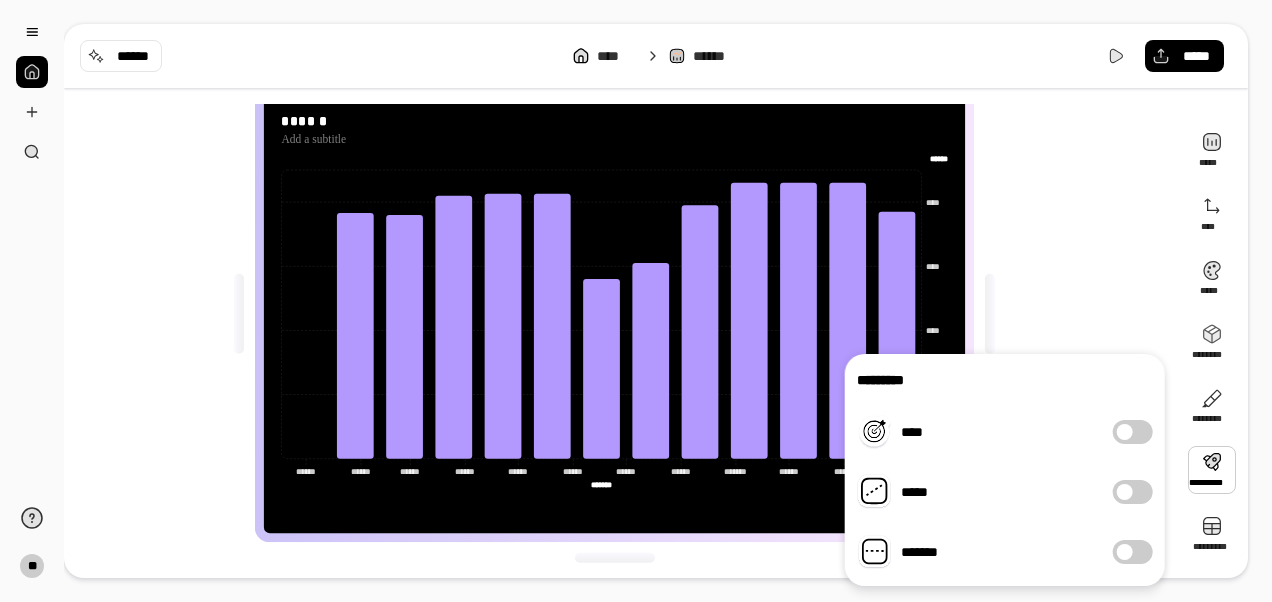 click at bounding box center (1125, 552) 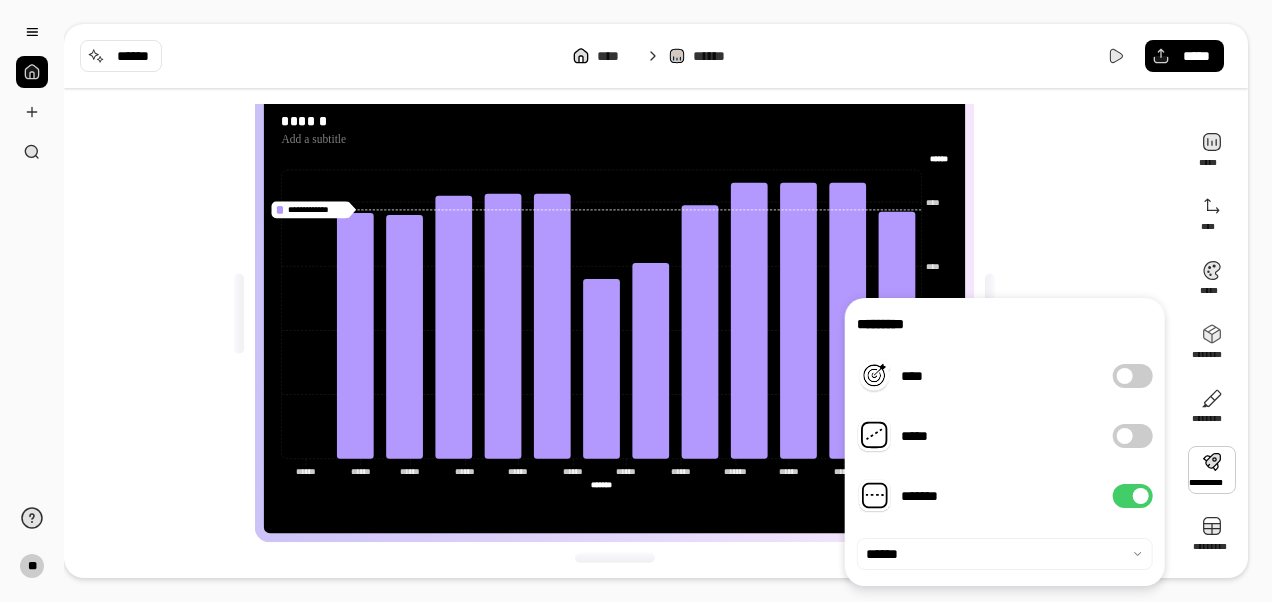 click at bounding box center (1141, 496) 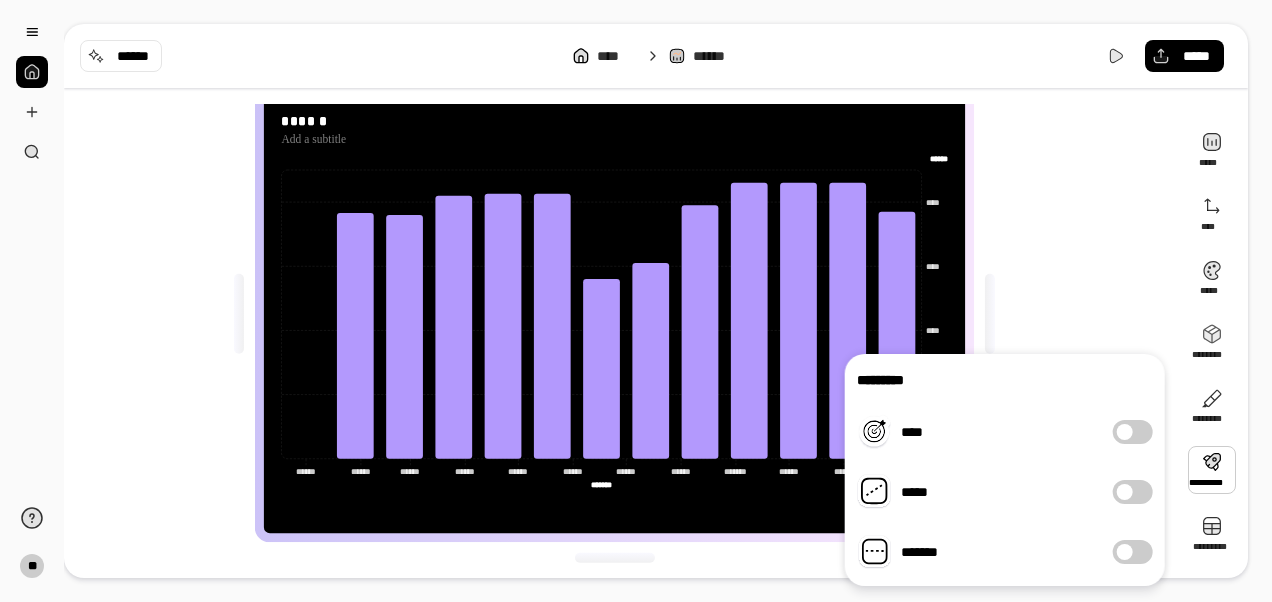 click on "*****" at bounding box center [1133, 492] 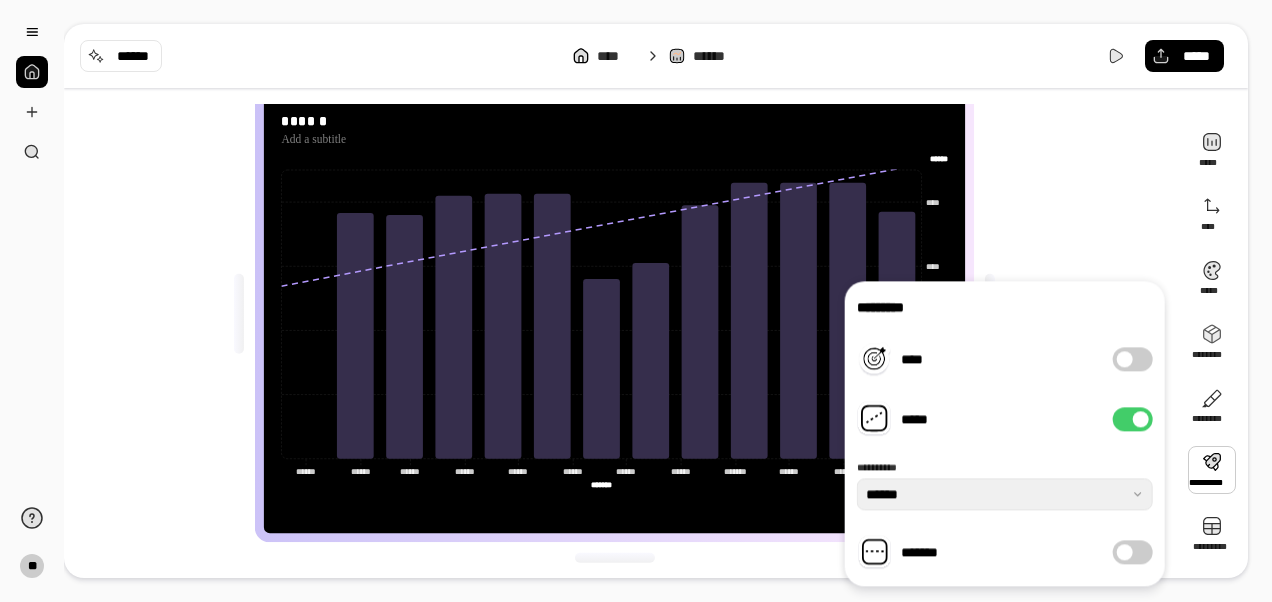 click at bounding box center [1141, 419] 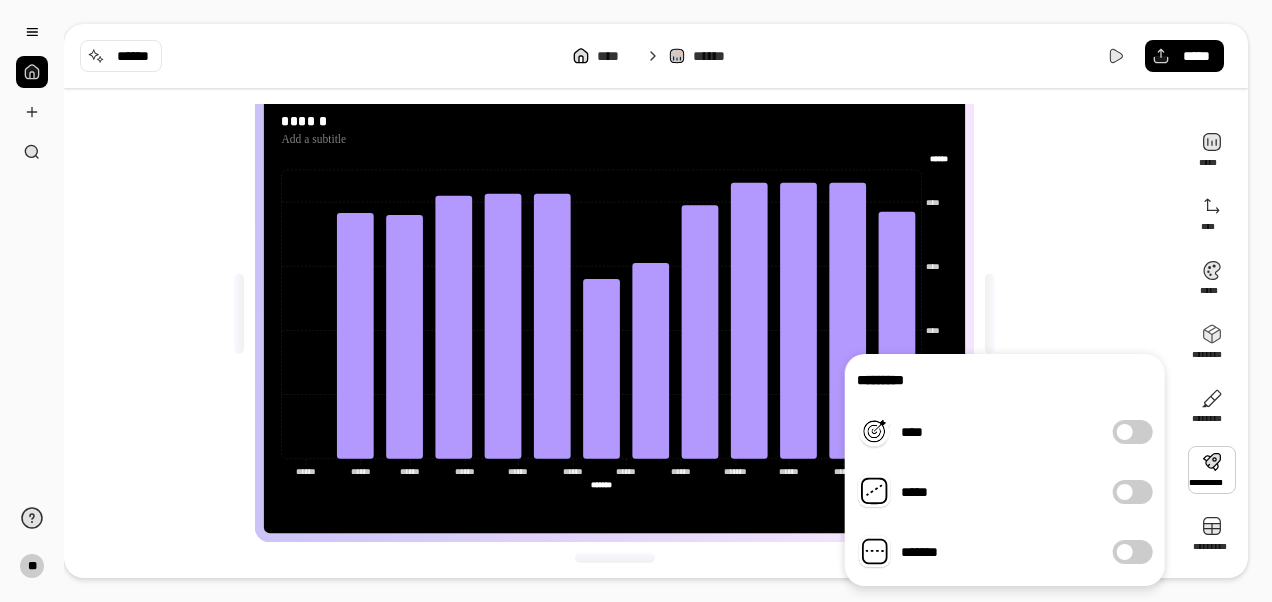 click on "****" at bounding box center (1133, 432) 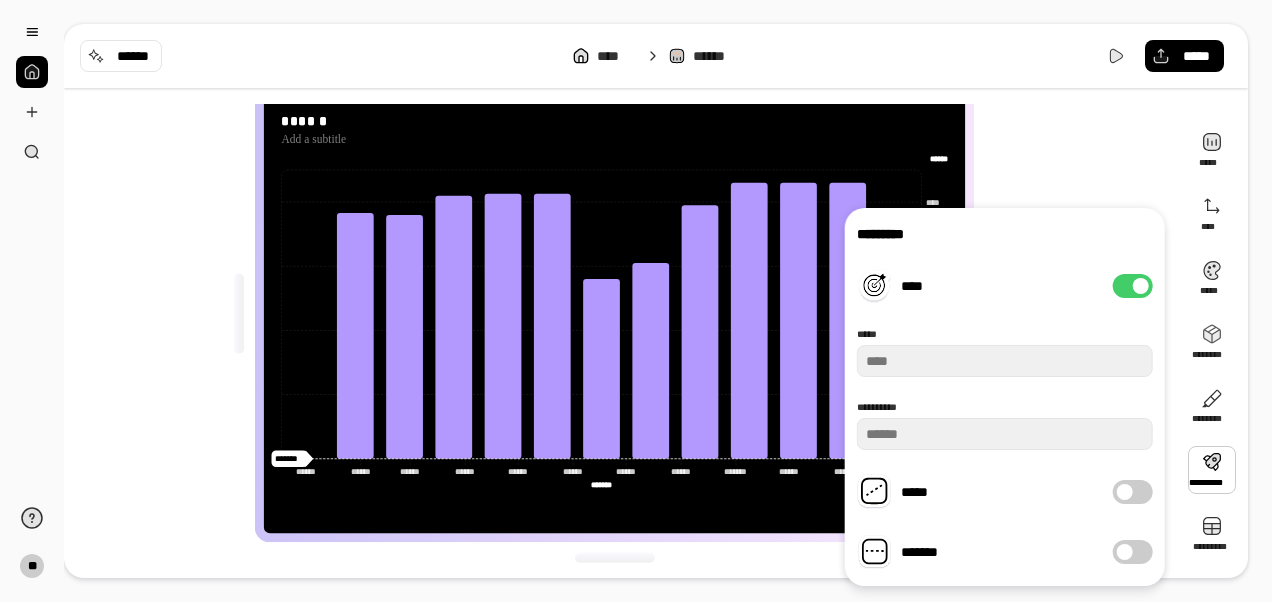 click at bounding box center [1141, 286] 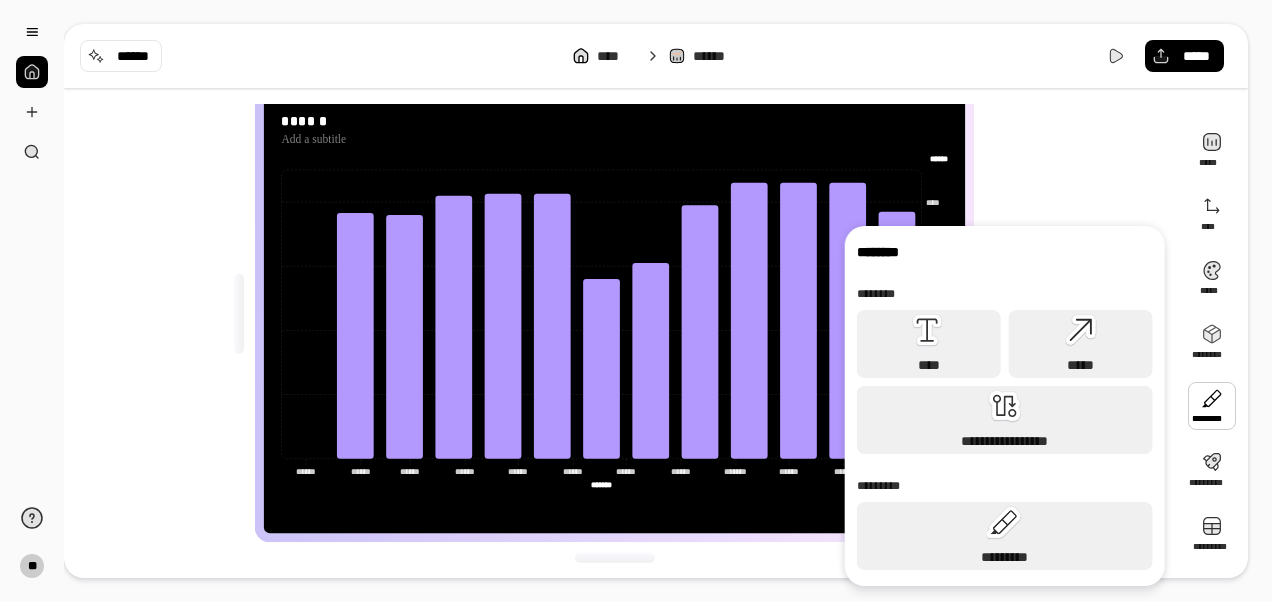 click at bounding box center (1212, 406) 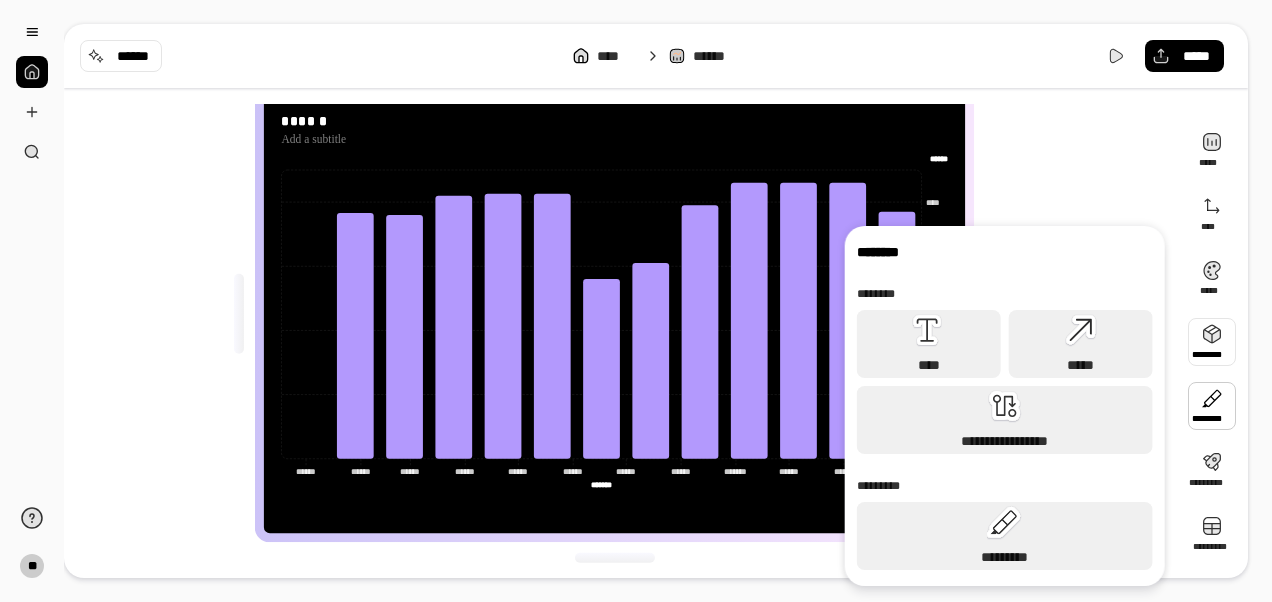click at bounding box center [1212, 342] 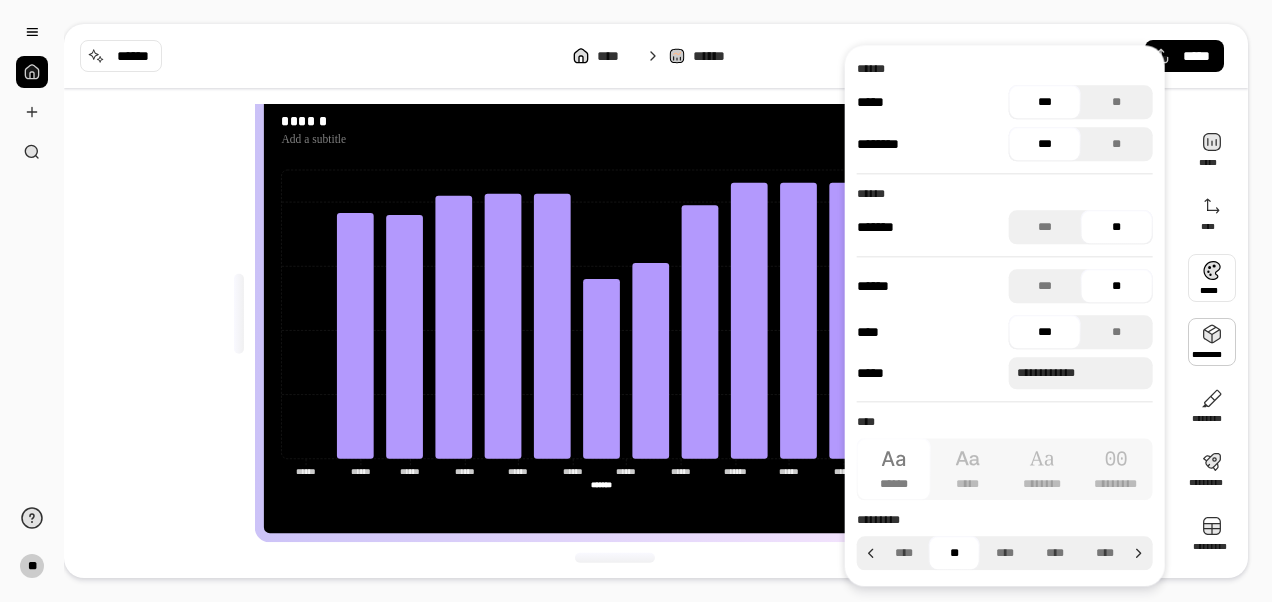 click at bounding box center [1212, 278] 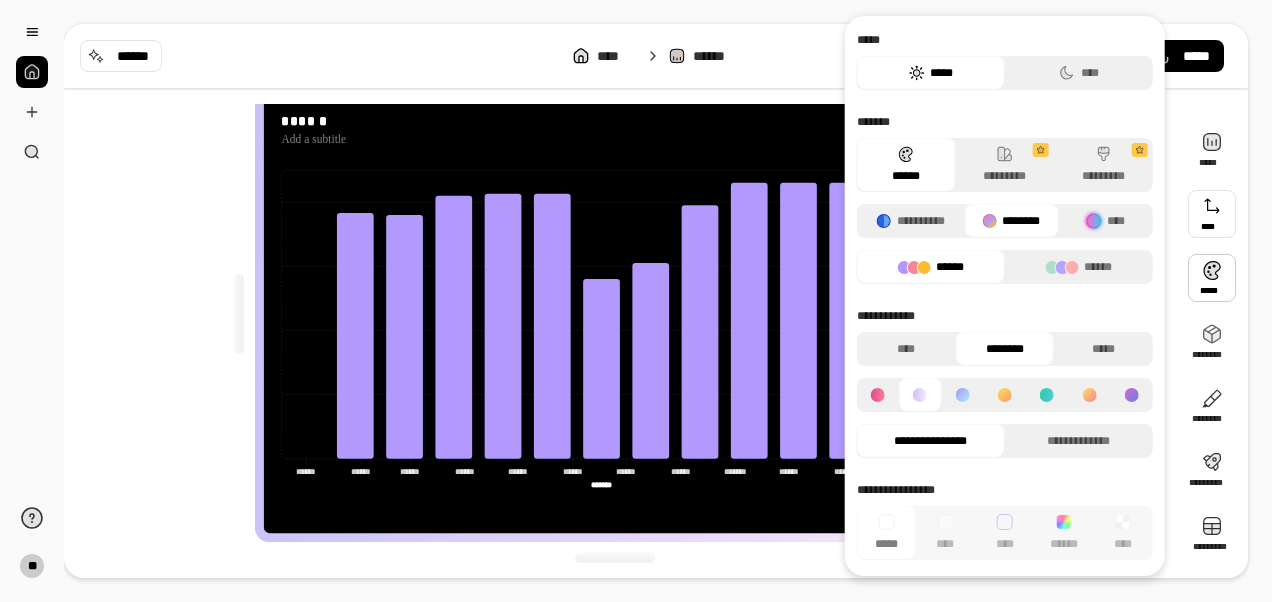 click at bounding box center (1212, 214) 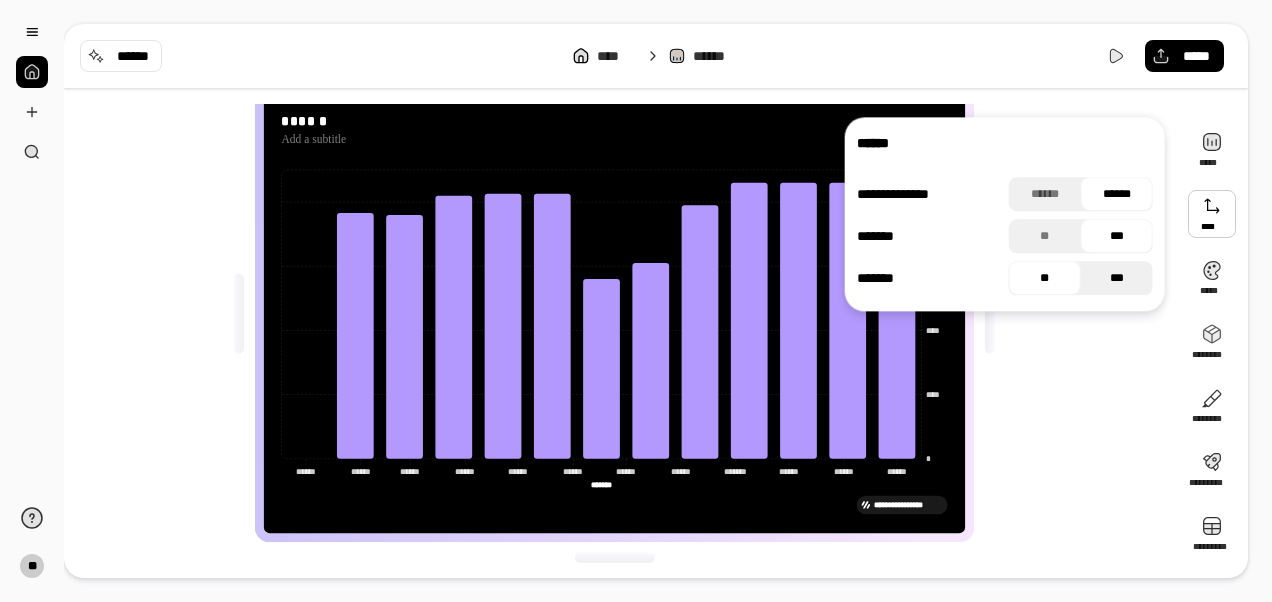 click on "***" at bounding box center [1117, 278] 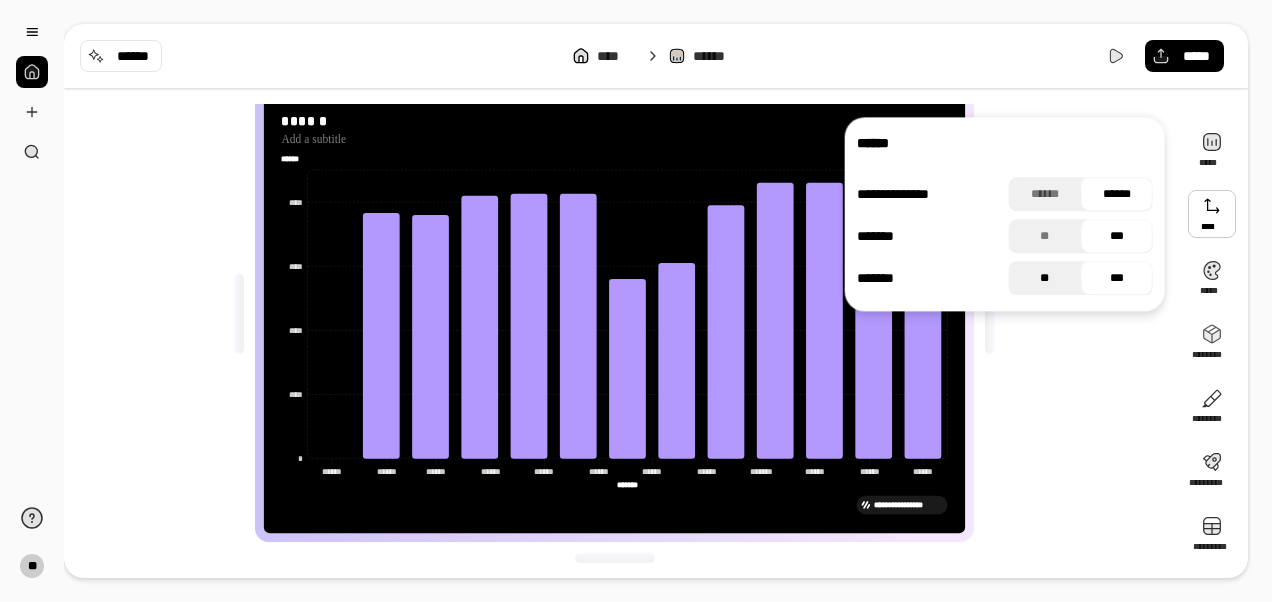 click on "**" at bounding box center [1045, 278] 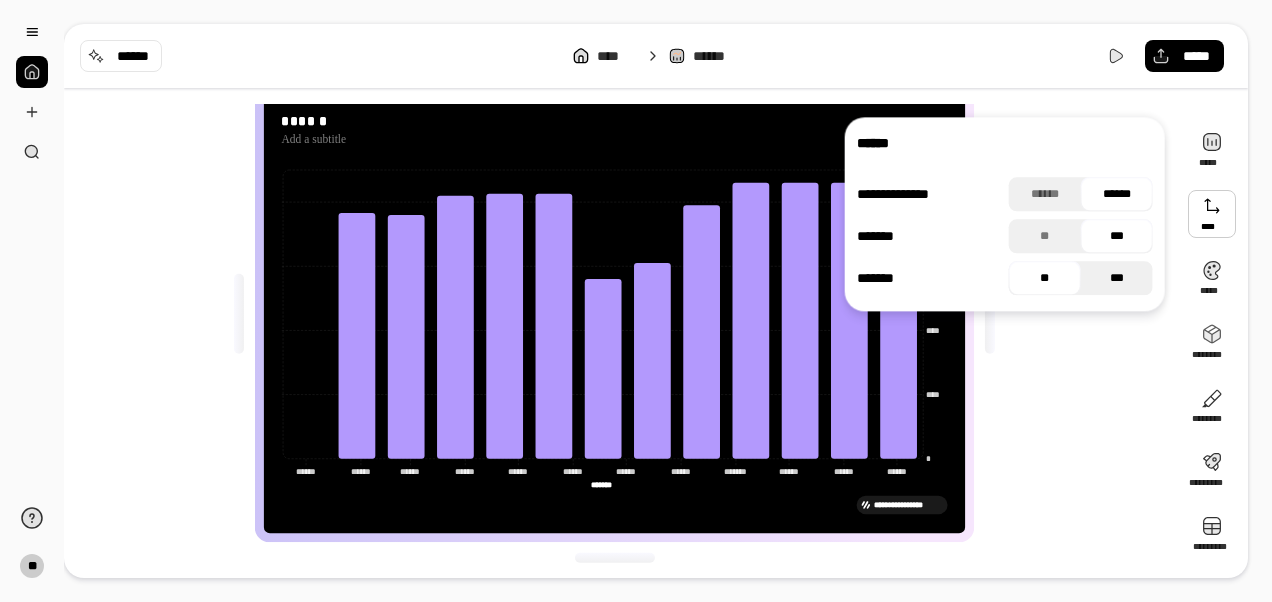 click on "***" at bounding box center (1117, 278) 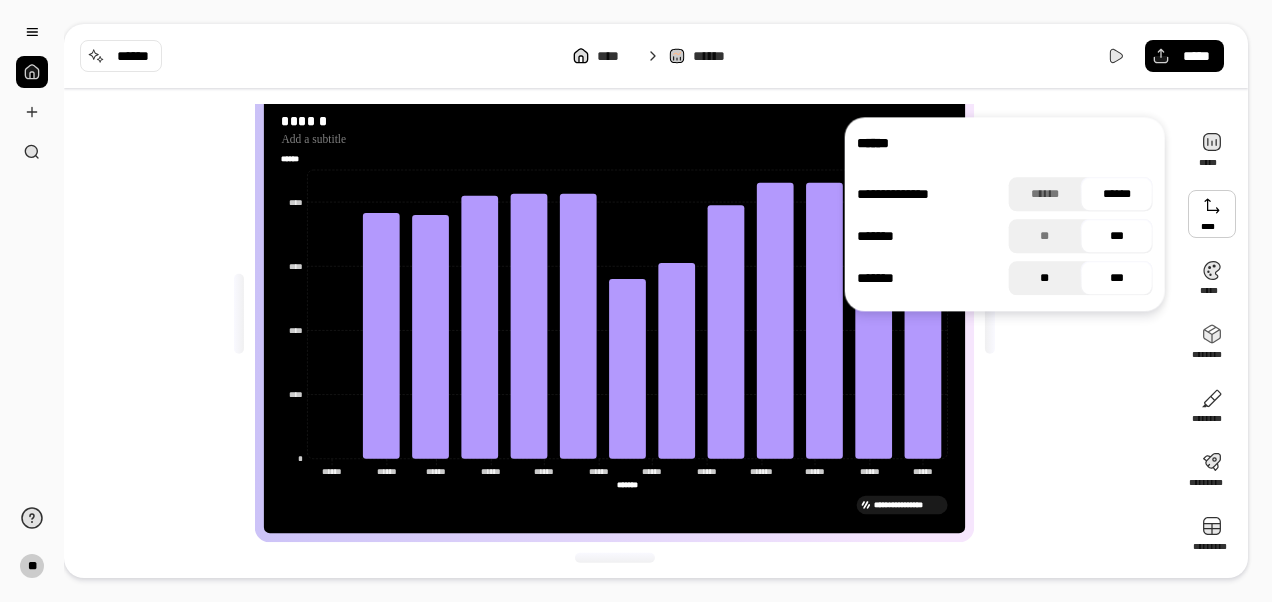 click on "**" at bounding box center (1045, 278) 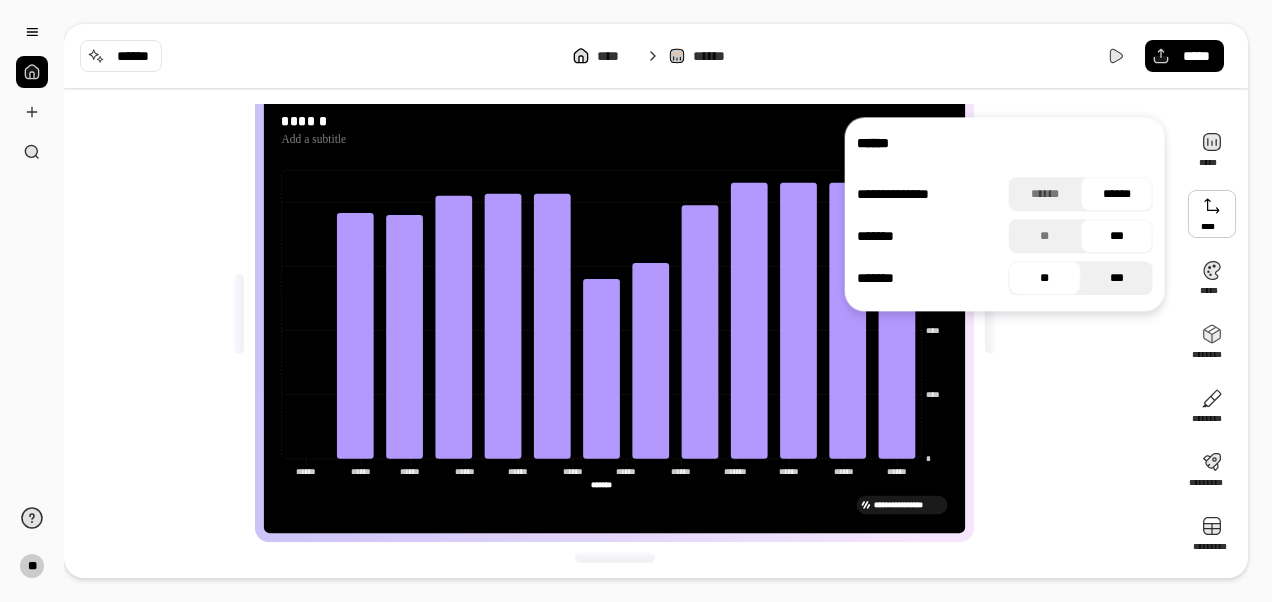 click on "***" at bounding box center (1117, 278) 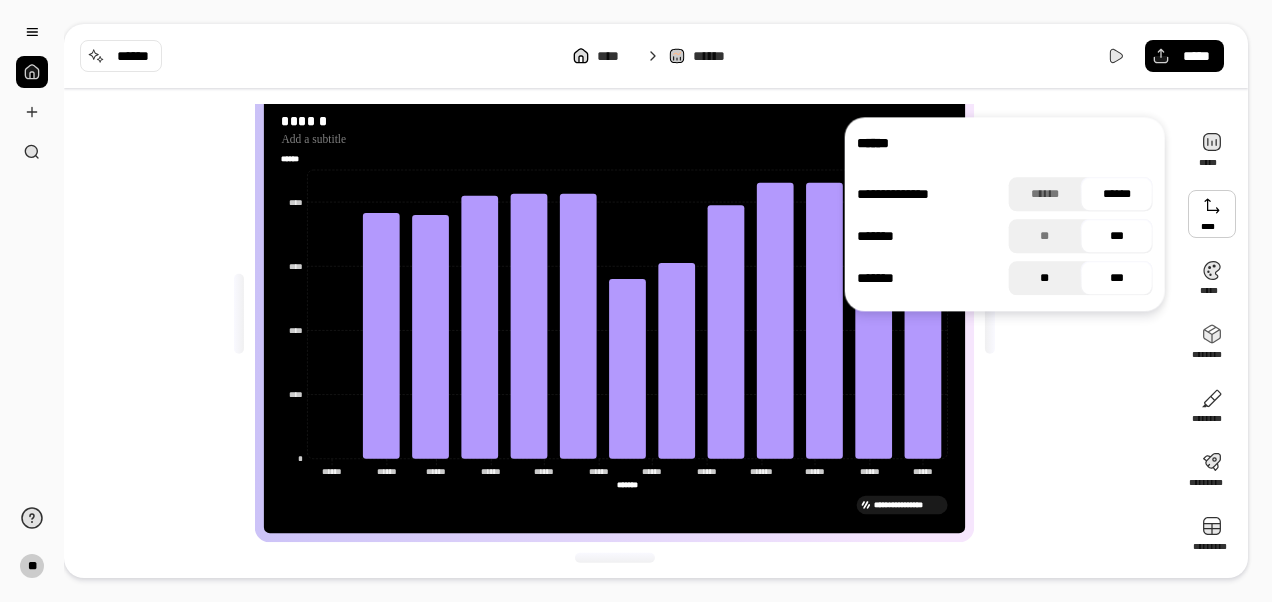 click on "**" at bounding box center (1045, 278) 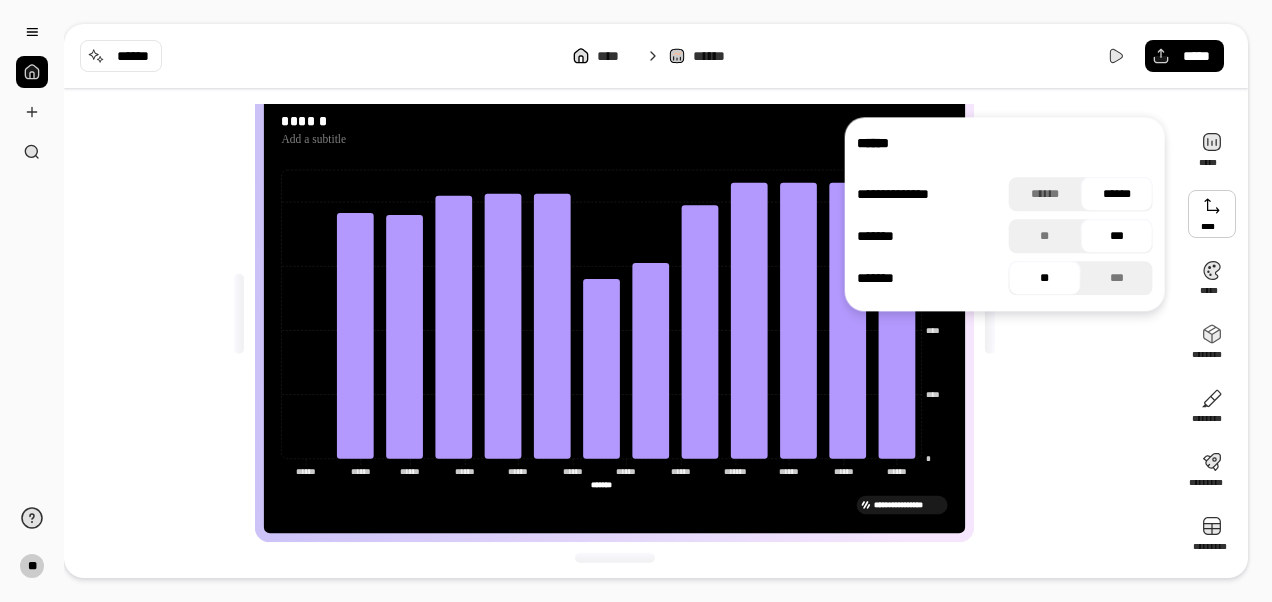 click on "**********" at bounding box center (668, 301) 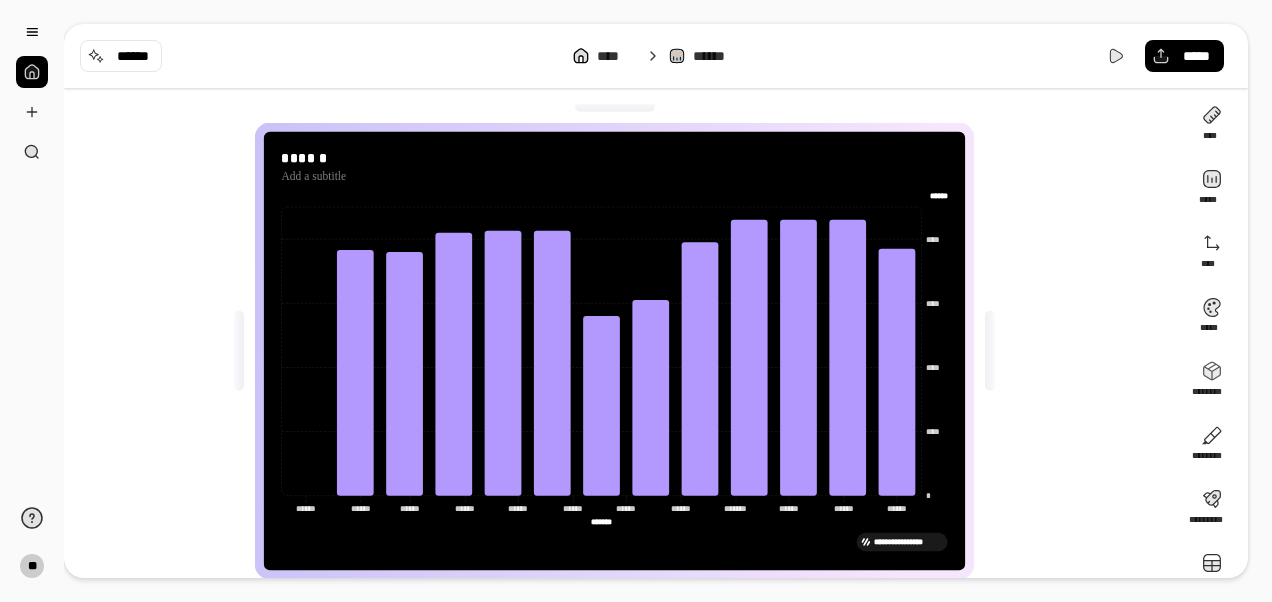scroll, scrollTop: 0, scrollLeft: 0, axis: both 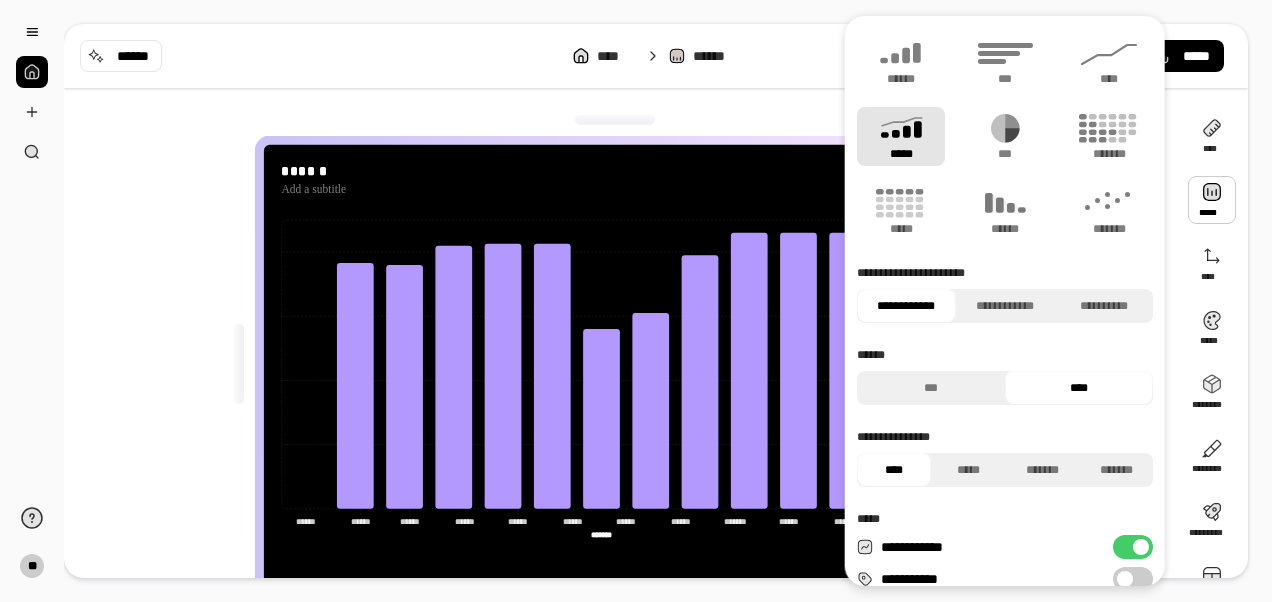 click at bounding box center (1212, 200) 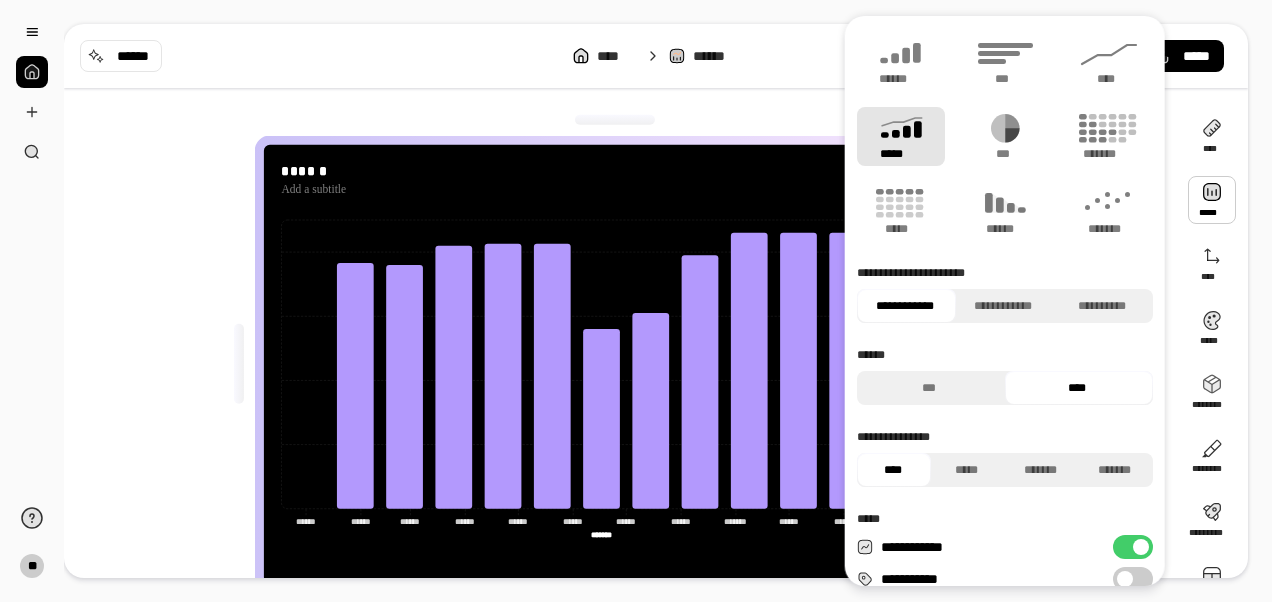 click on "**********" at bounding box center (668, 301) 